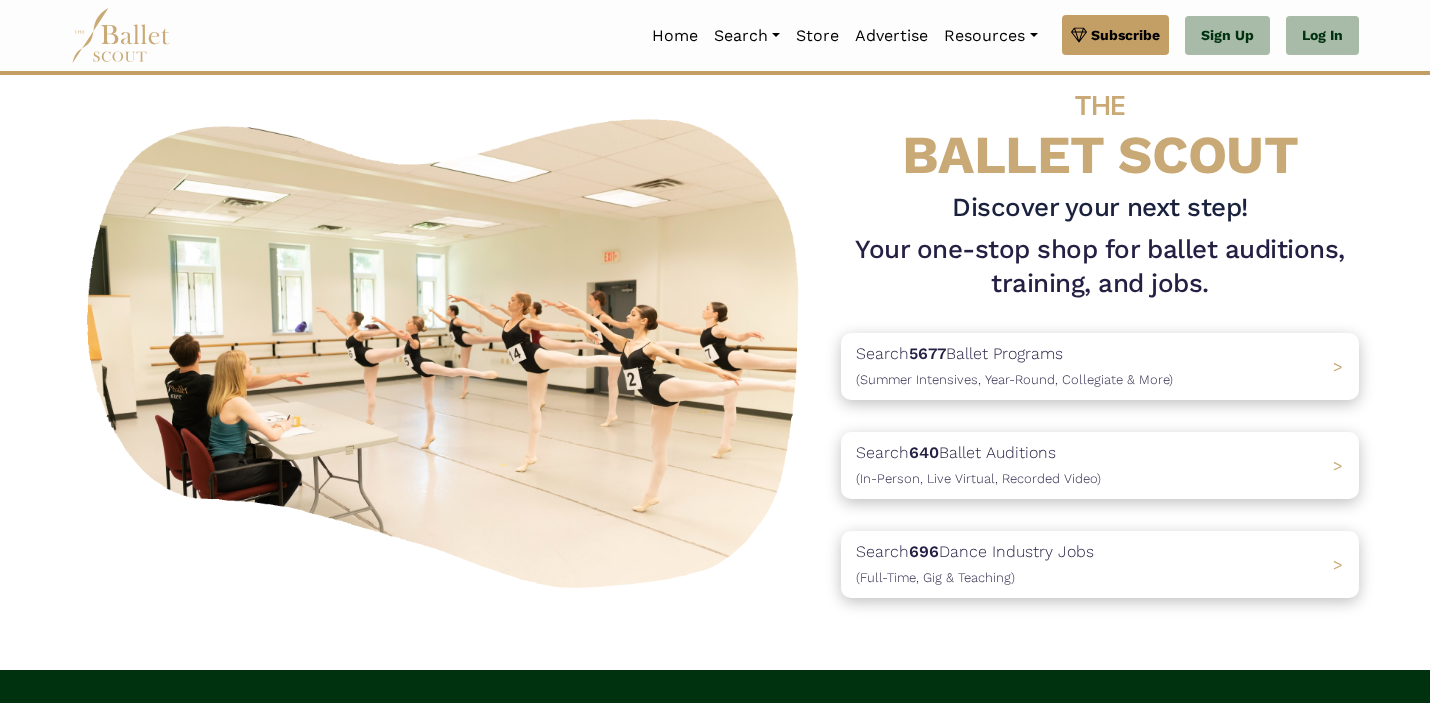 scroll, scrollTop: 0, scrollLeft: 0, axis: both 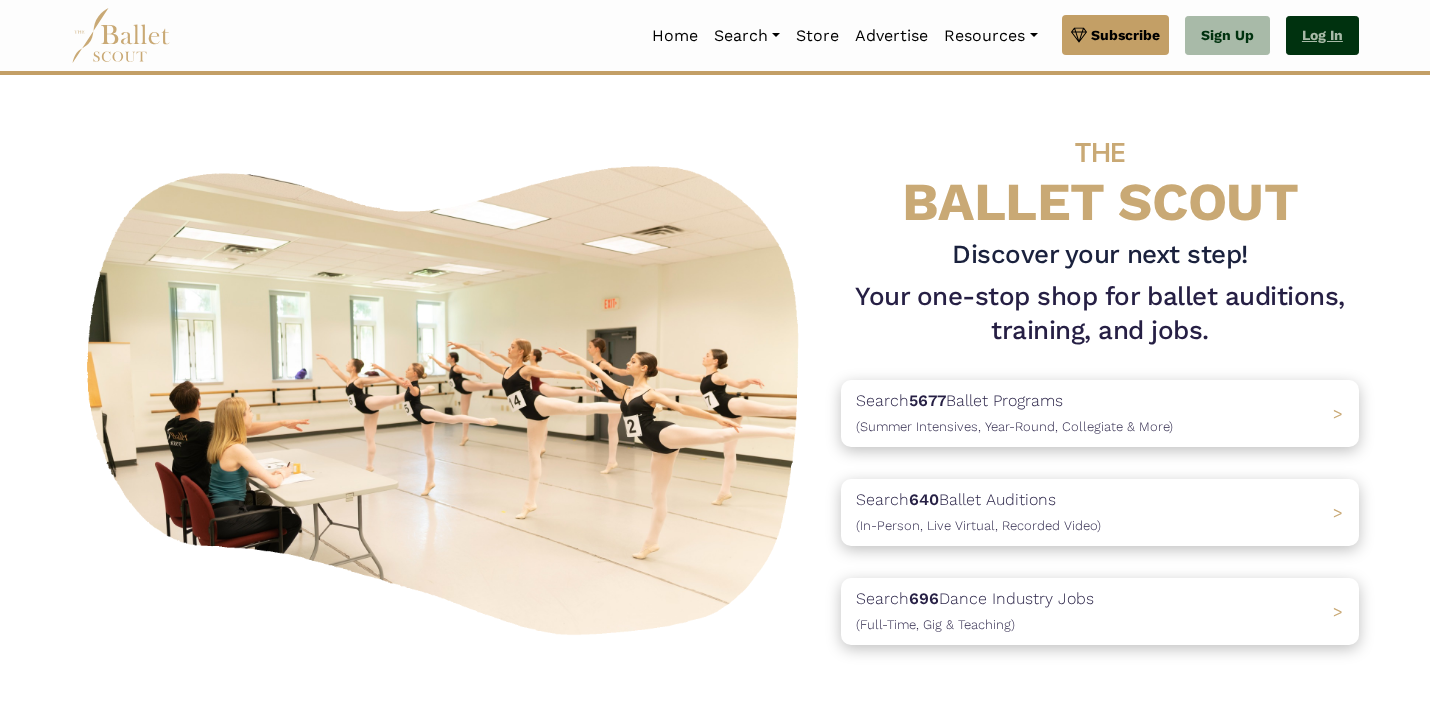 click on "Log In" at bounding box center (1322, 36) 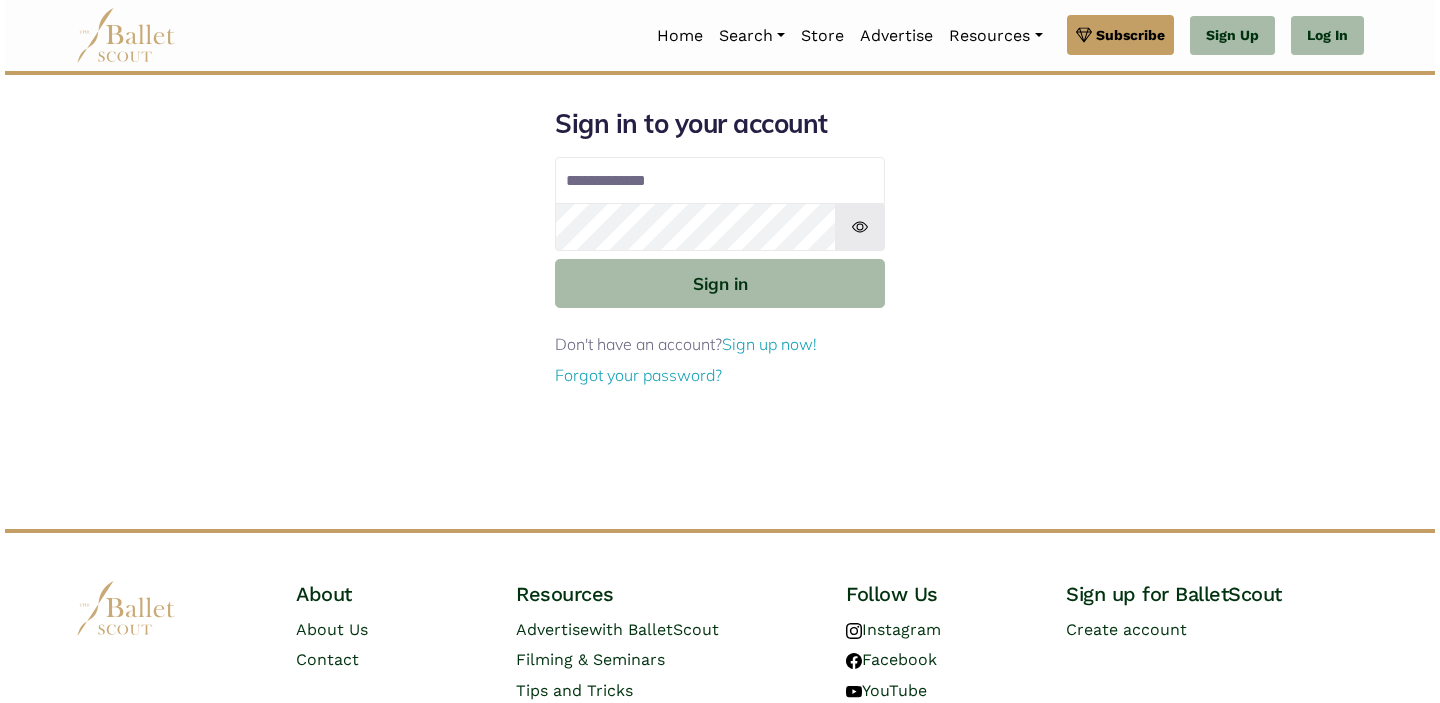 scroll, scrollTop: 0, scrollLeft: 0, axis: both 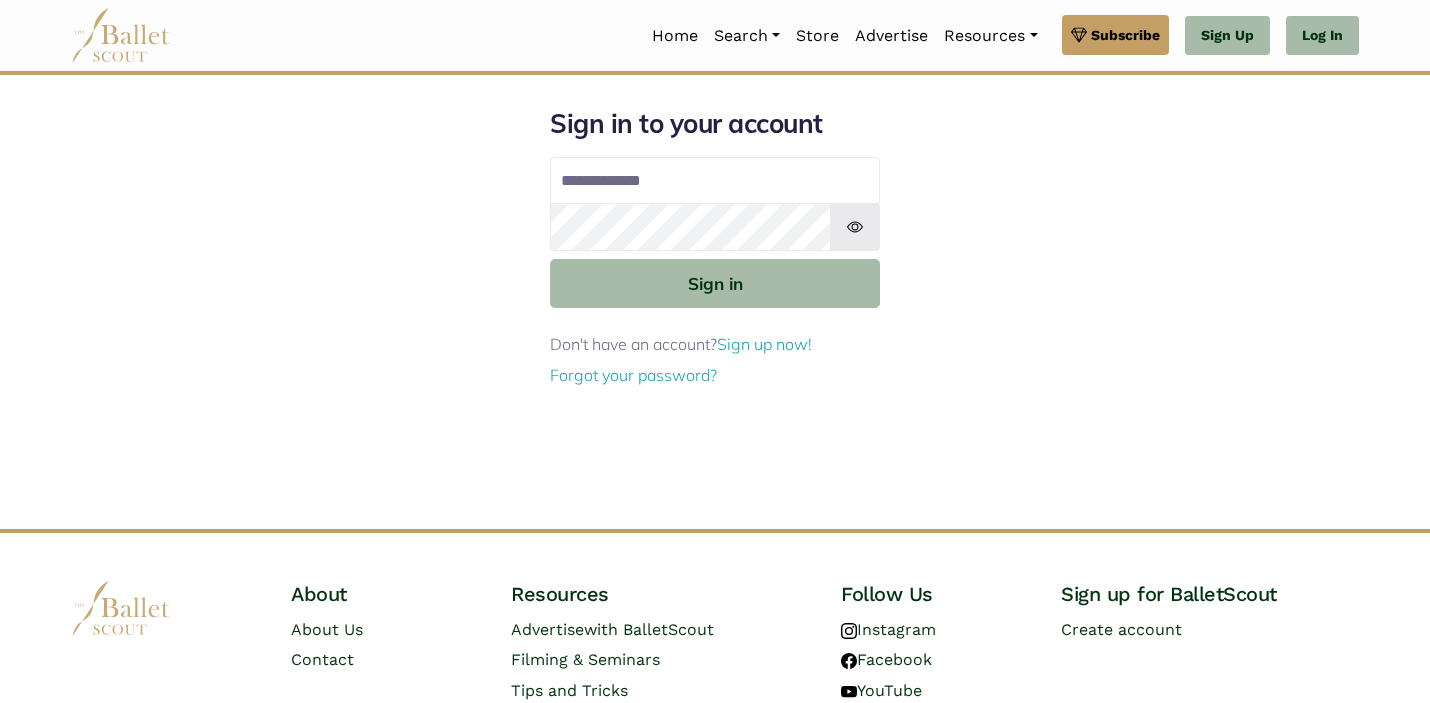 type on "**********" 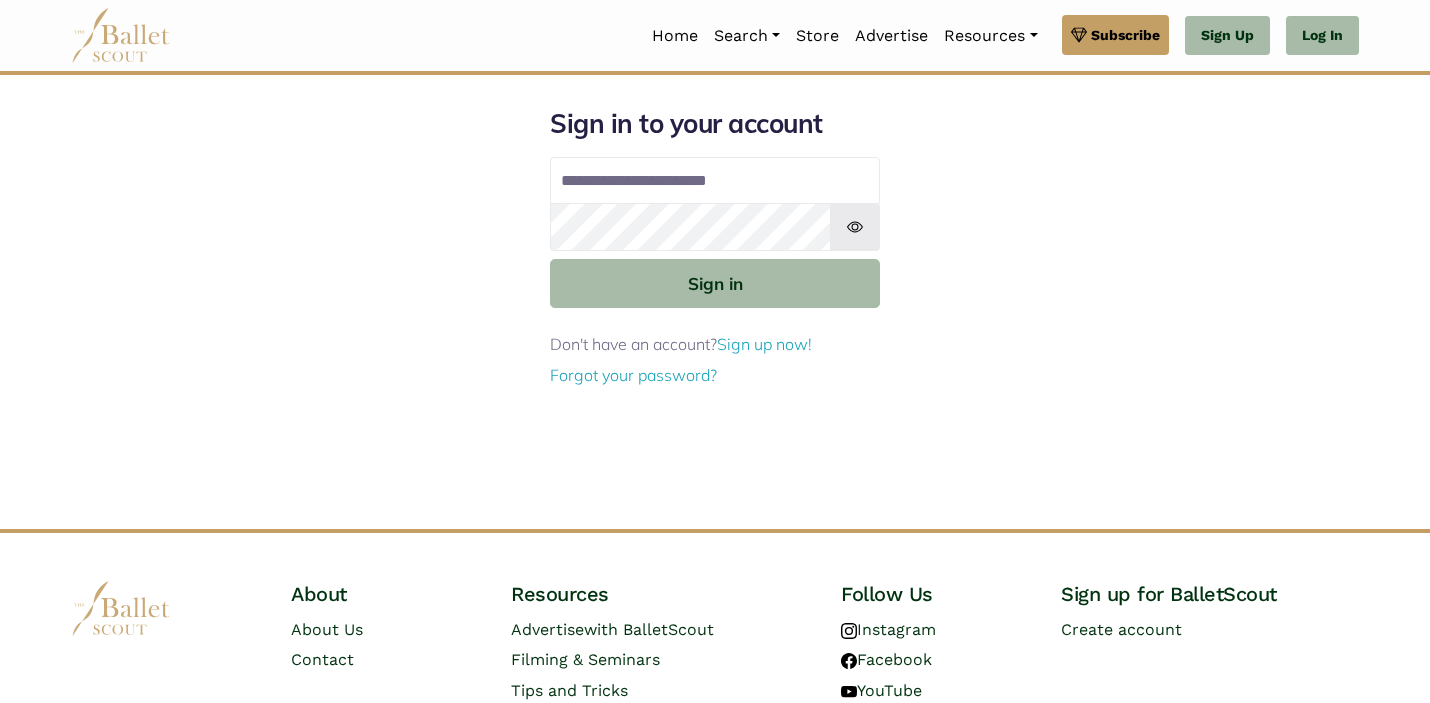 click at bounding box center (855, 227) 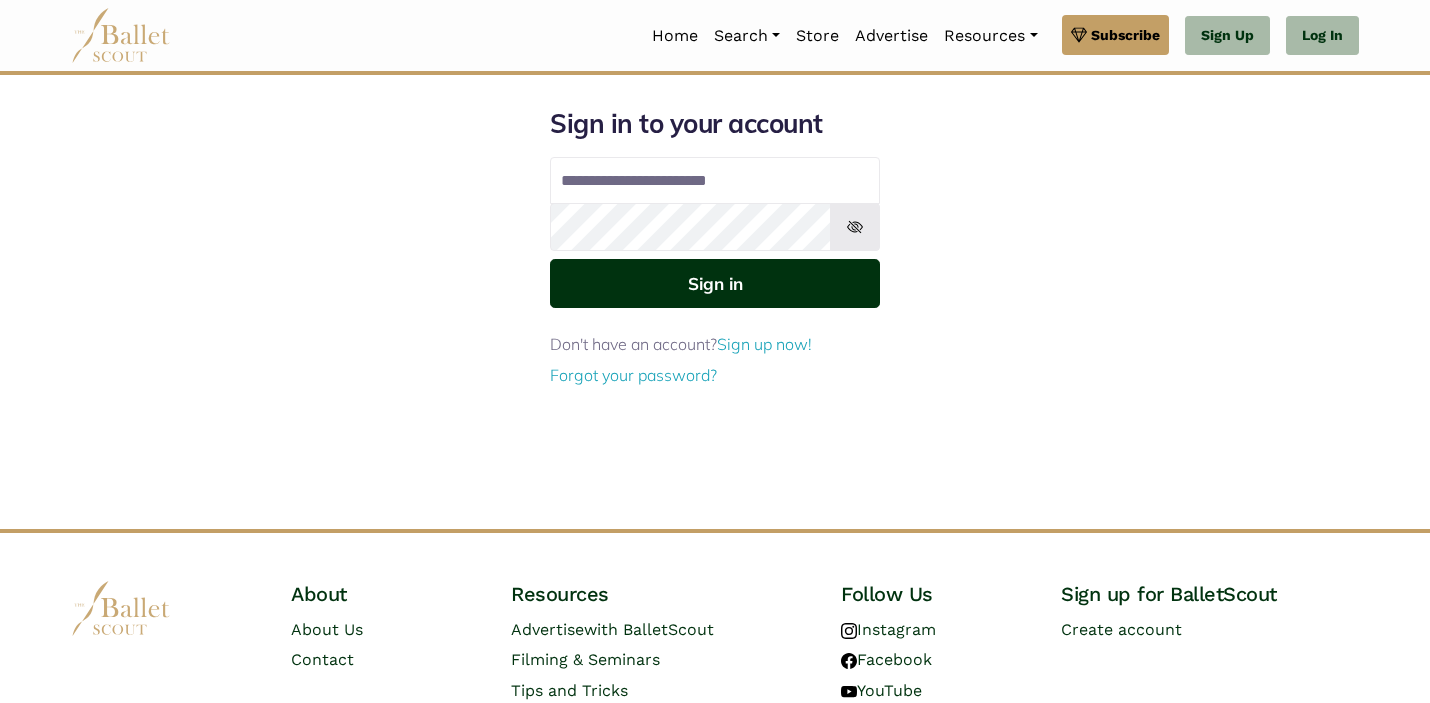click on "Sign in" at bounding box center (715, 283) 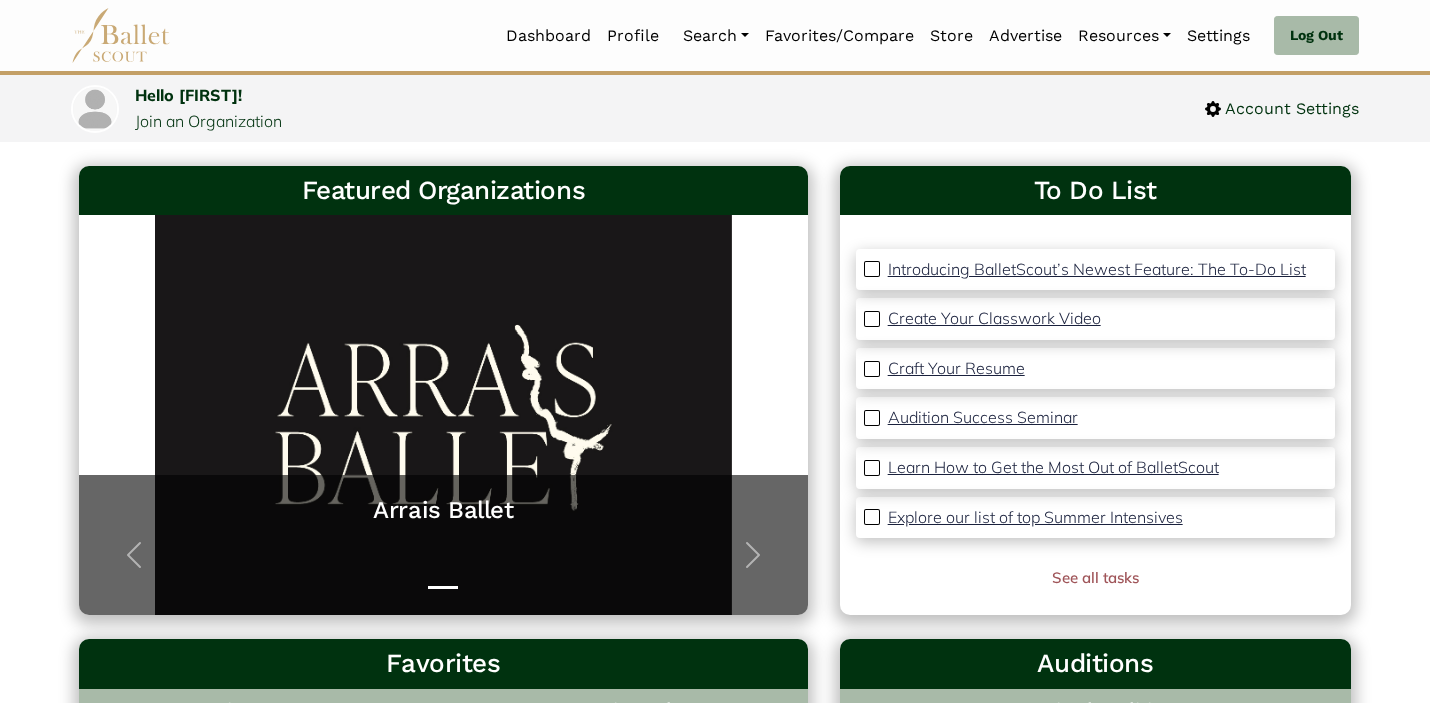 scroll, scrollTop: 0, scrollLeft: 0, axis: both 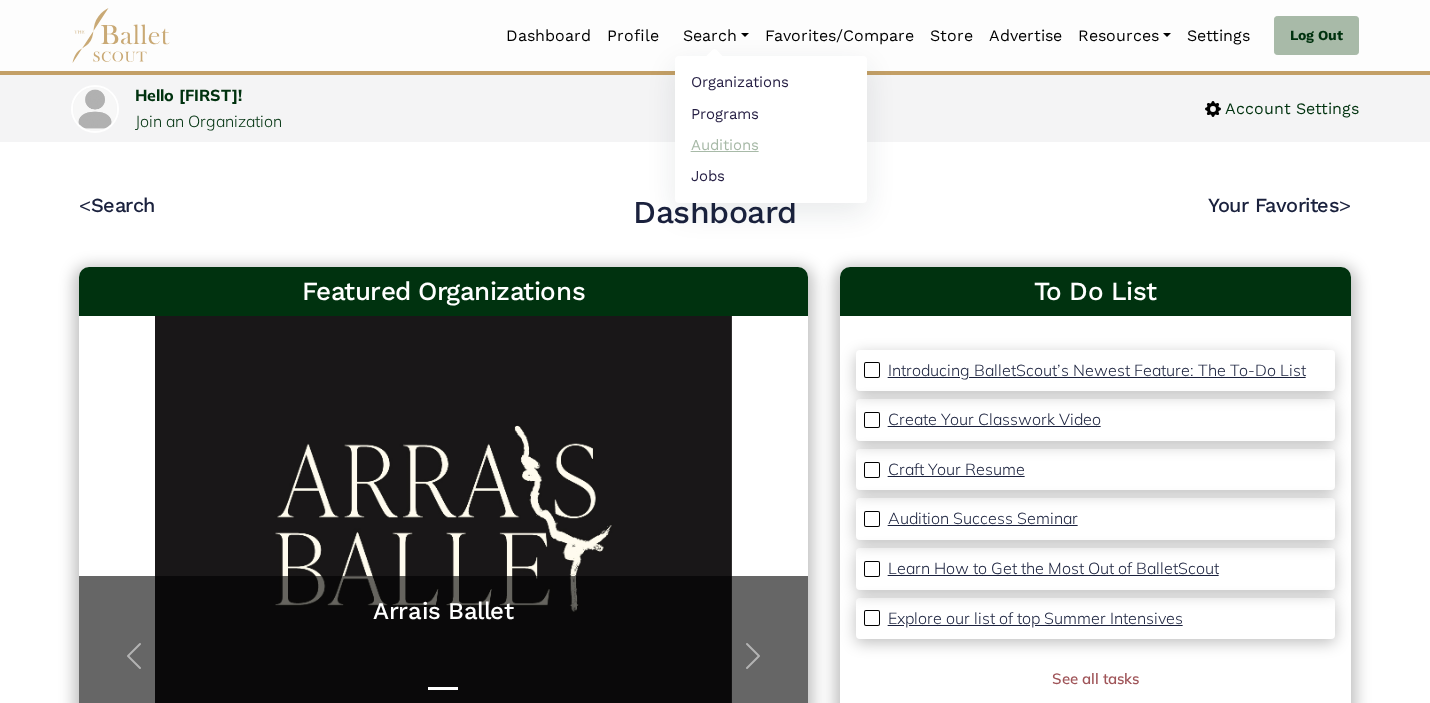 click on "Auditions" at bounding box center (771, 144) 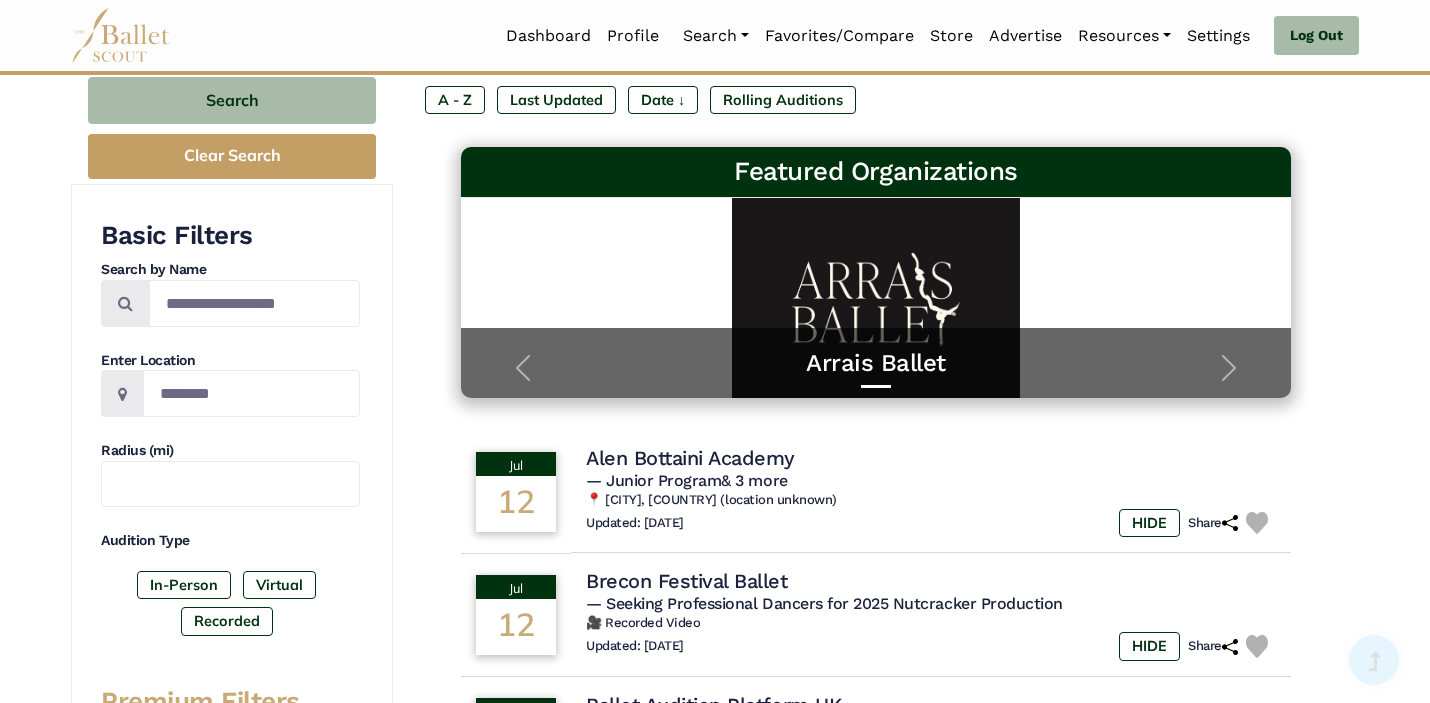 scroll, scrollTop: 226, scrollLeft: 0, axis: vertical 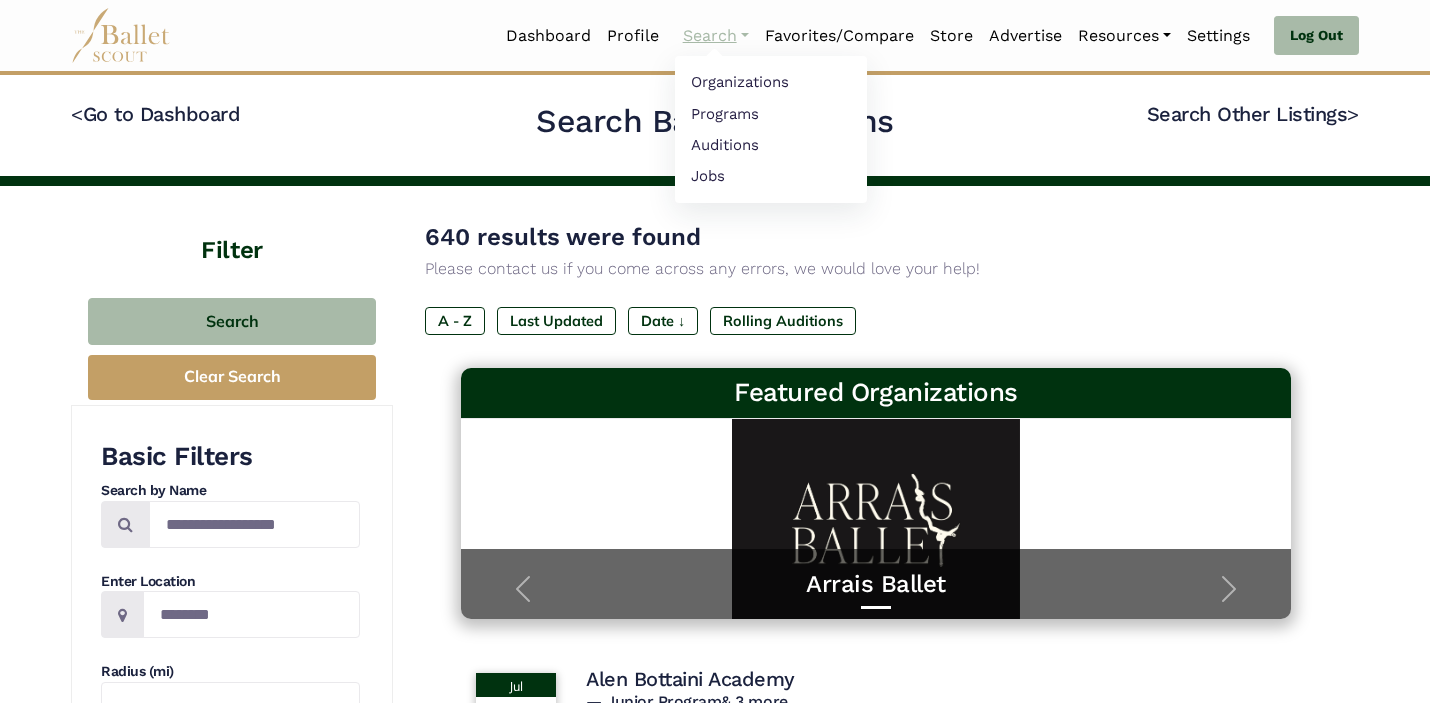 click on "Search" at bounding box center (716, 36) 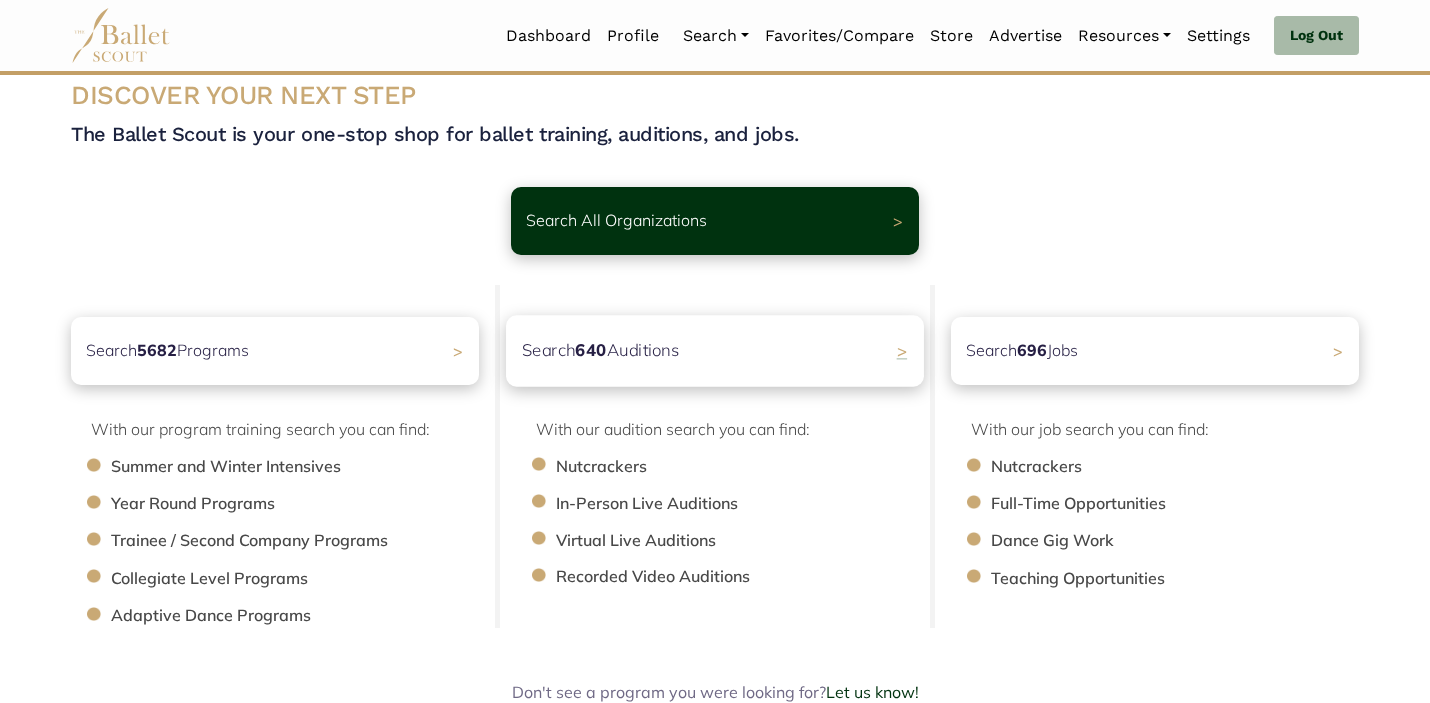 scroll, scrollTop: 43, scrollLeft: 0, axis: vertical 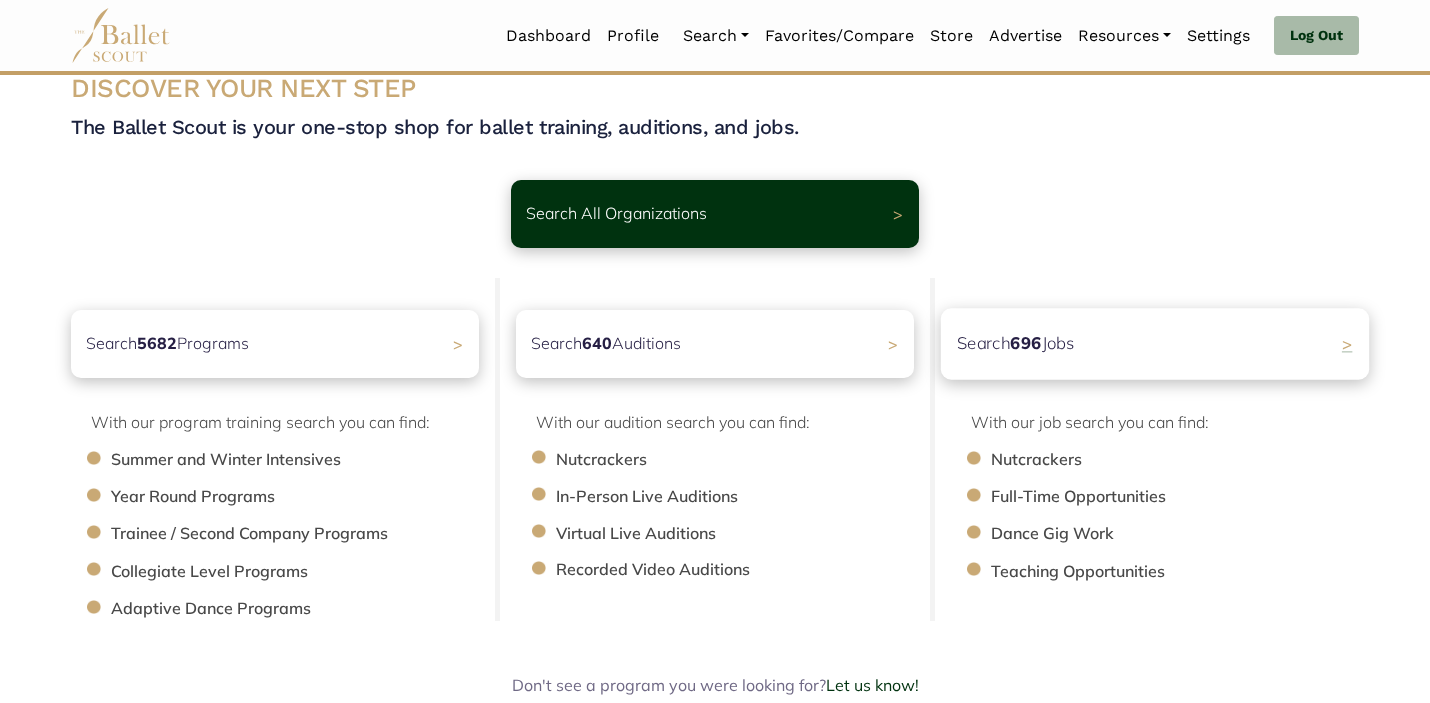 click on "Search  696  Jobs   >" at bounding box center [1155, 343] 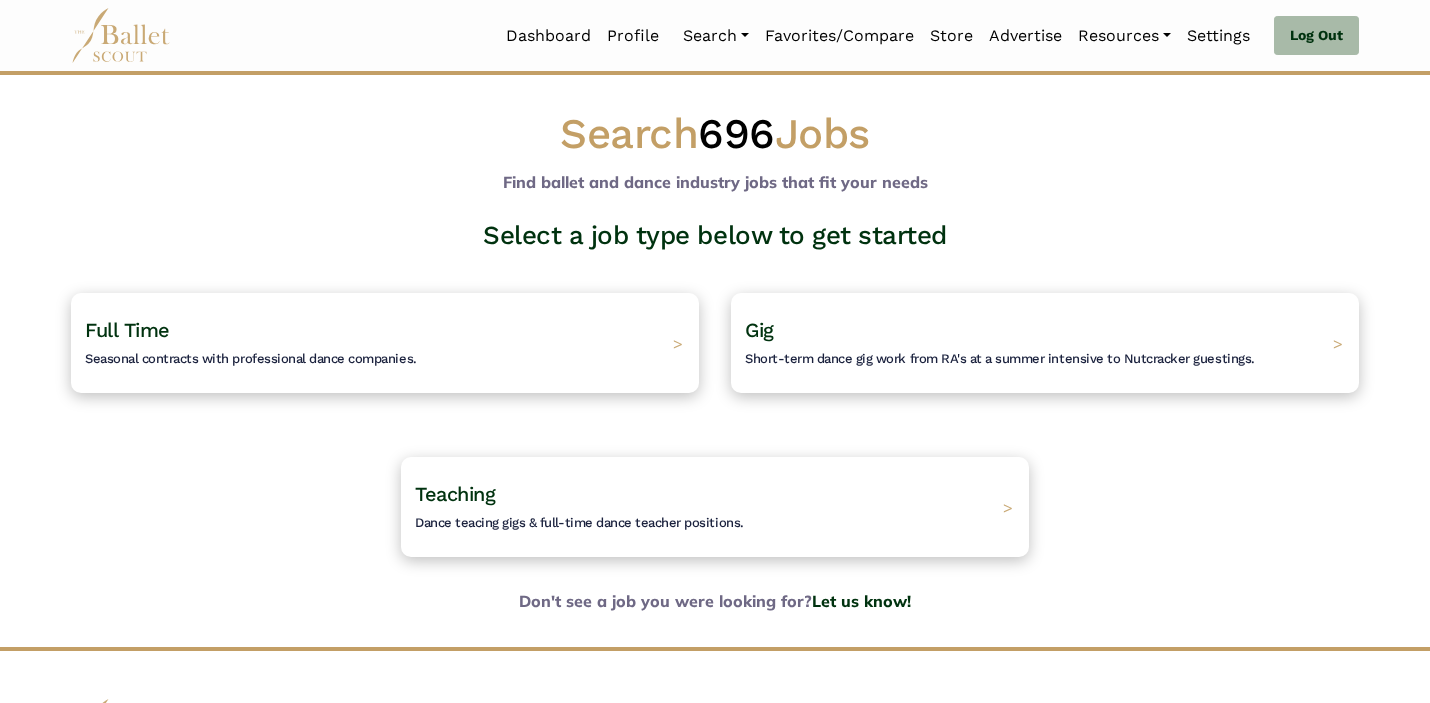 scroll, scrollTop: 0, scrollLeft: 0, axis: both 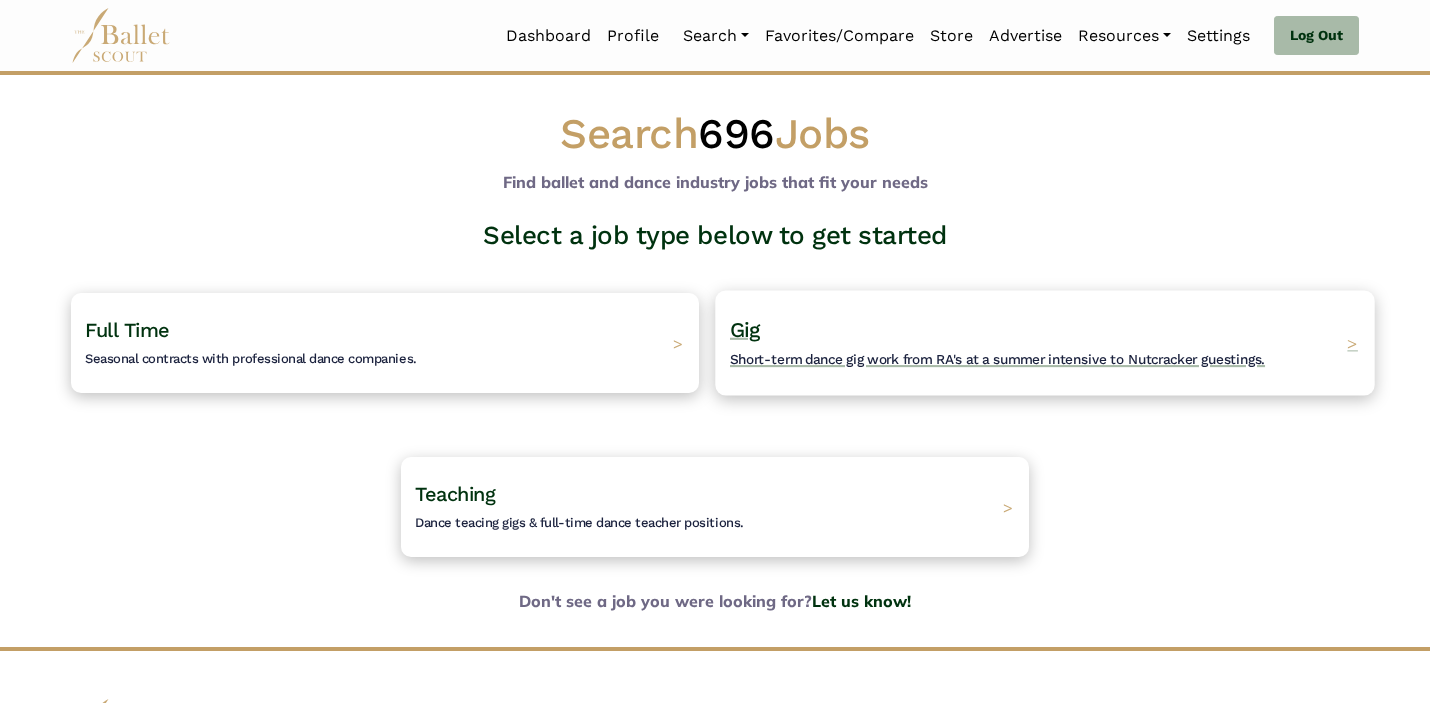 click on "Gig Short-term dance gig
work from RA's at a summer intensive to Nutcracker guestings." at bounding box center (997, 343) 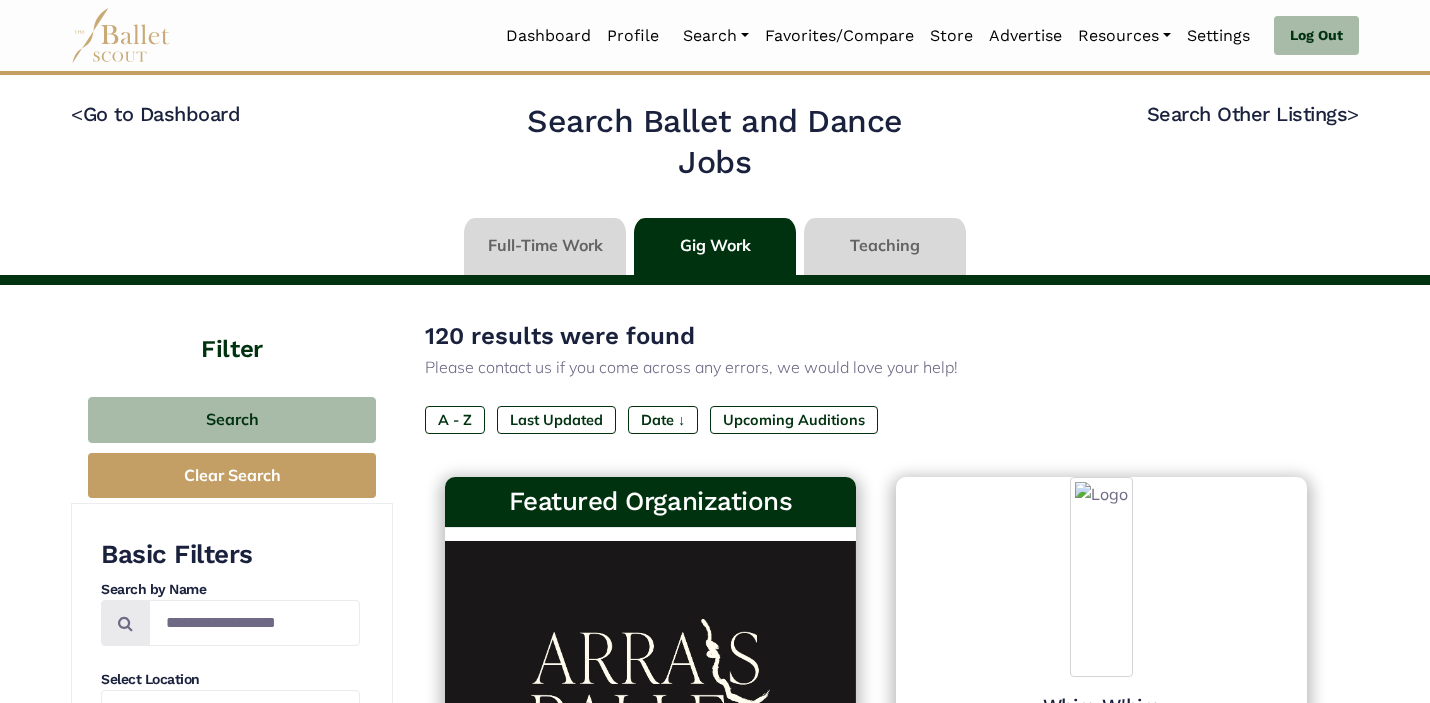 scroll, scrollTop: 0, scrollLeft: 0, axis: both 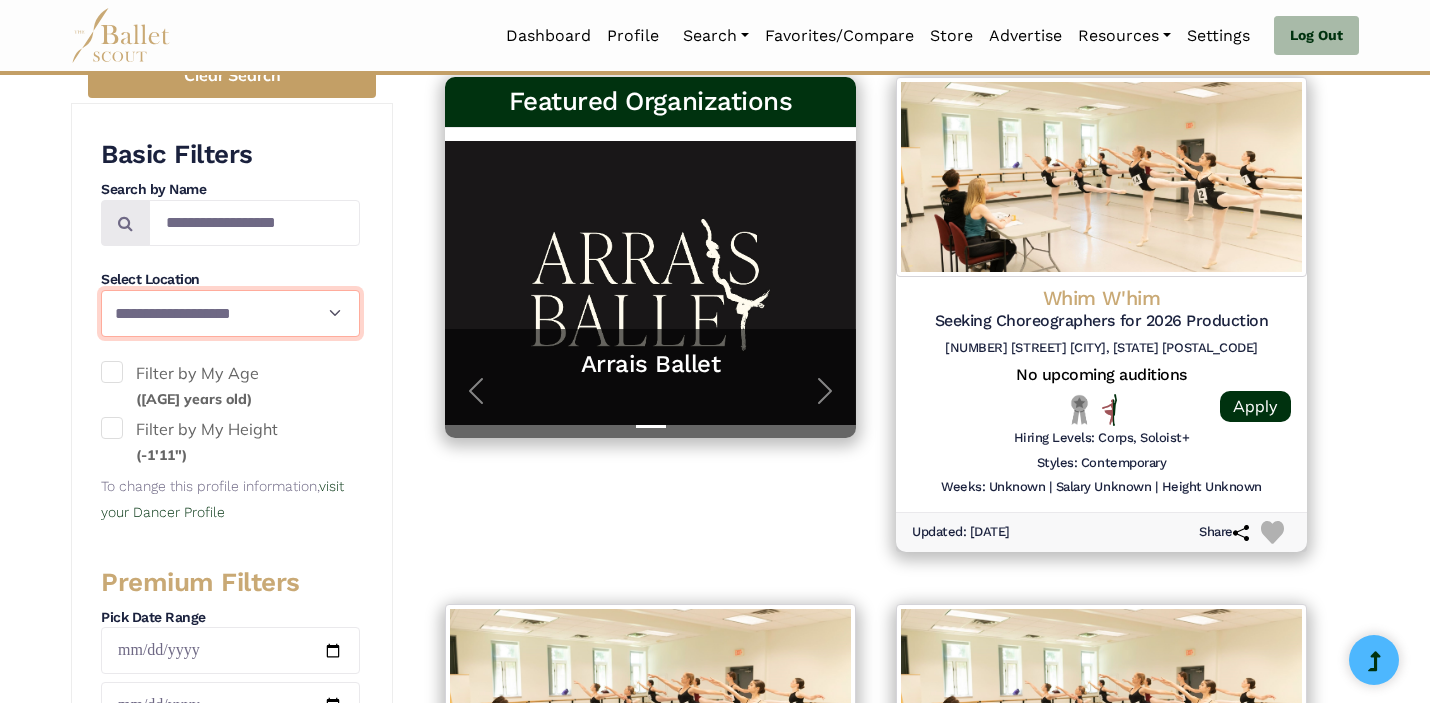 click on "**********" at bounding box center (230, 313) 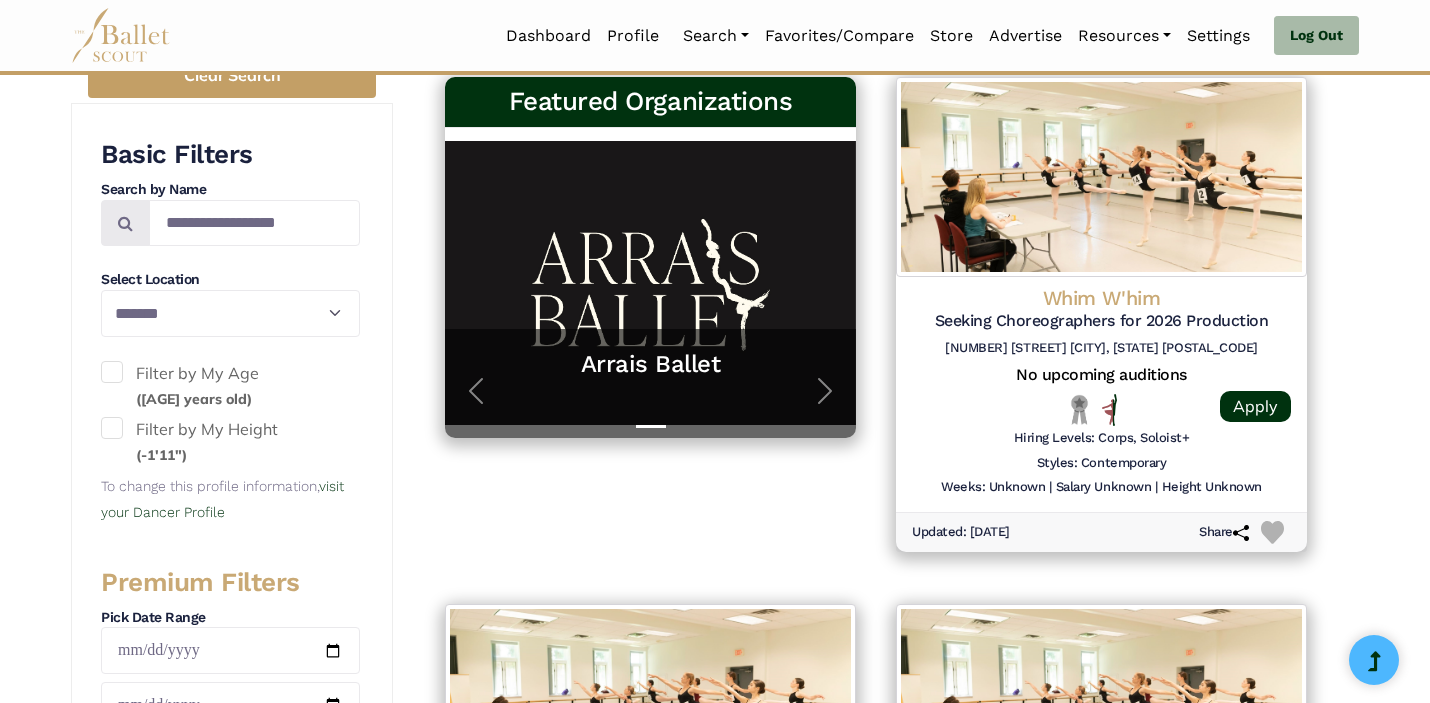 click on "Filter by My Age
(20 years old)" at bounding box center [230, 386] 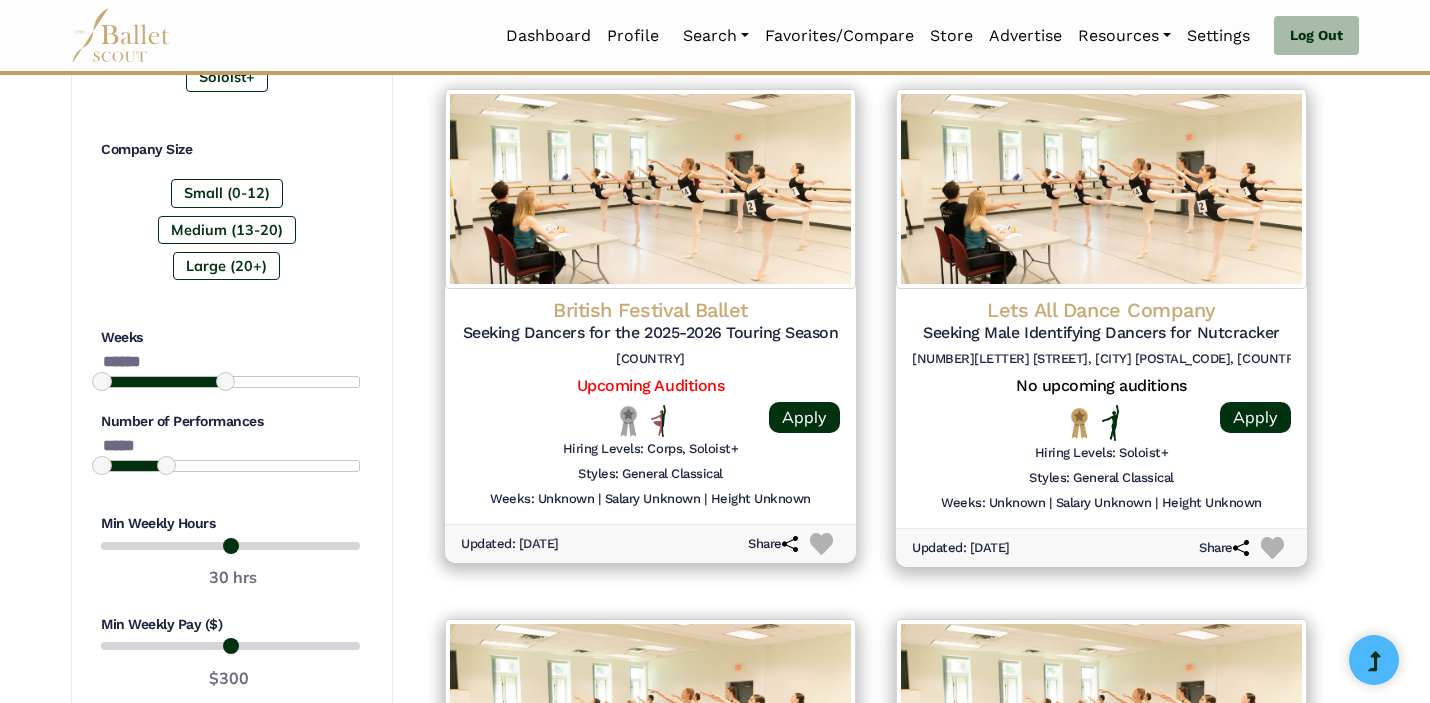 scroll, scrollTop: 1448, scrollLeft: 0, axis: vertical 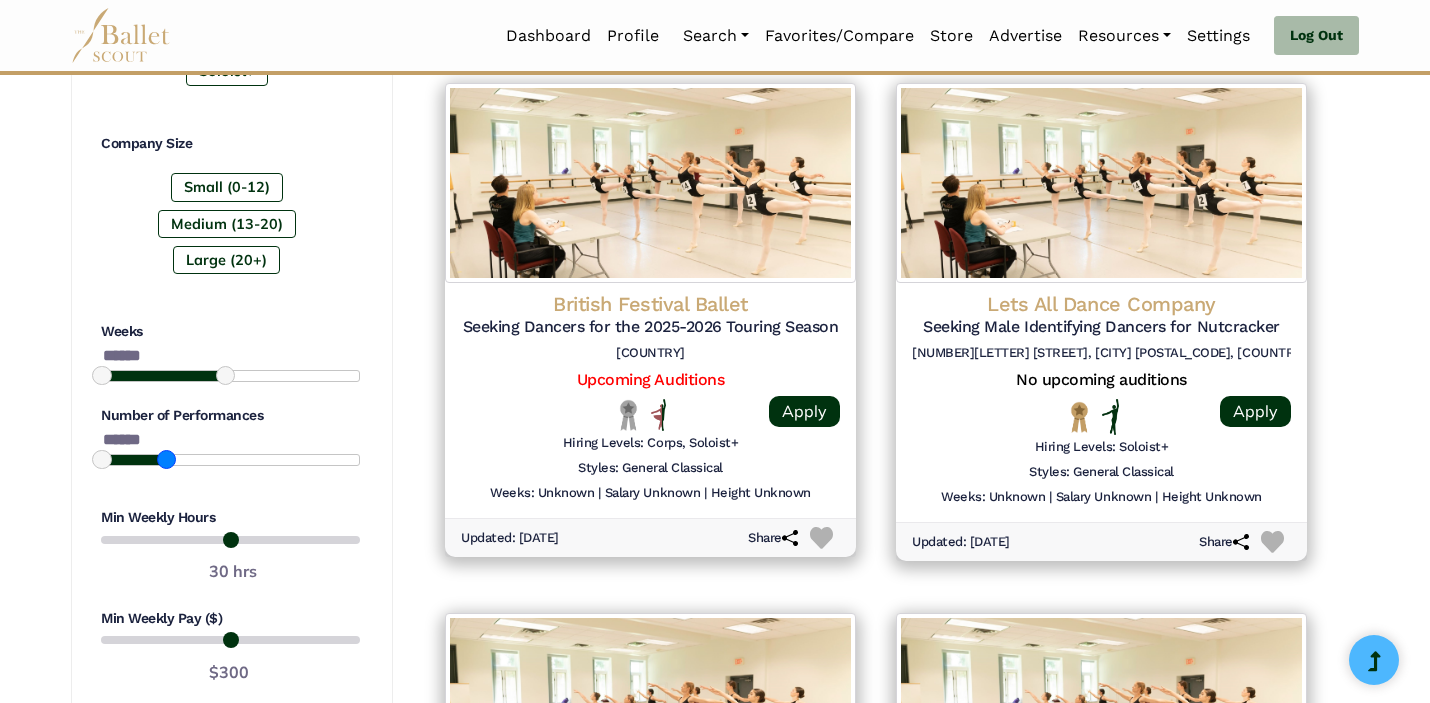 type on "*******" 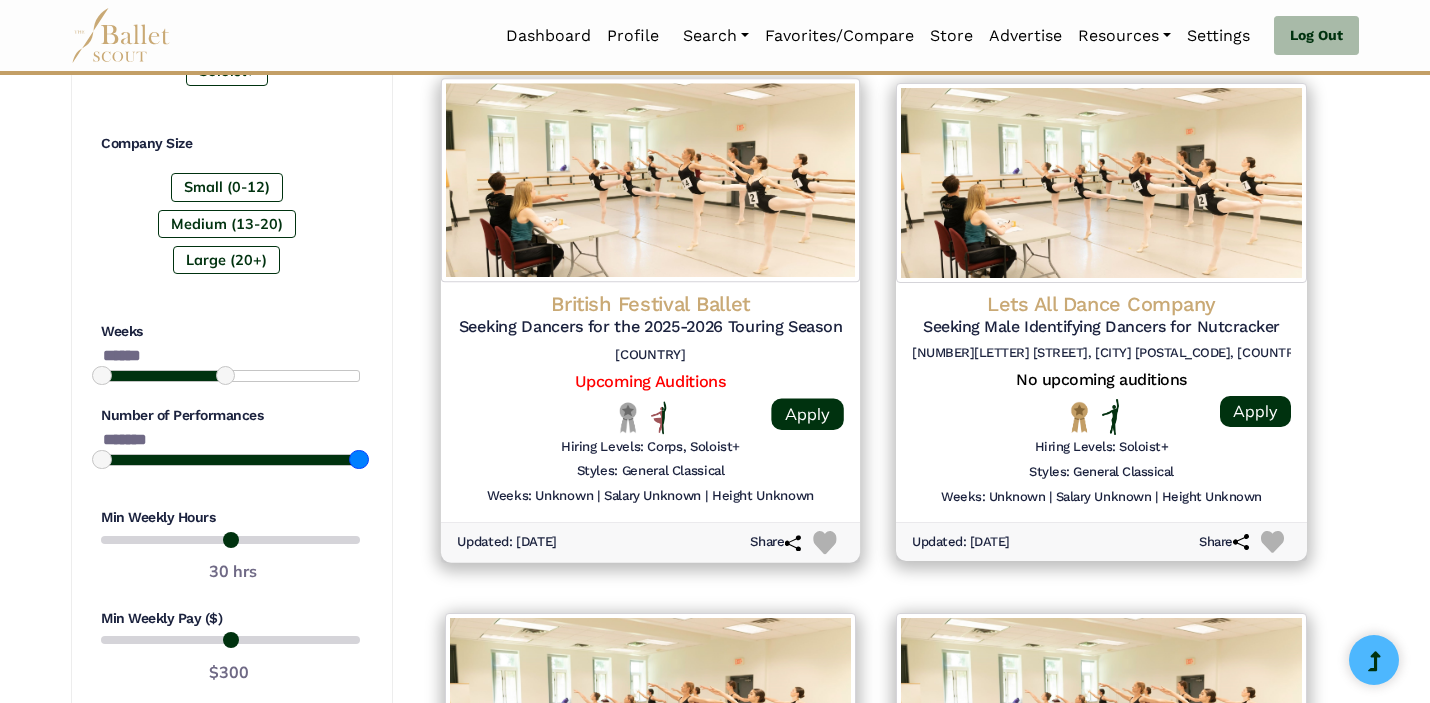 drag, startPoint x: 167, startPoint y: 455, endPoint x: 464, endPoint y: 444, distance: 297.20364 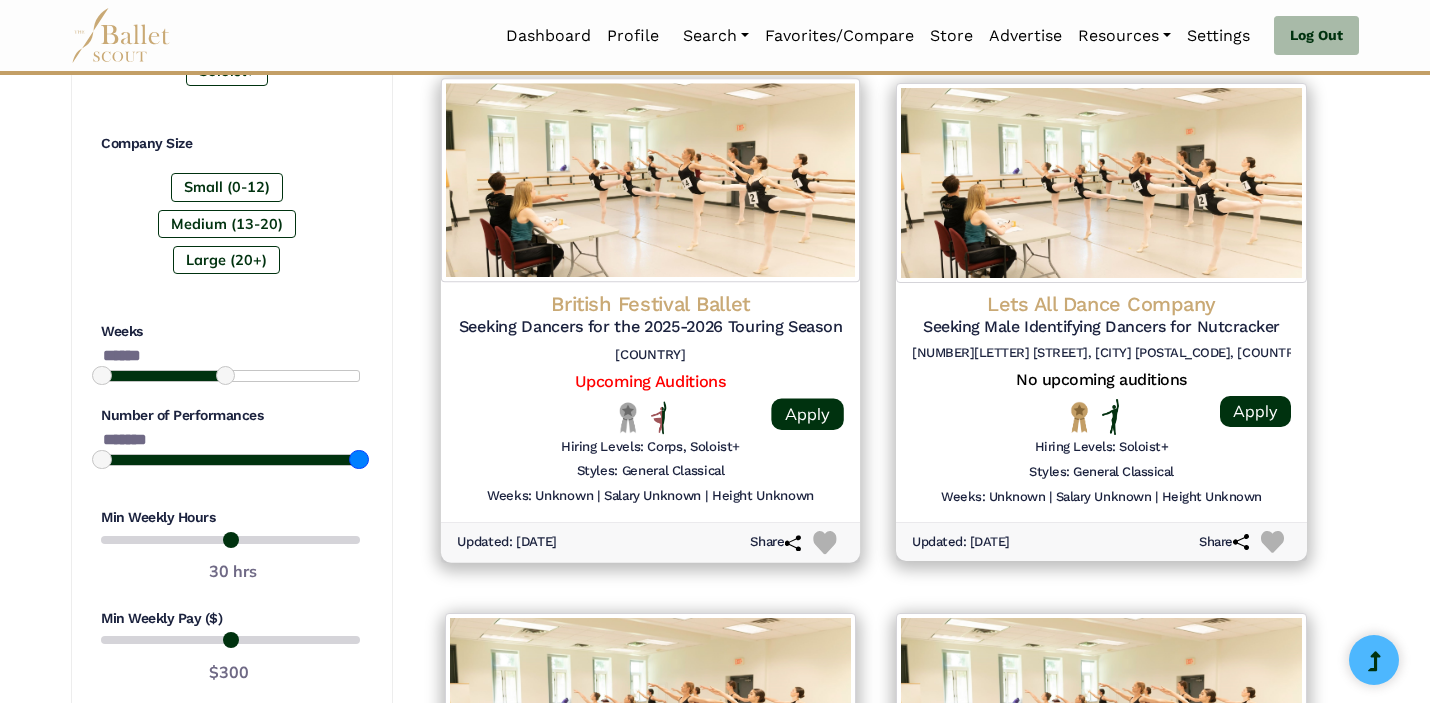 click on "**********" at bounding box center (715, 315) 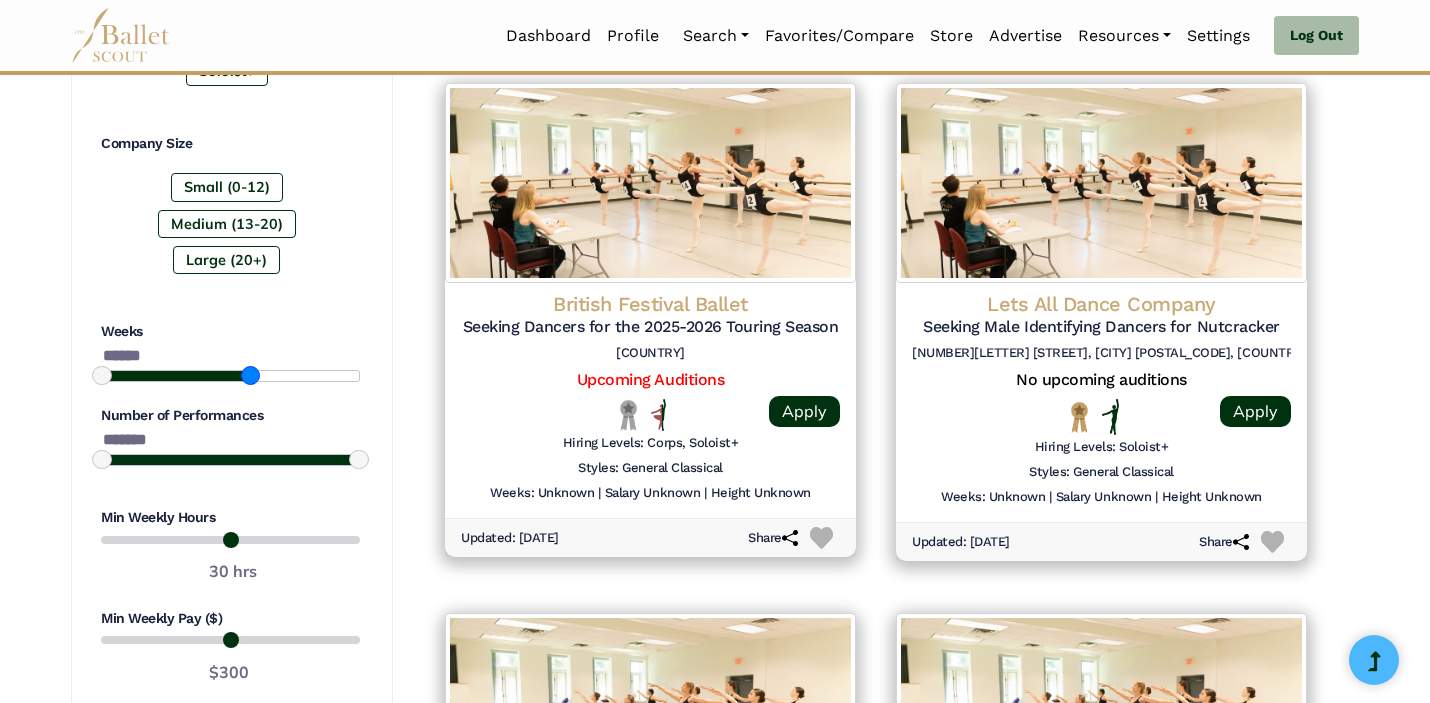 drag, startPoint x: 224, startPoint y: 372, endPoint x: 248, endPoint y: 325, distance: 52.773098 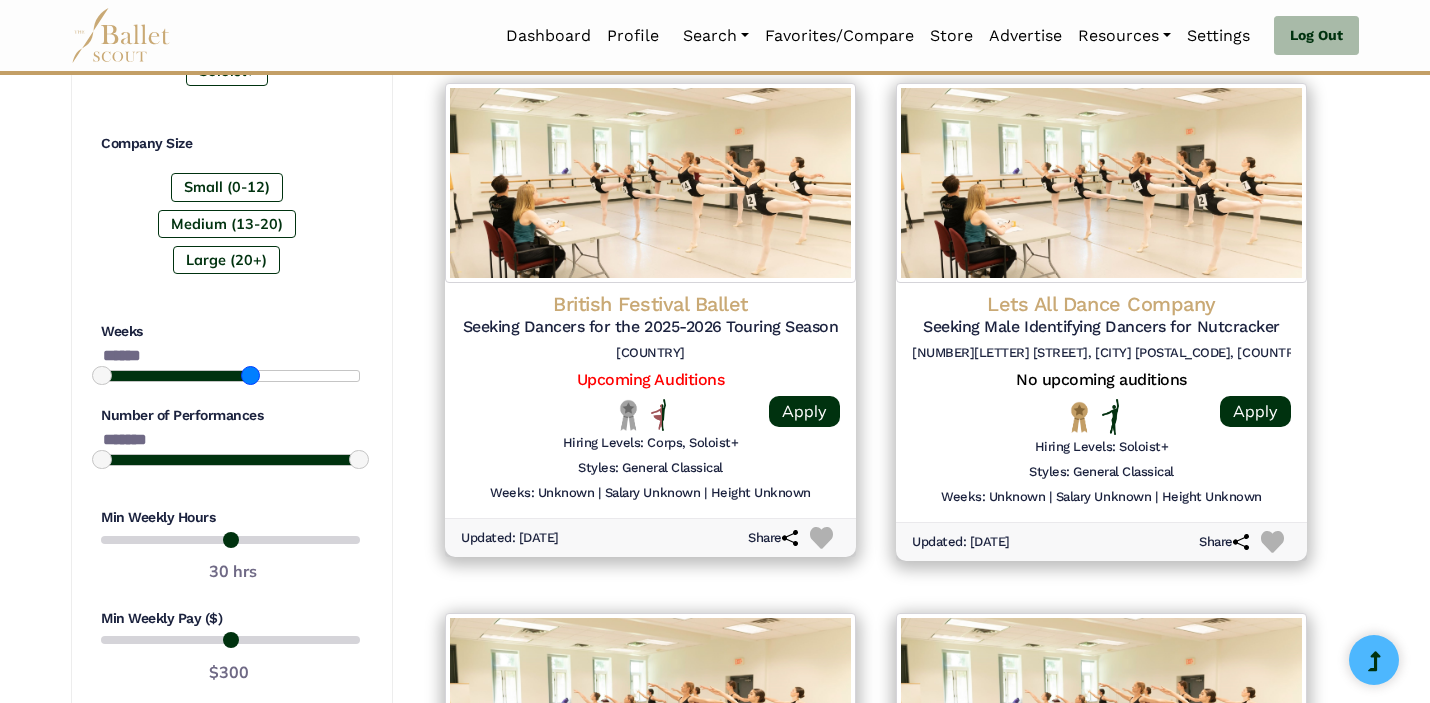 click on "Weeks
******" at bounding box center (230, 352) 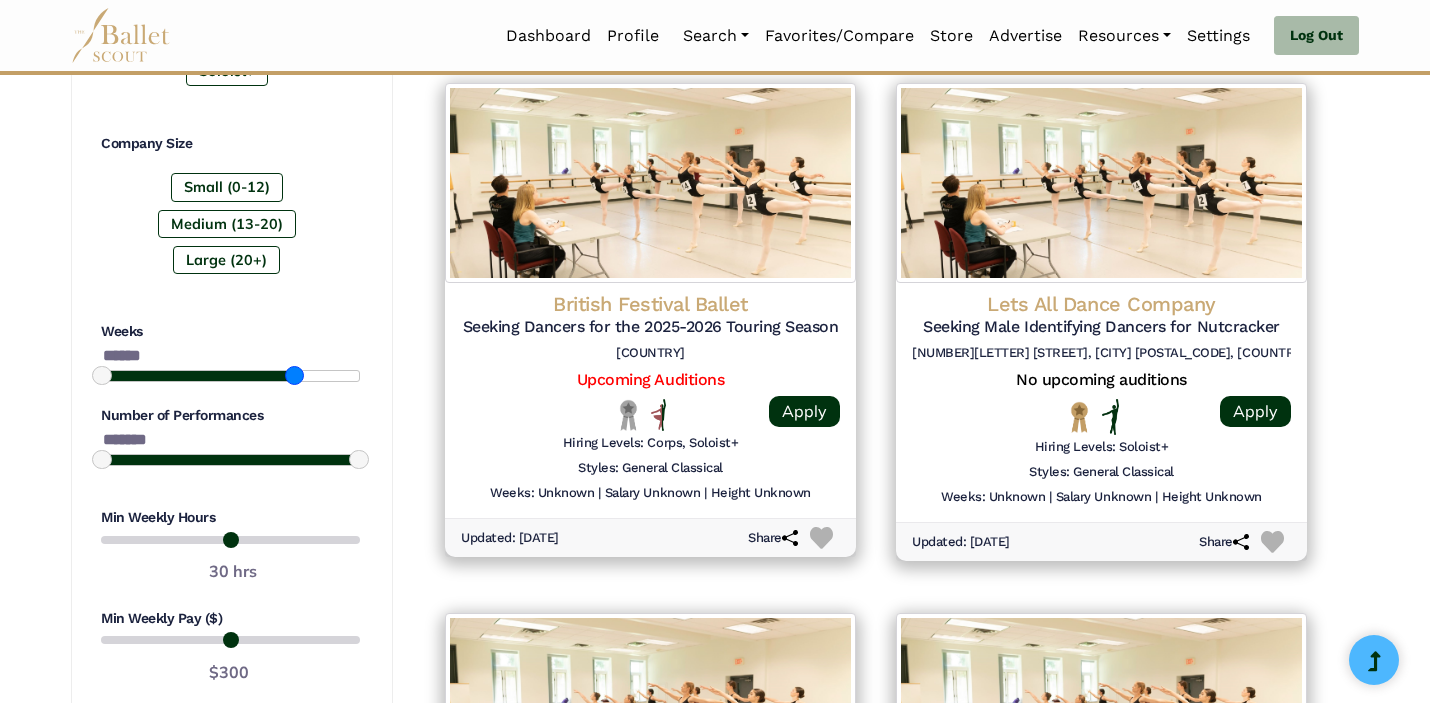 drag, startPoint x: 255, startPoint y: 378, endPoint x: 303, endPoint y: 375, distance: 48.09366 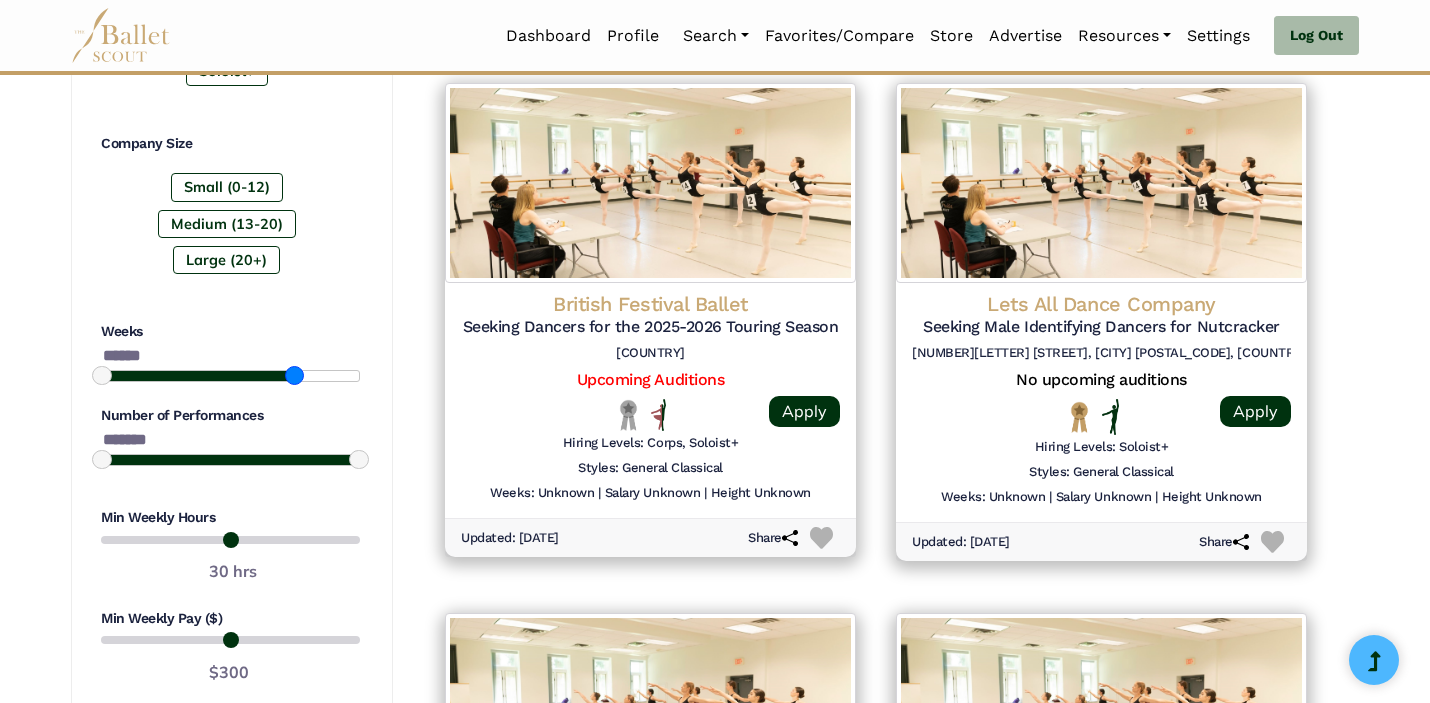 click at bounding box center [294, 375] 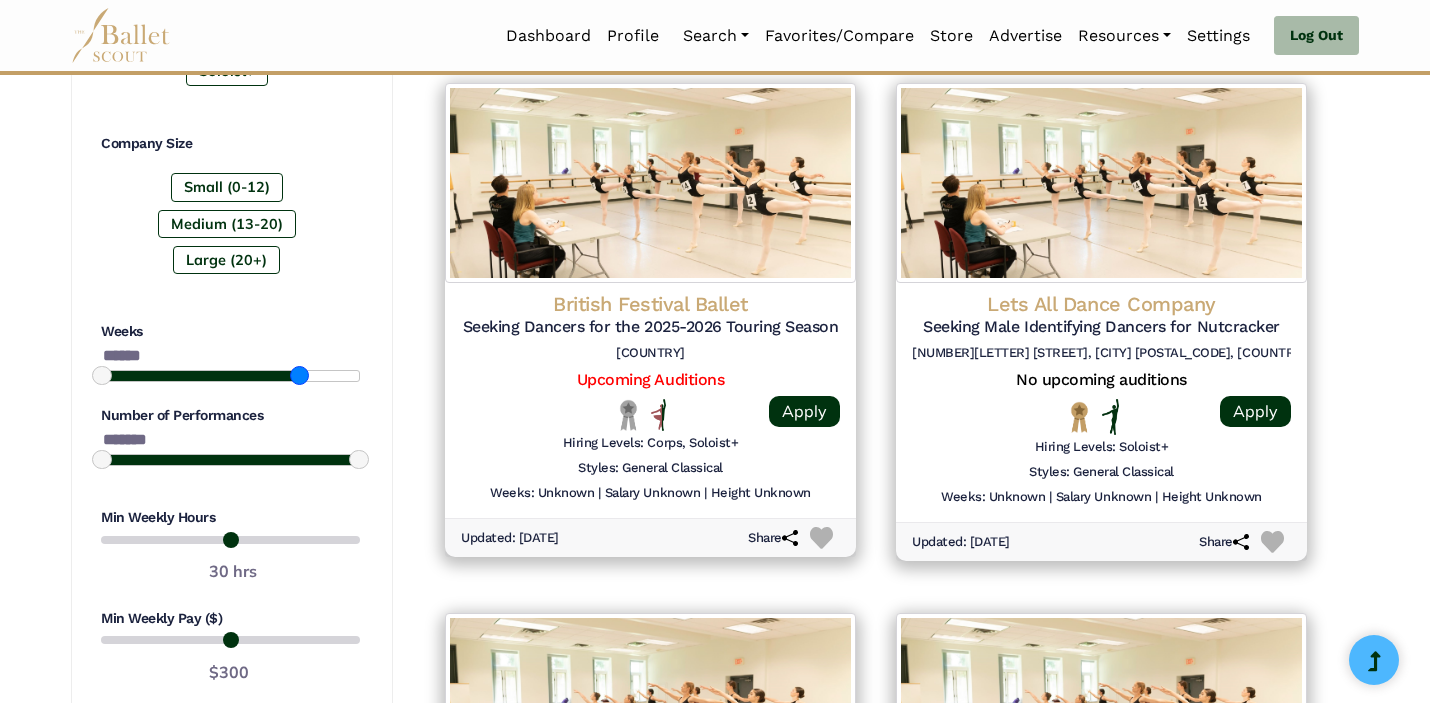 click at bounding box center (299, 375) 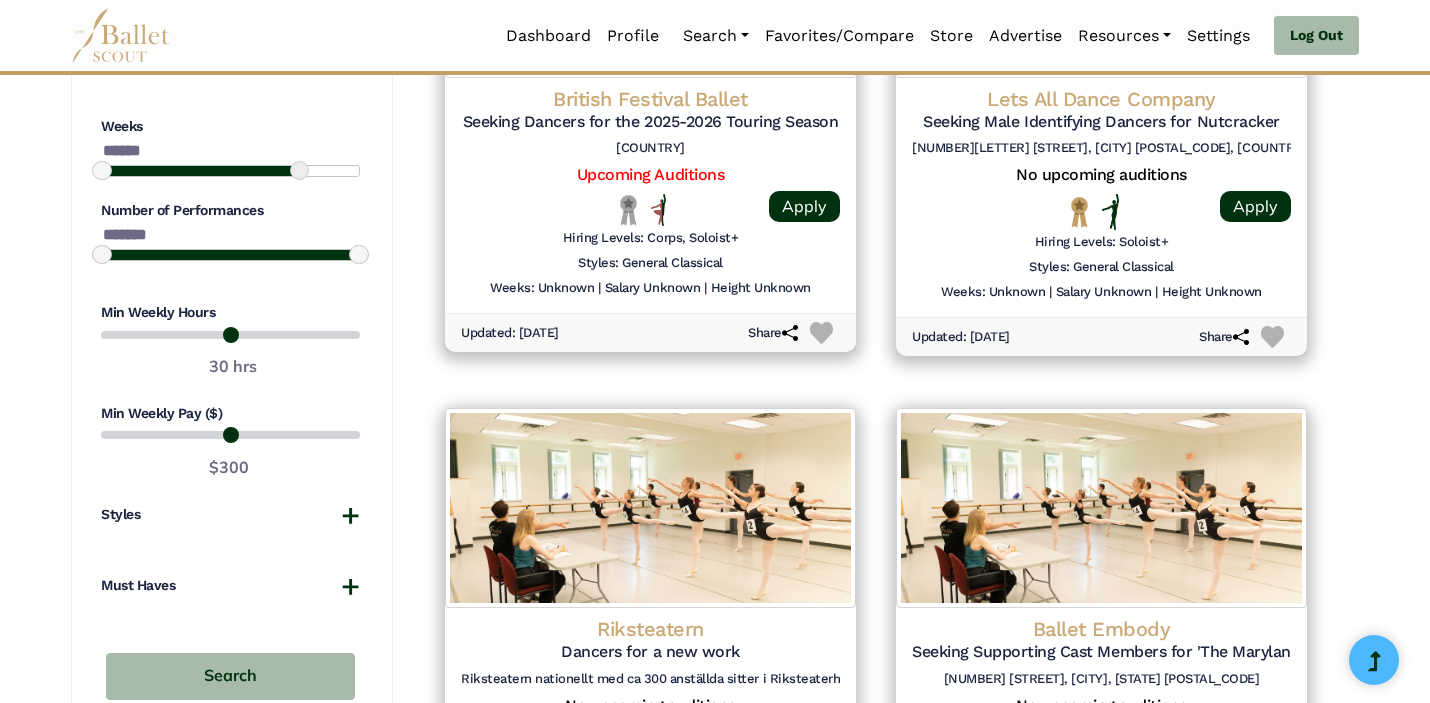 scroll, scrollTop: 1658, scrollLeft: 0, axis: vertical 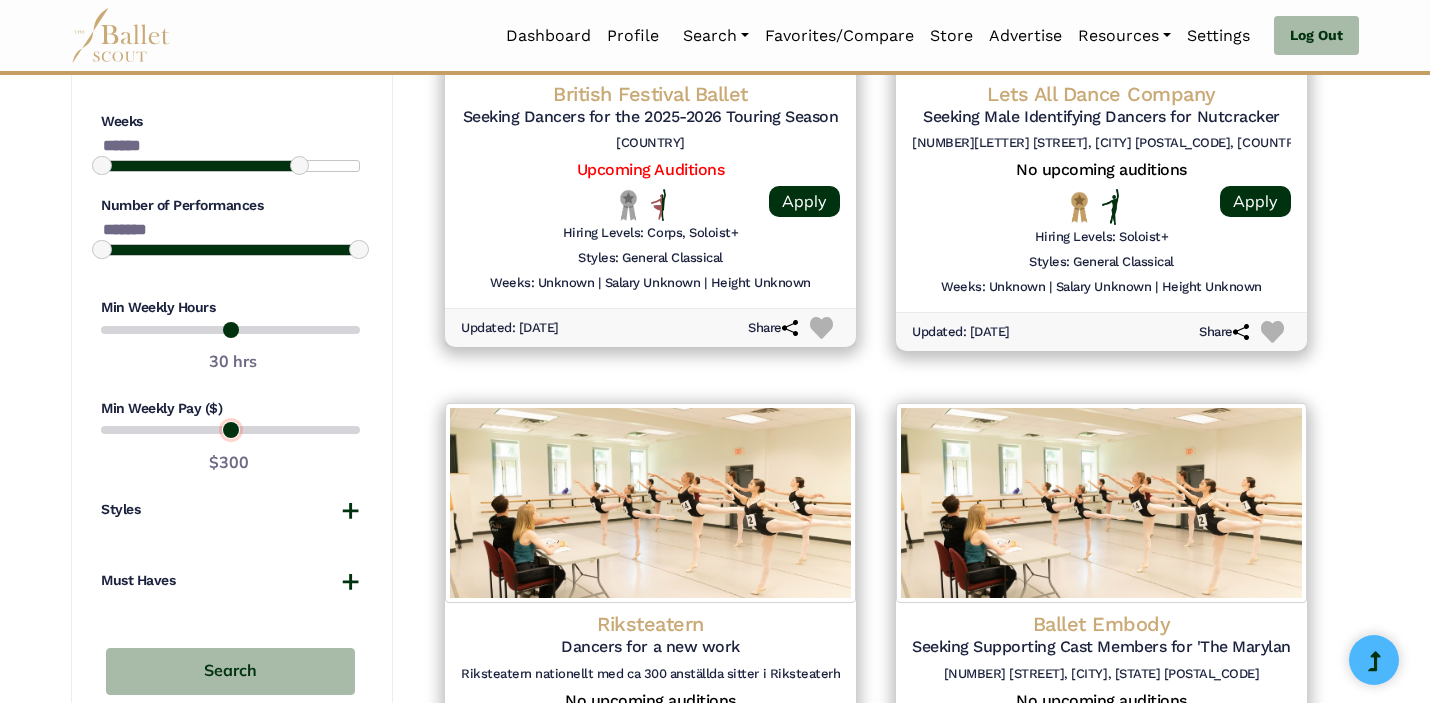 type on "***" 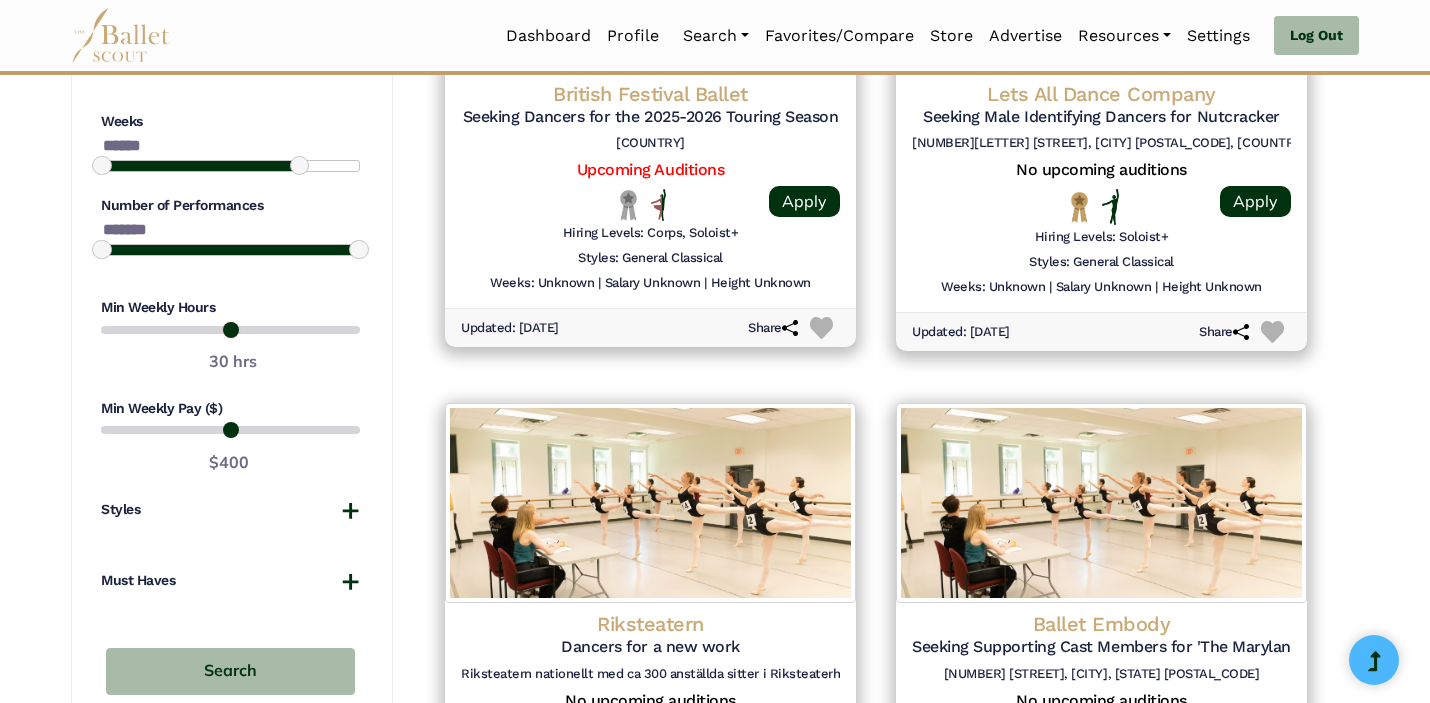 drag, startPoint x: 291, startPoint y: 327, endPoint x: 231, endPoint y: 325, distance: 60.033325 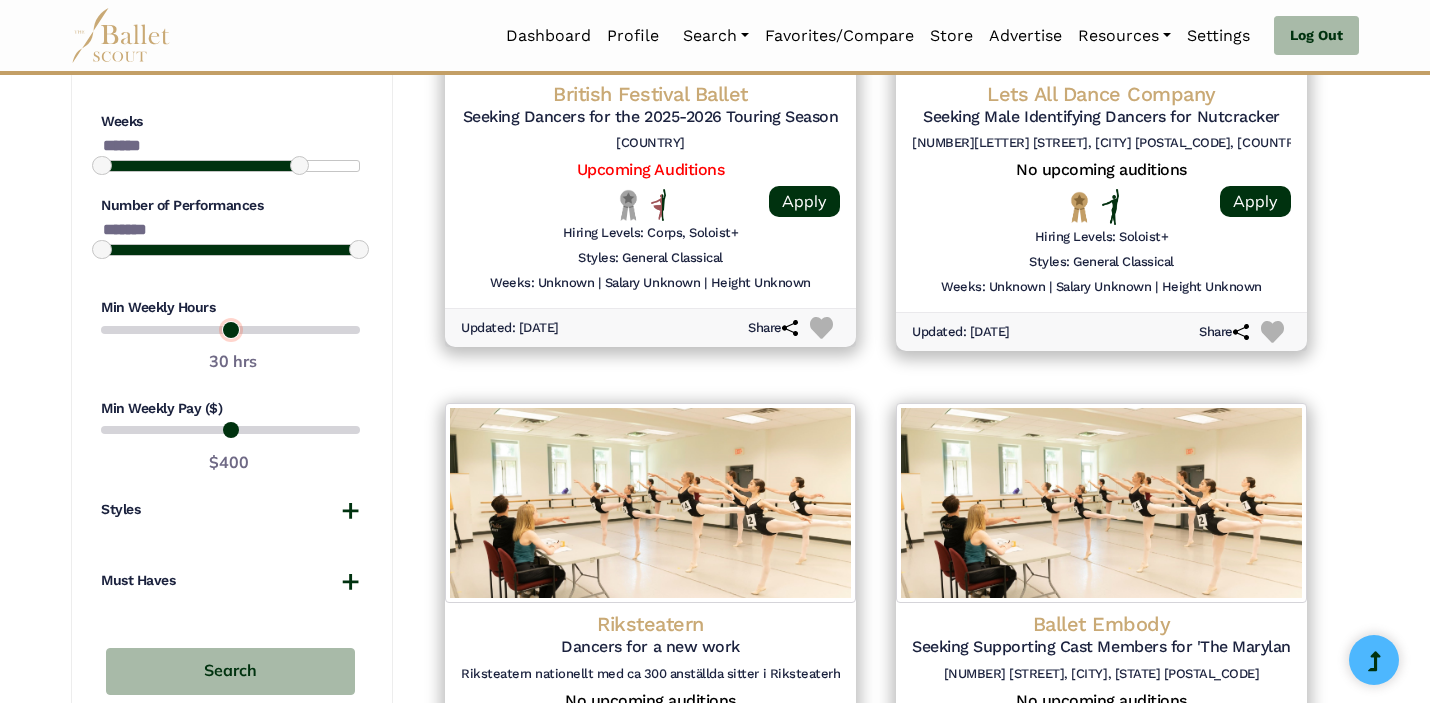click at bounding box center (230, 330) 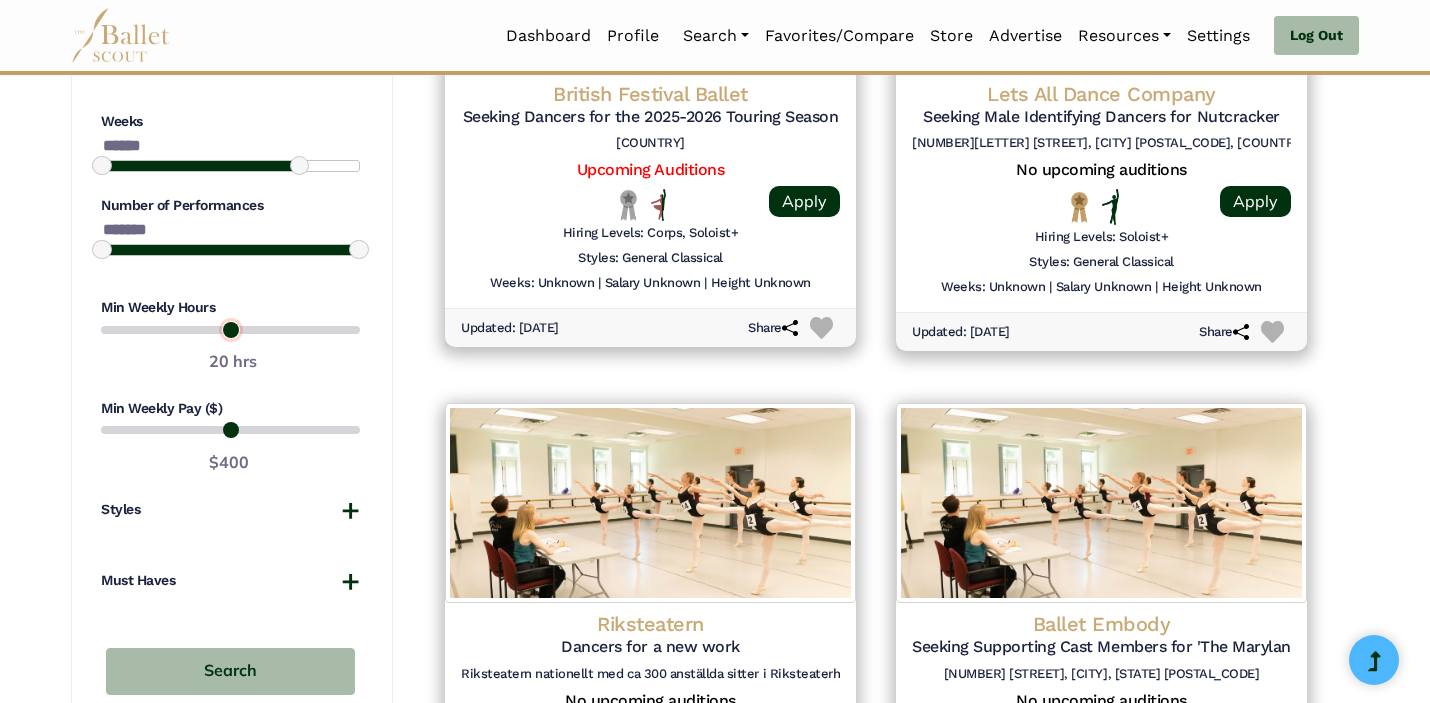drag, startPoint x: 231, startPoint y: 325, endPoint x: 198, endPoint y: 323, distance: 33.06055 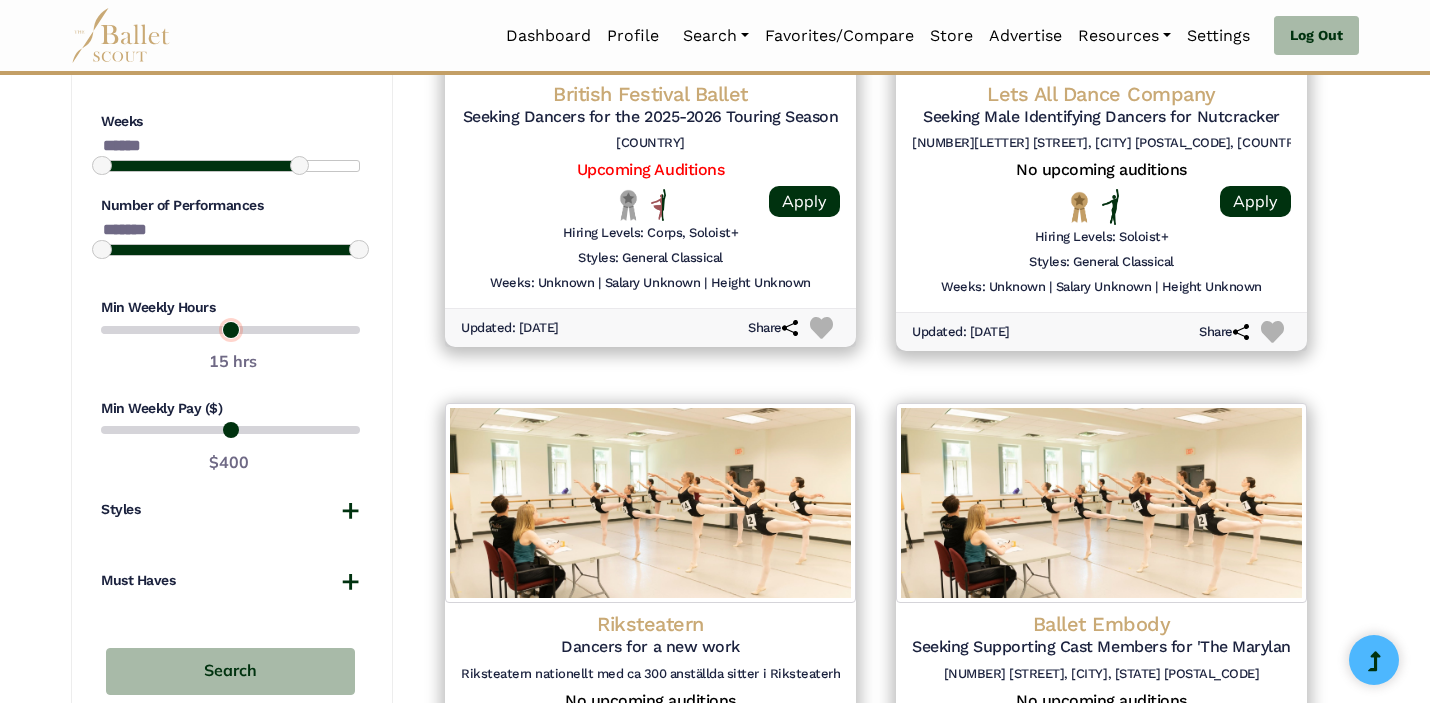 drag, startPoint x: 198, startPoint y: 323, endPoint x: 180, endPoint y: 323, distance: 18 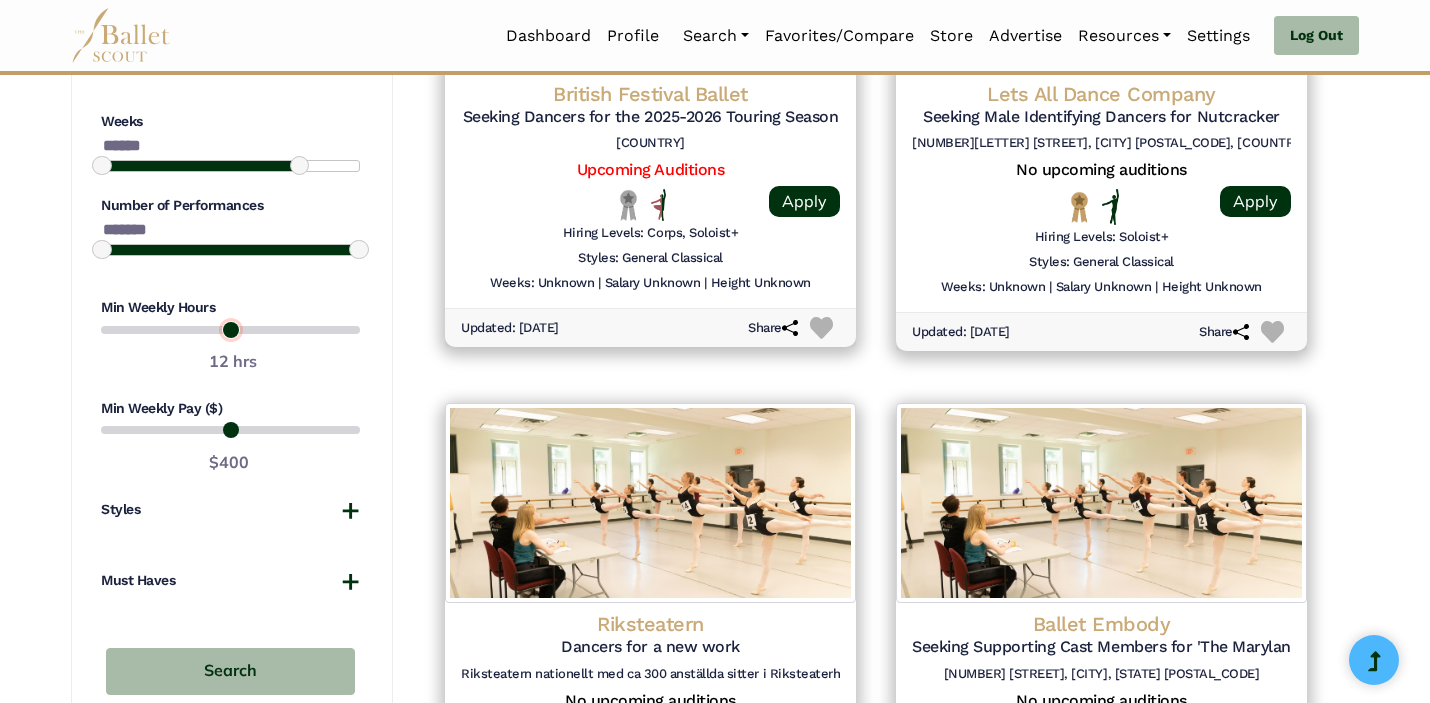 drag, startPoint x: 180, startPoint y: 323, endPoint x: 210, endPoint y: 323, distance: 30 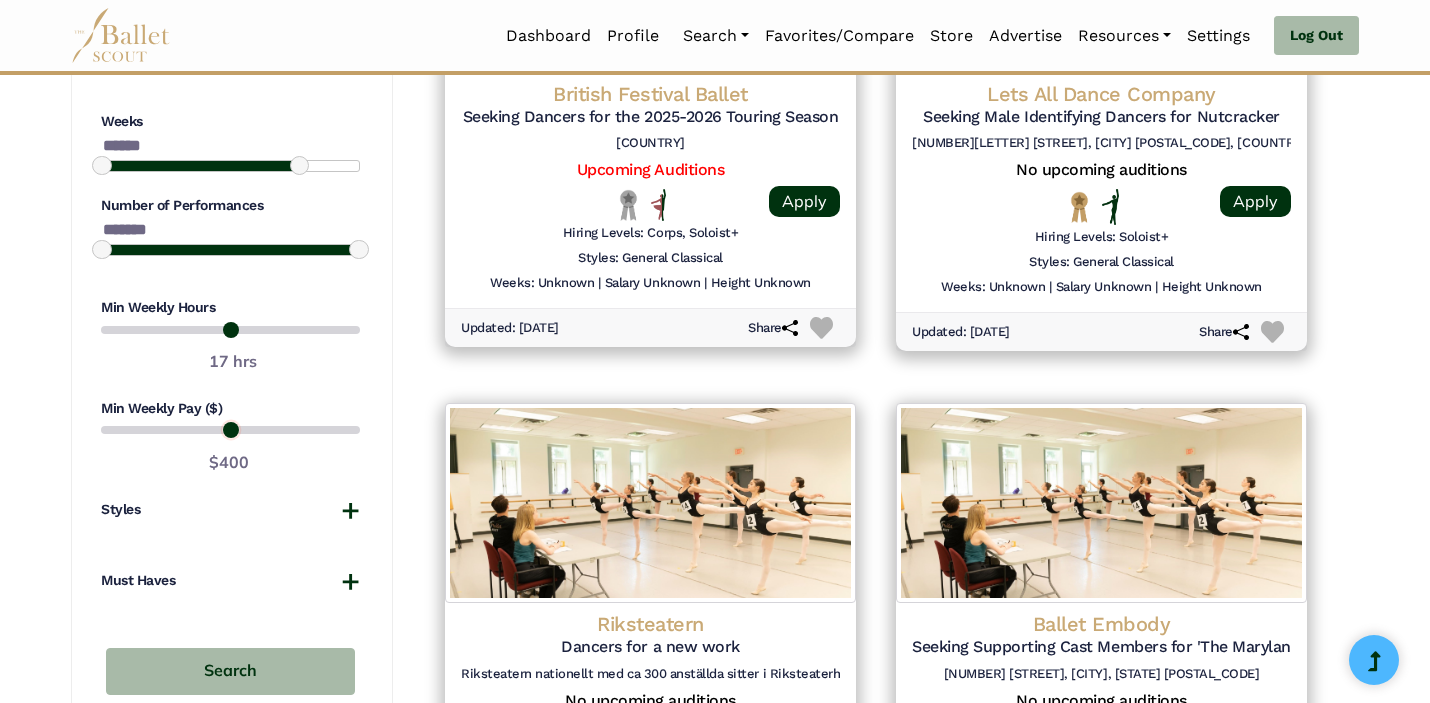drag, startPoint x: 158, startPoint y: 428, endPoint x: 134, endPoint y: 429, distance: 24.020824 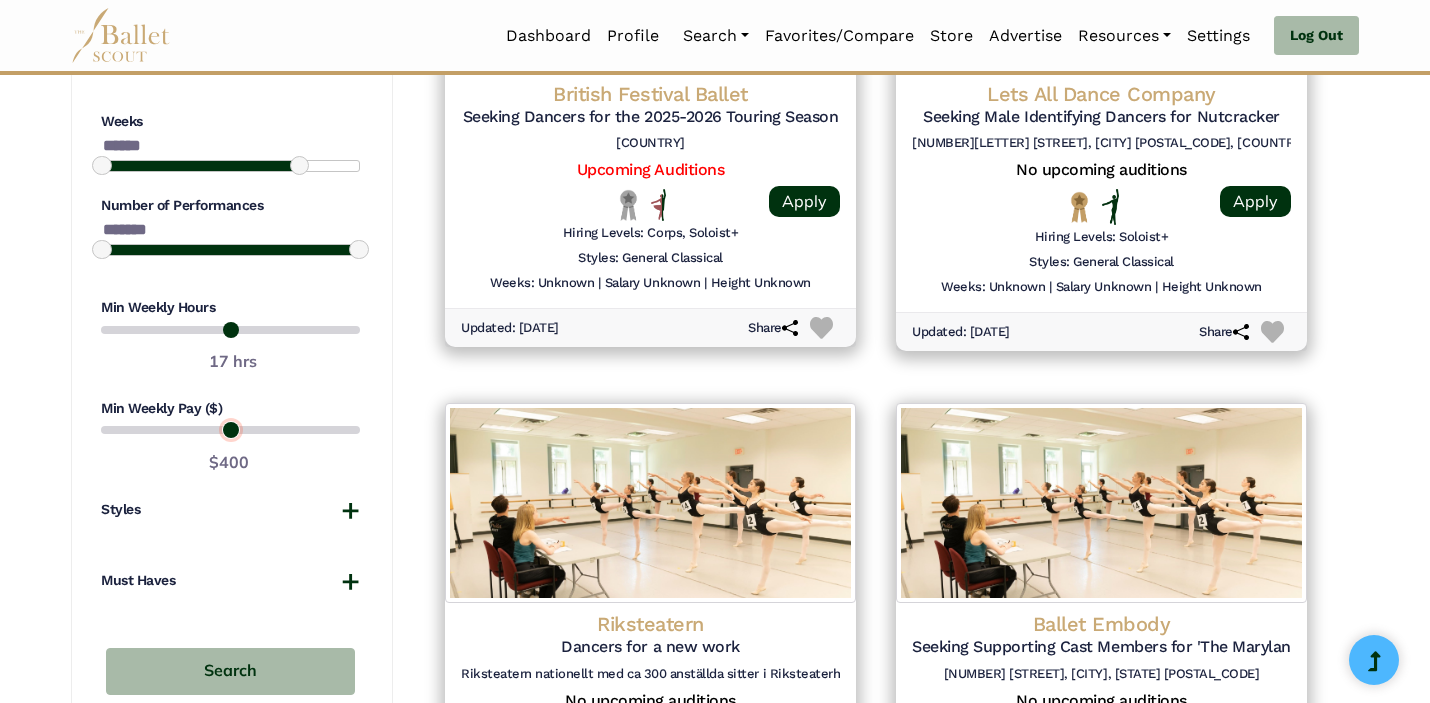 click at bounding box center (230, 430) 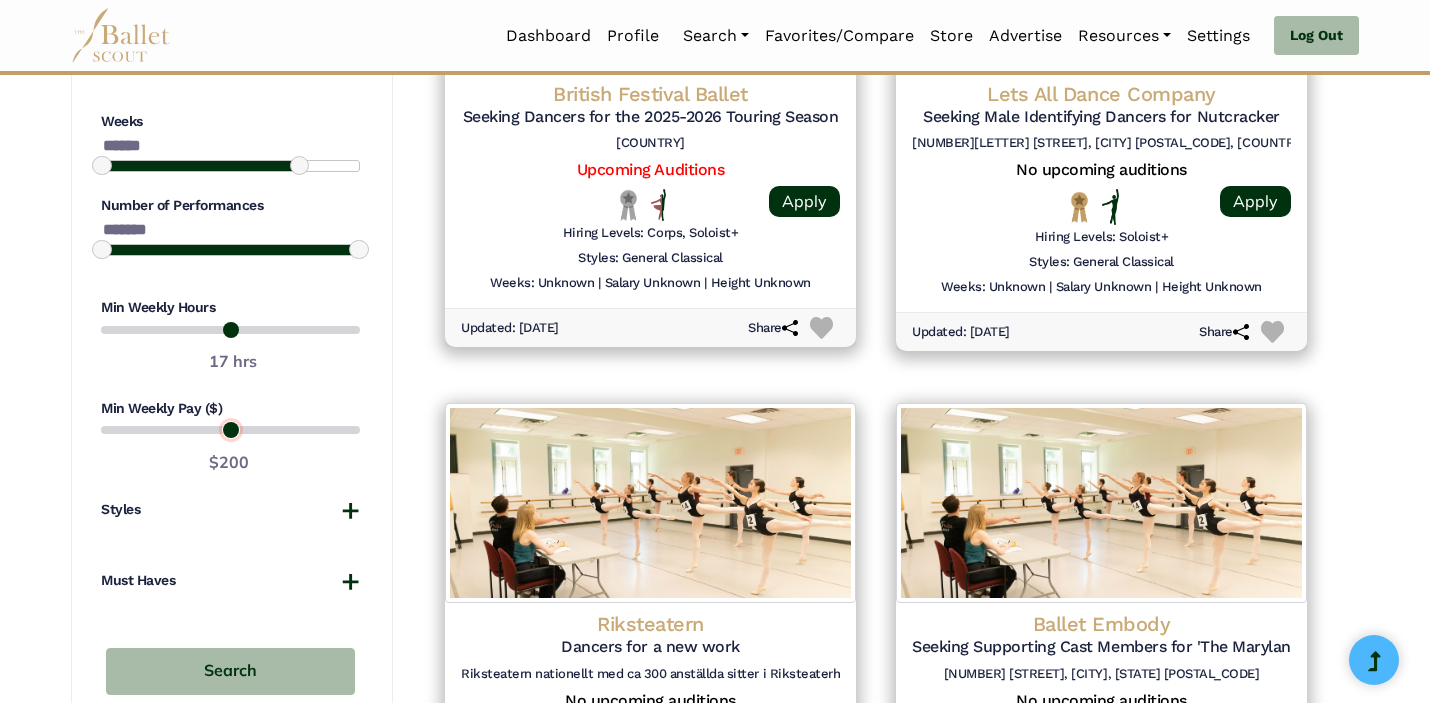 click at bounding box center (230, 430) 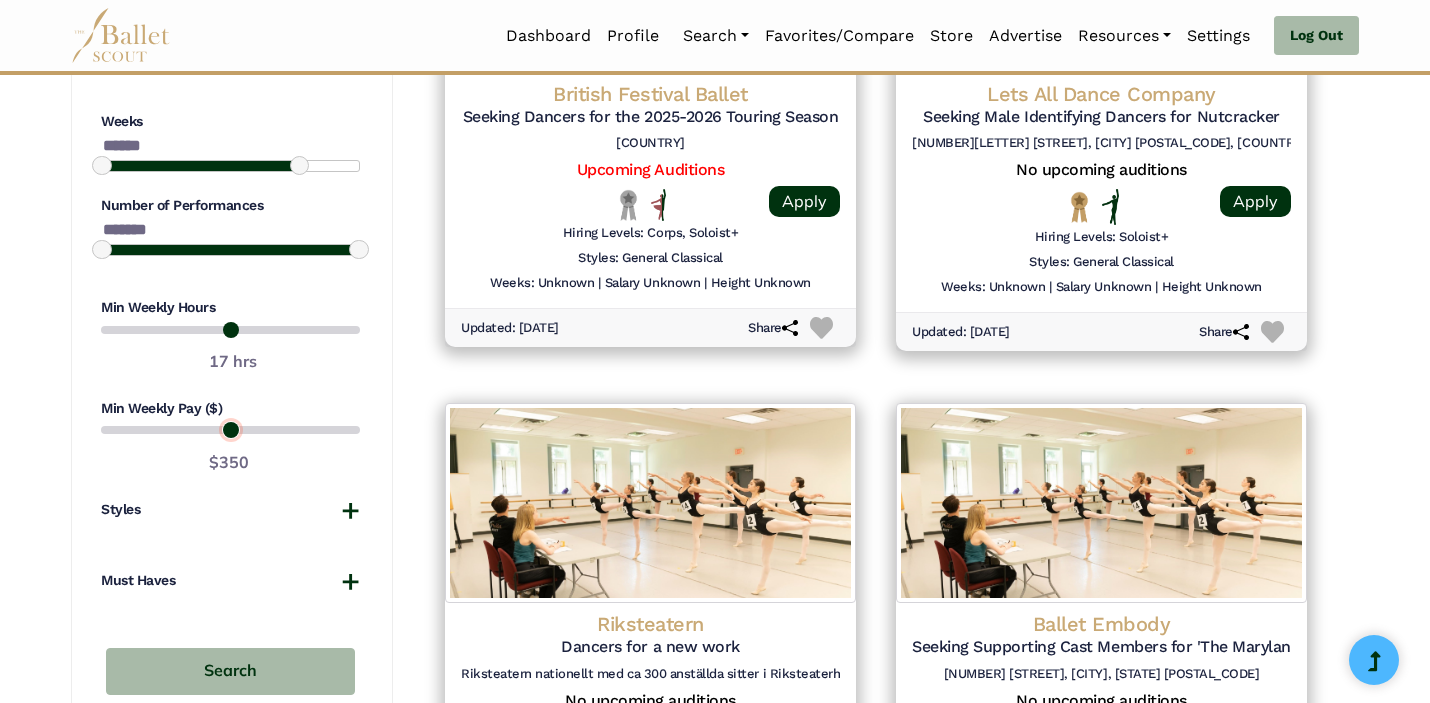 type on "***" 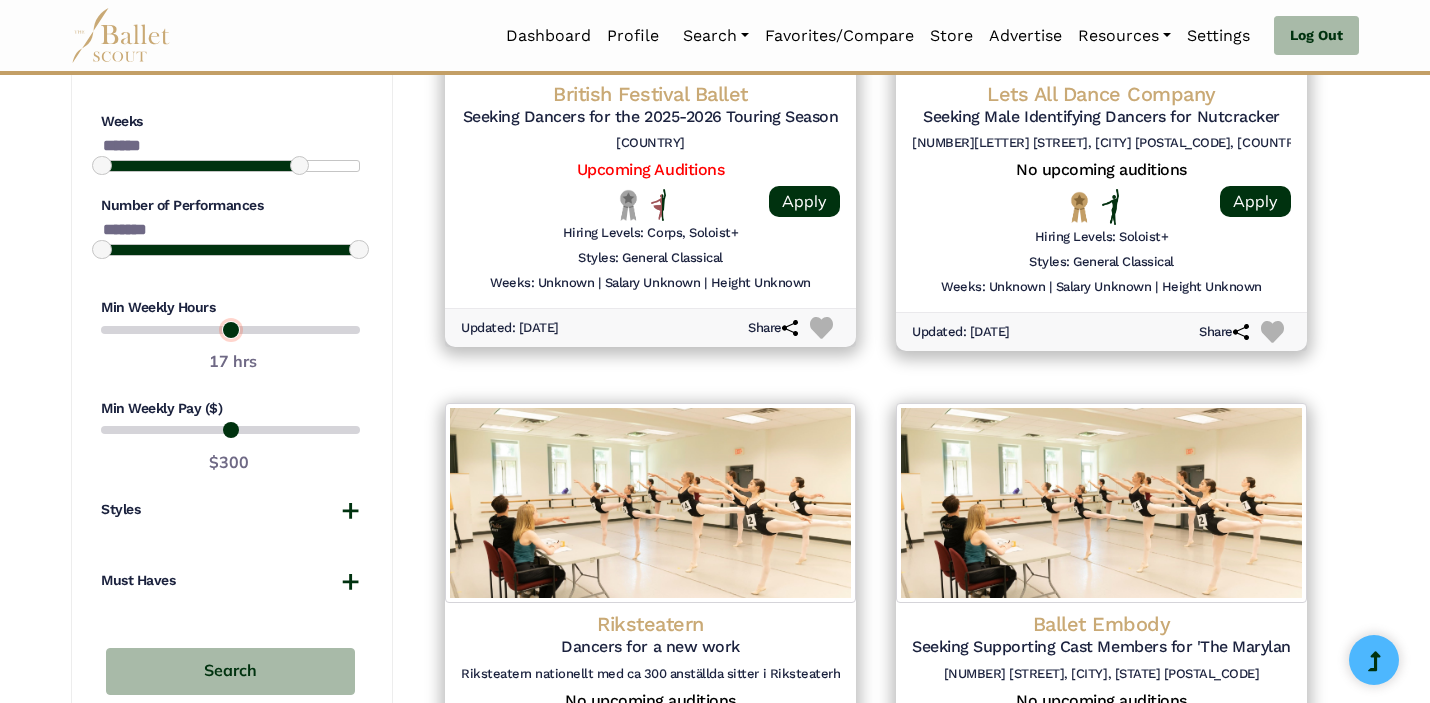 type on "**" 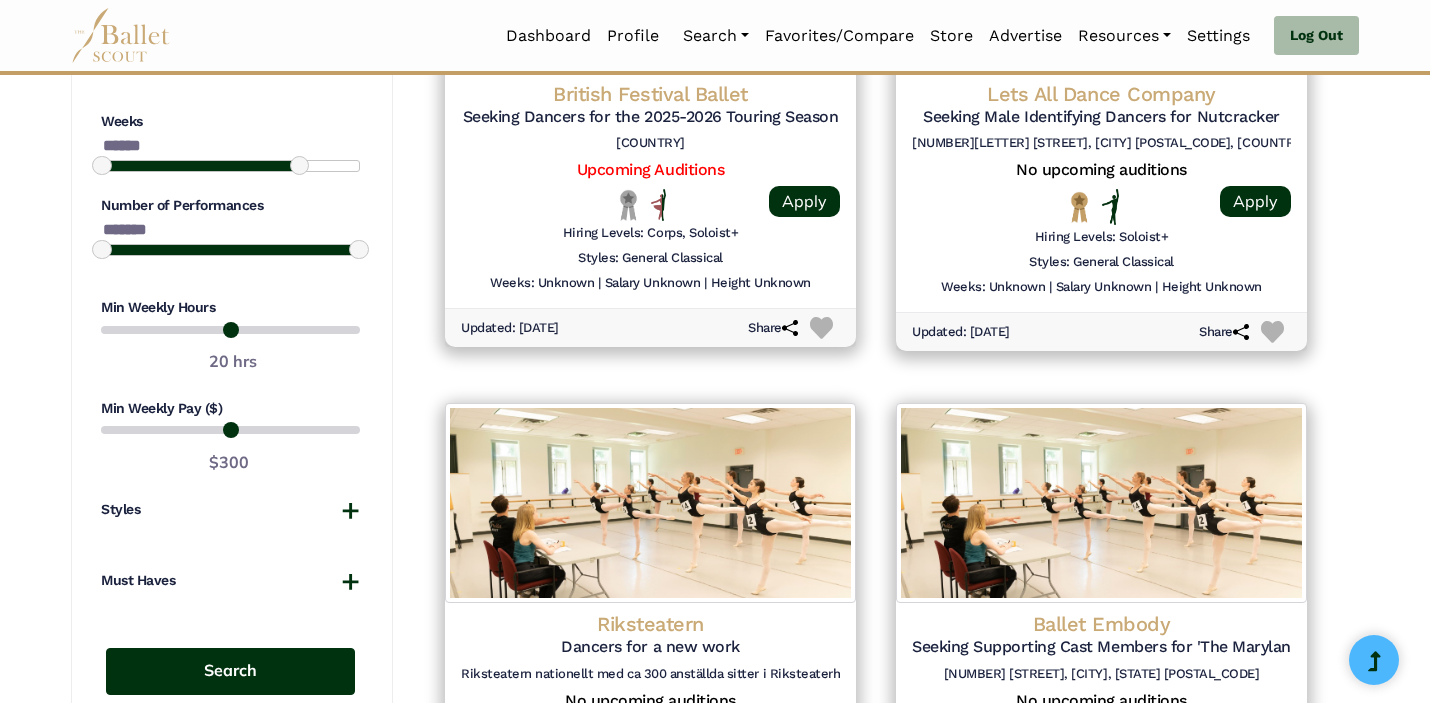 click on "Search" at bounding box center [230, 671] 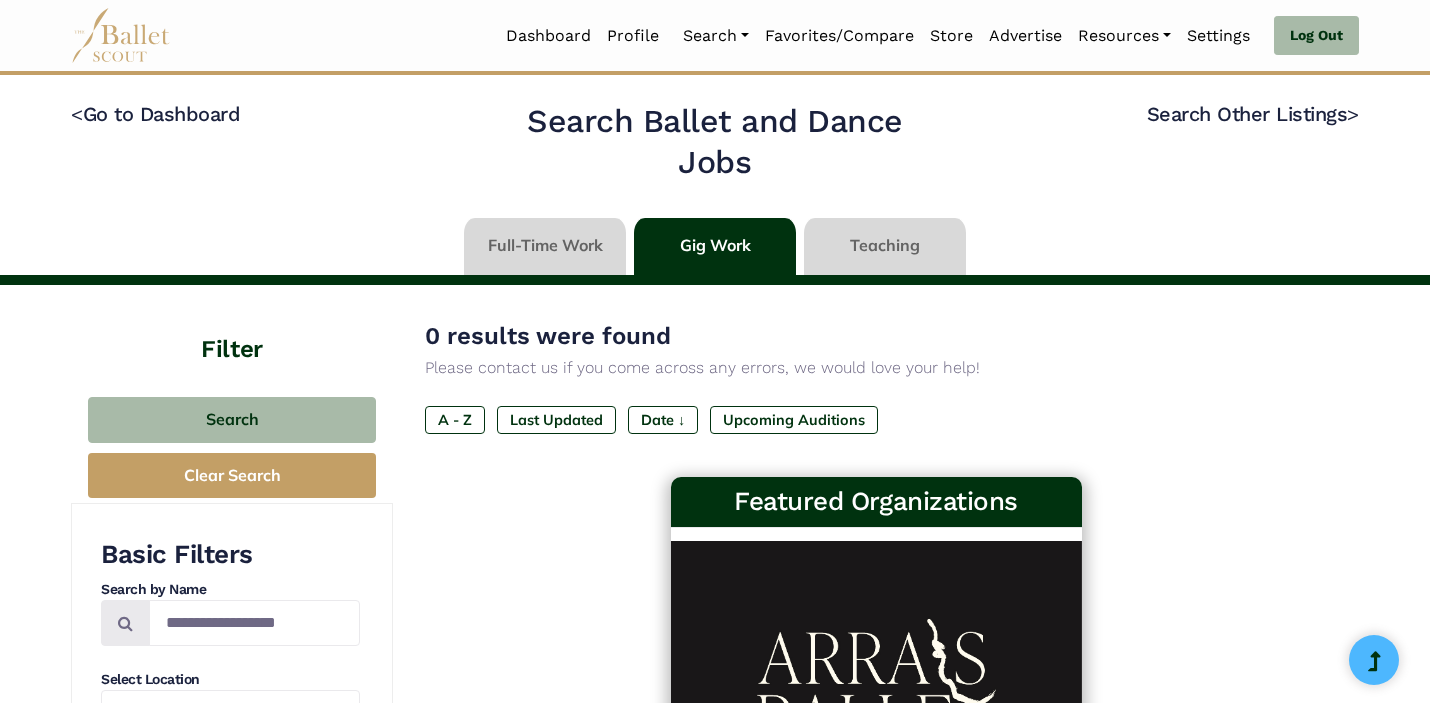 select on "**" 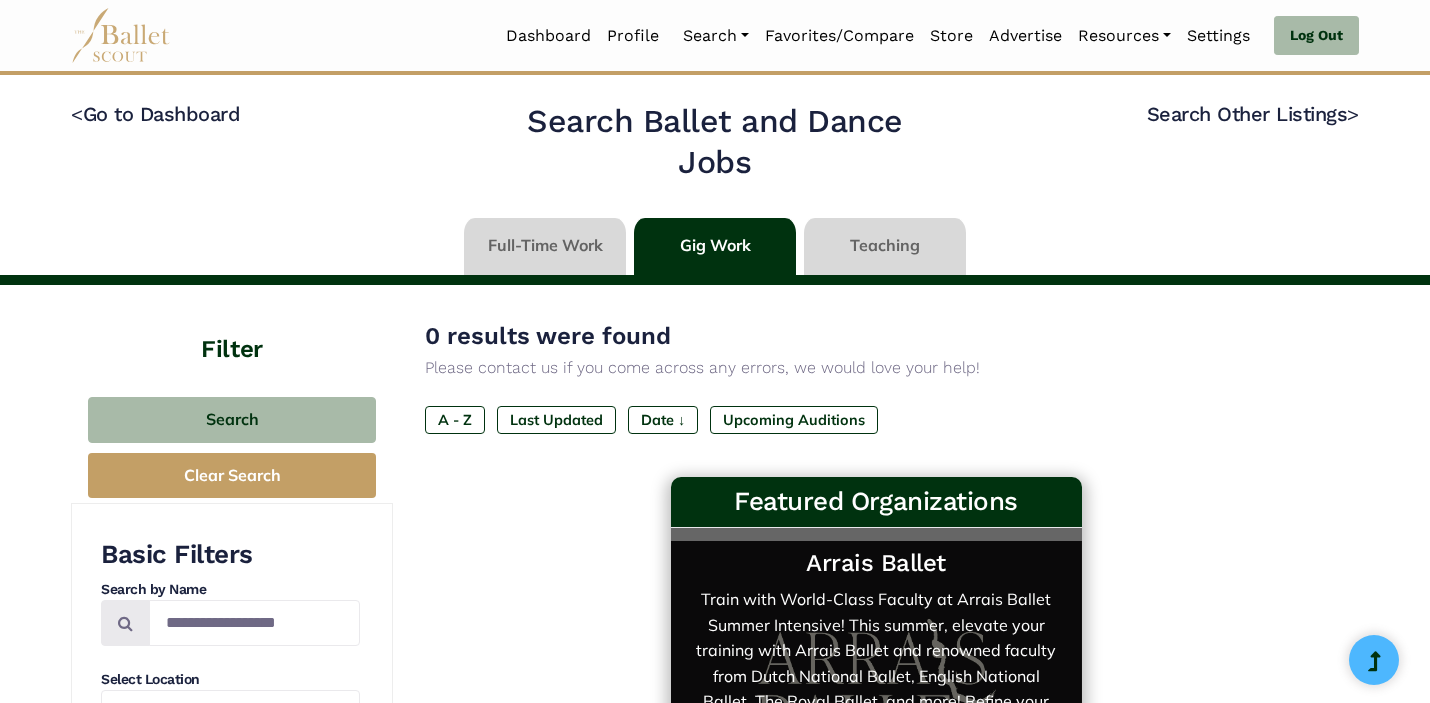 scroll, scrollTop: 50, scrollLeft: 0, axis: vertical 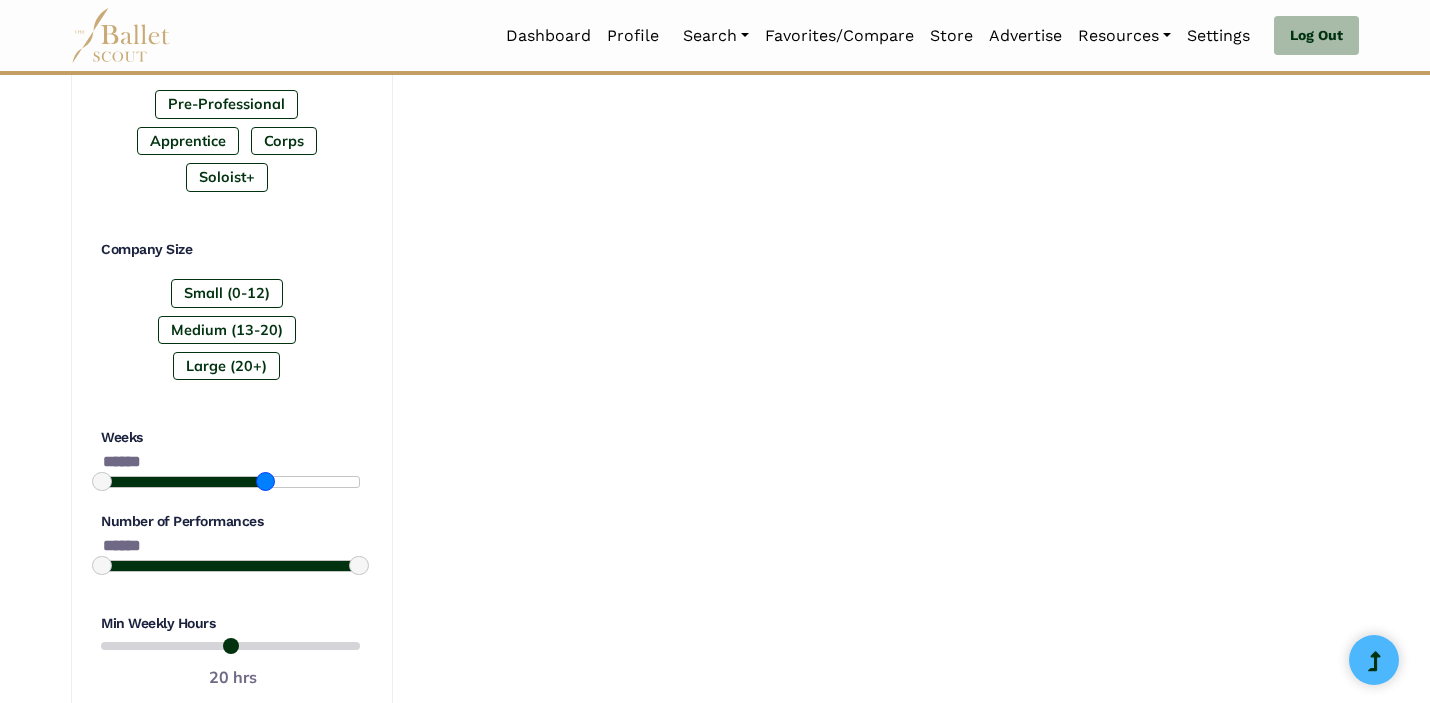 type on "******" 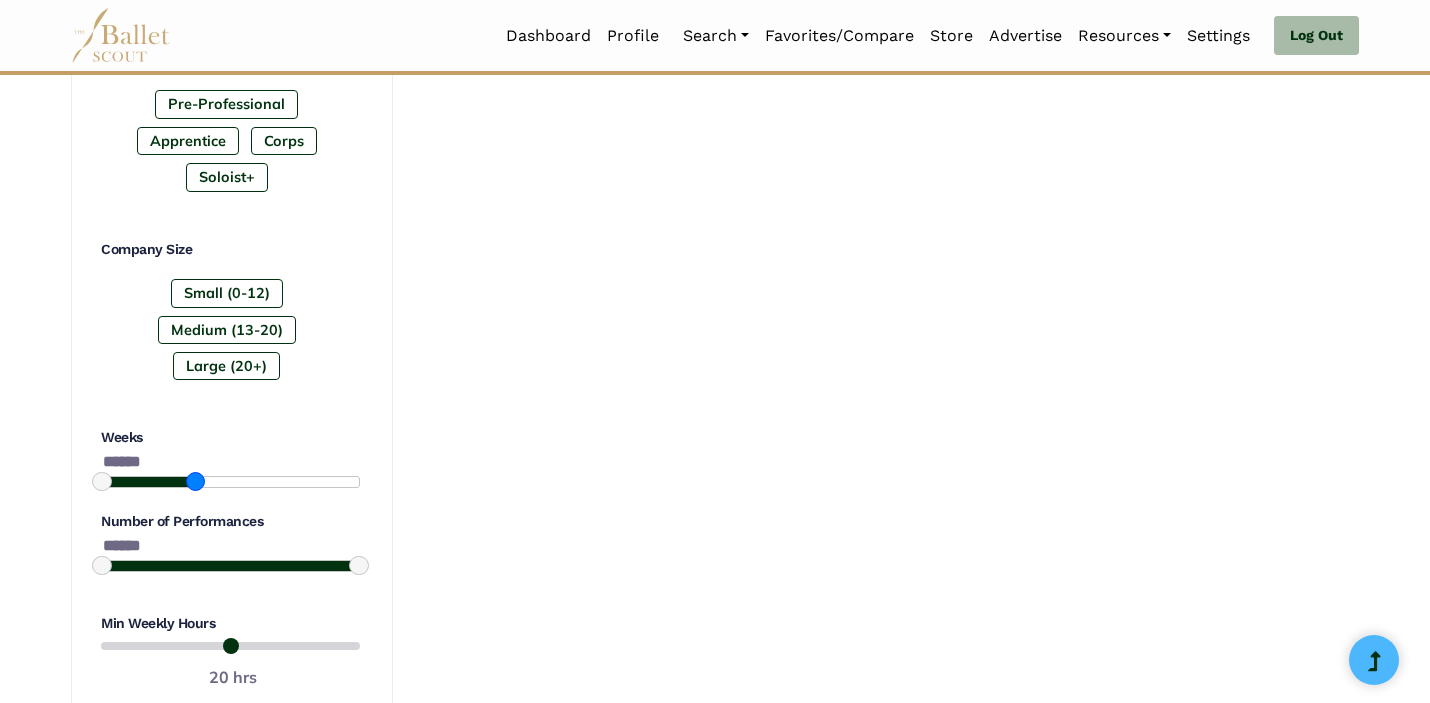 drag, startPoint x: 294, startPoint y: 473, endPoint x: 192, endPoint y: 476, distance: 102.044106 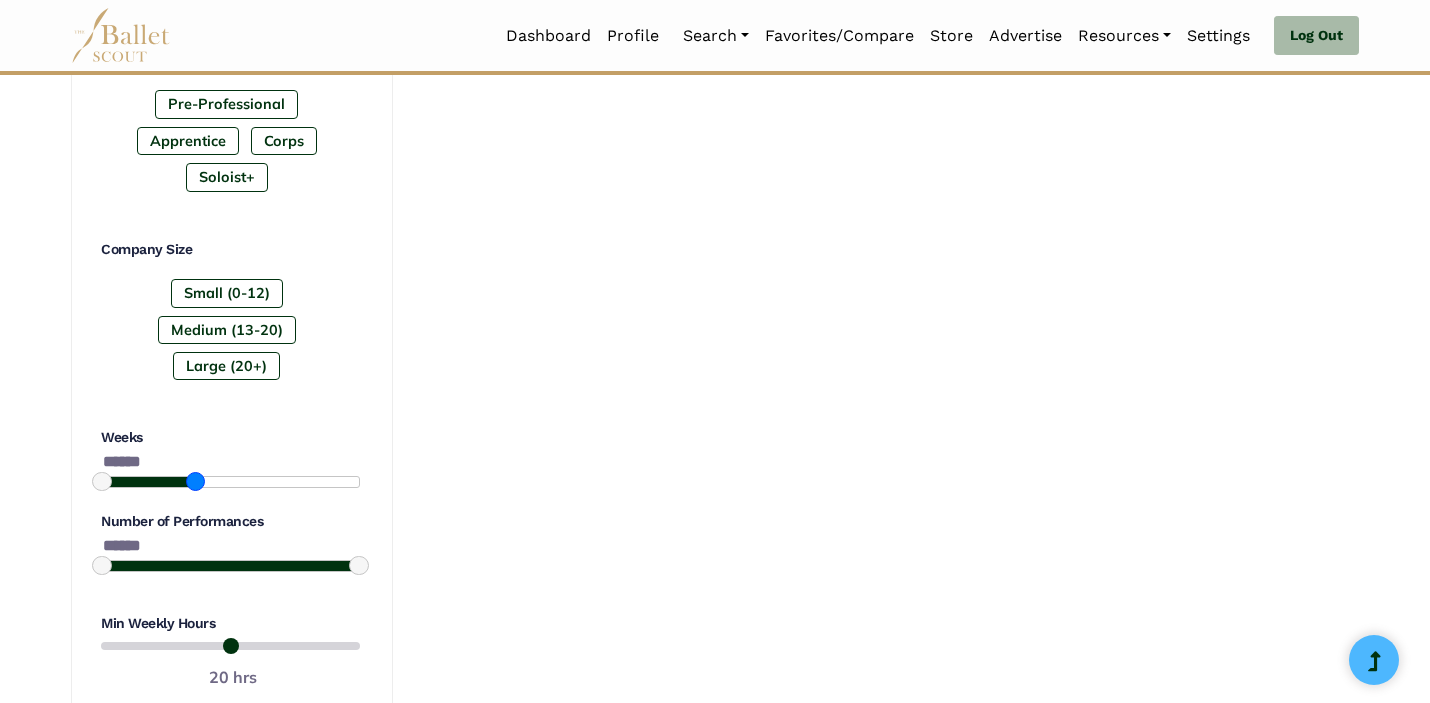 click at bounding box center (195, 481) 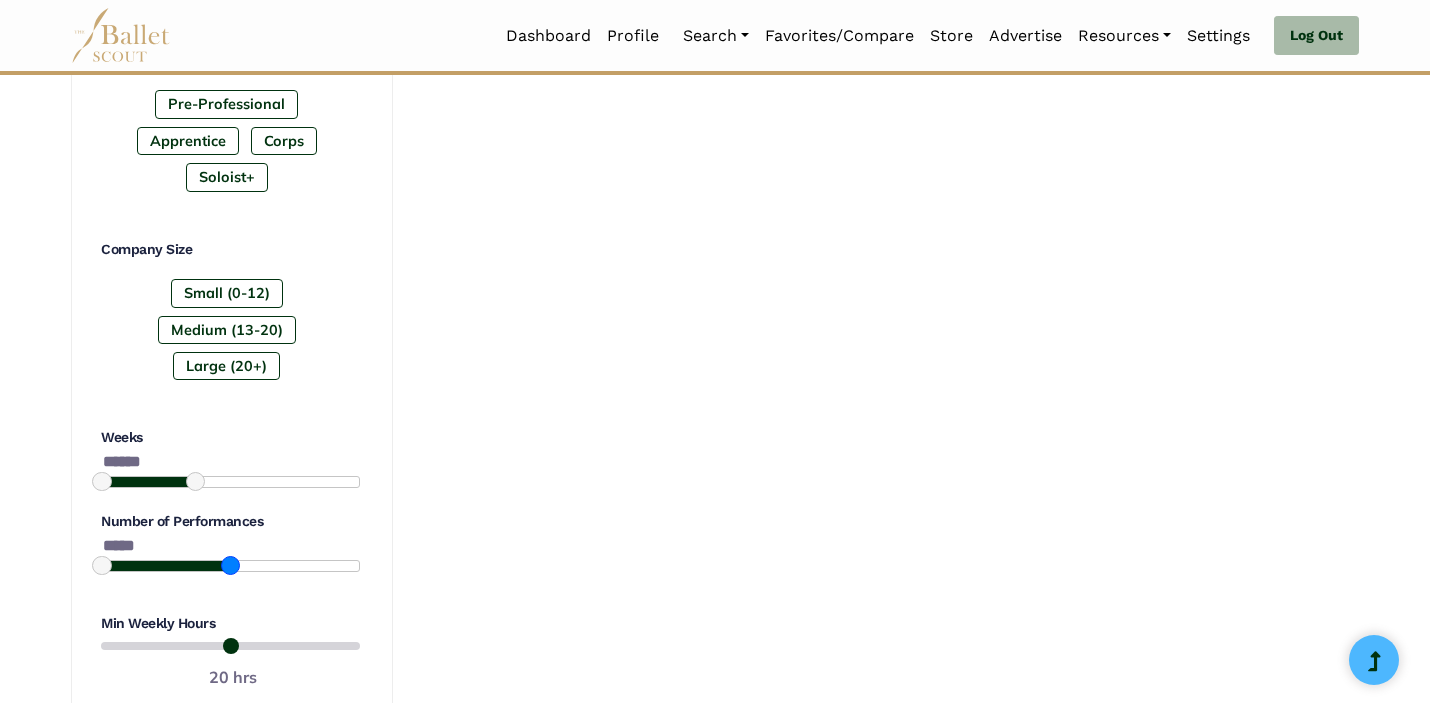 type on "*****" 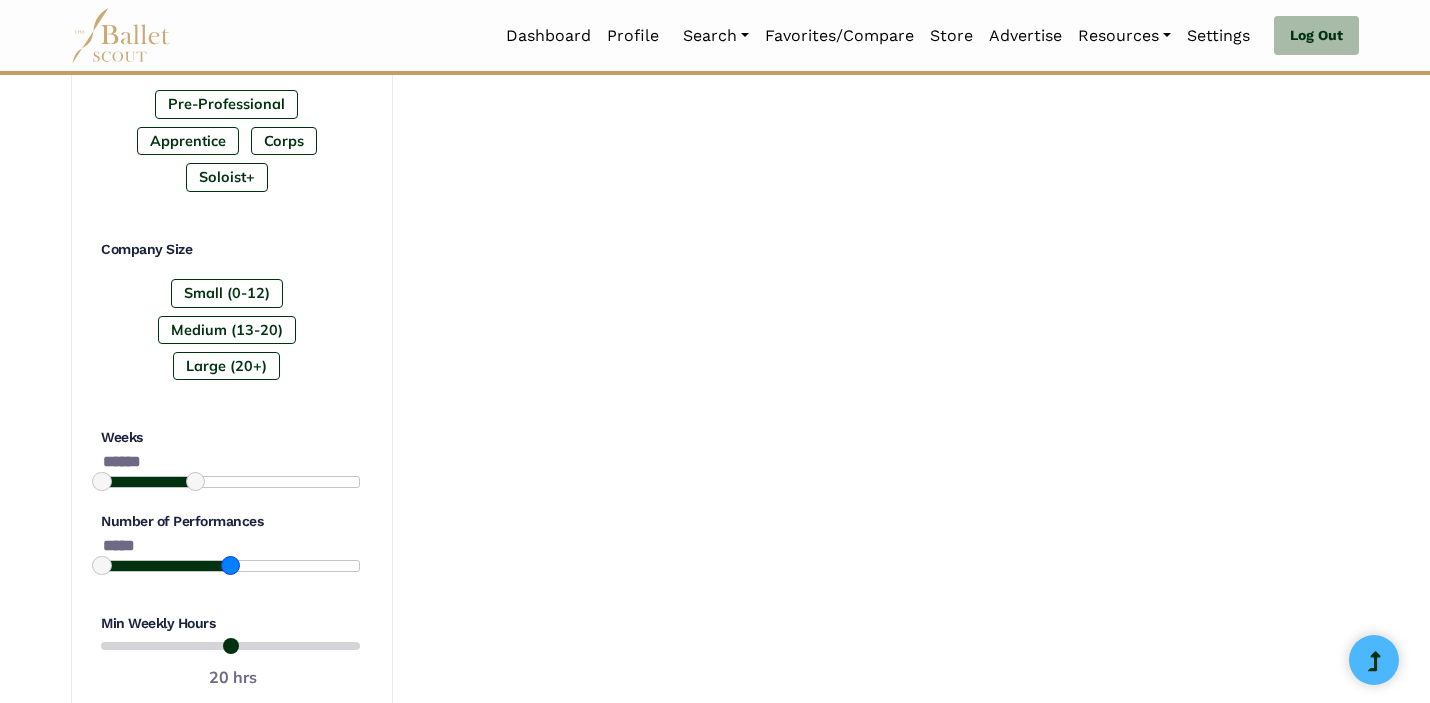 drag, startPoint x: 353, startPoint y: 558, endPoint x: 197, endPoint y: 553, distance: 156.08011 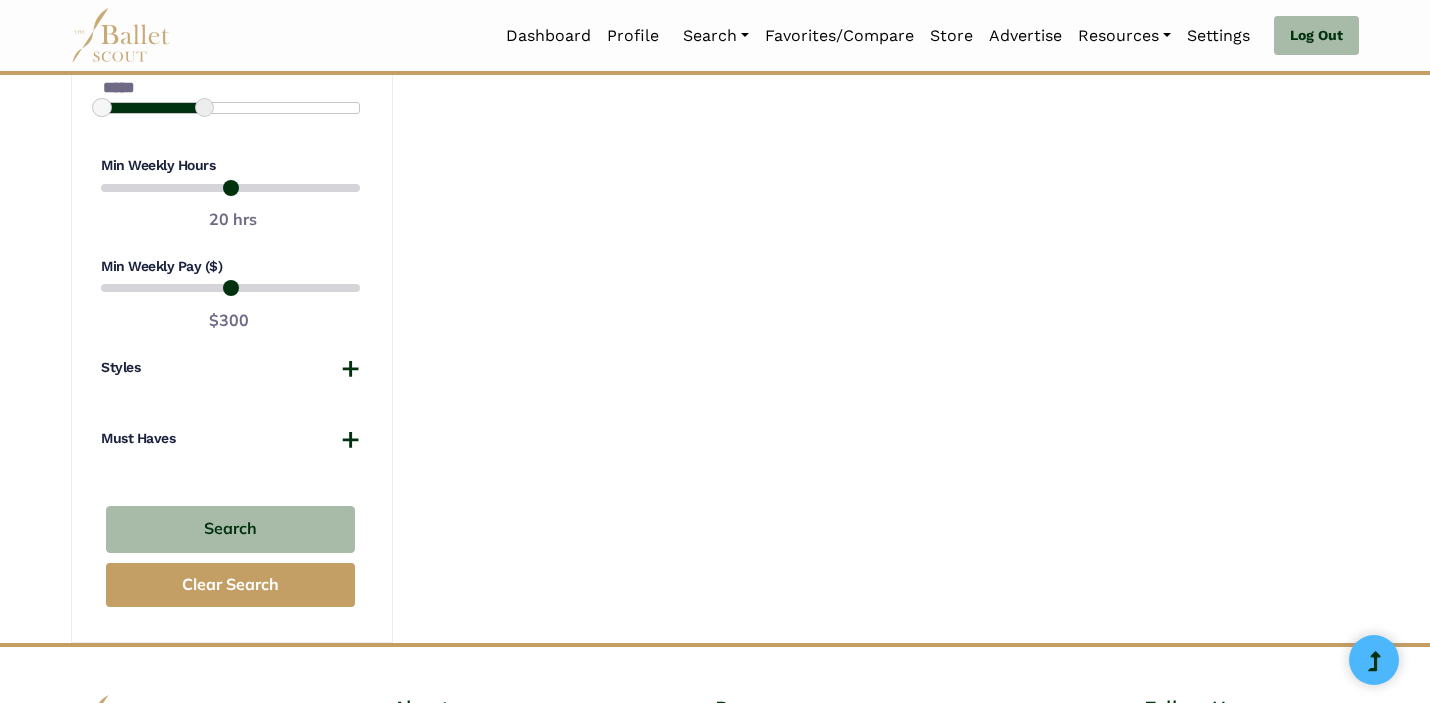 scroll, scrollTop: 2020, scrollLeft: 0, axis: vertical 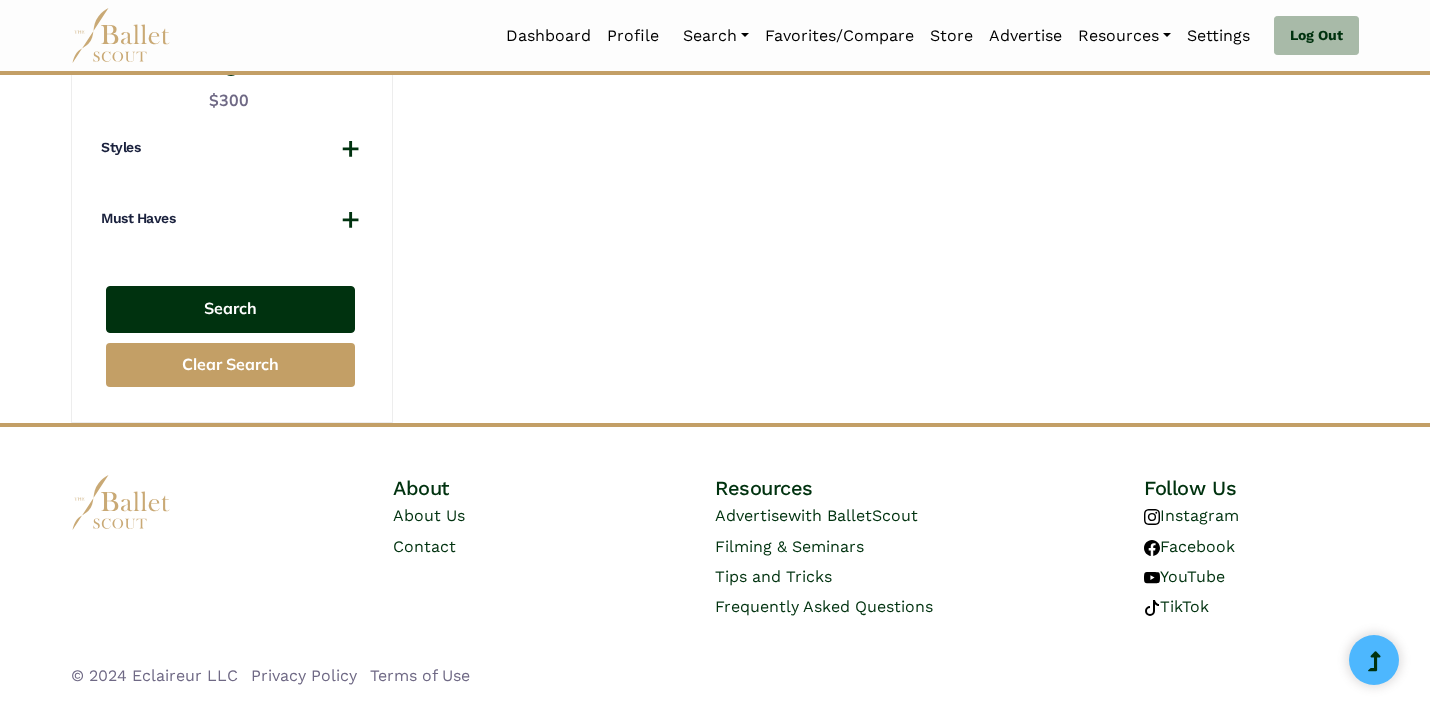 click on "Search" at bounding box center (230, 309) 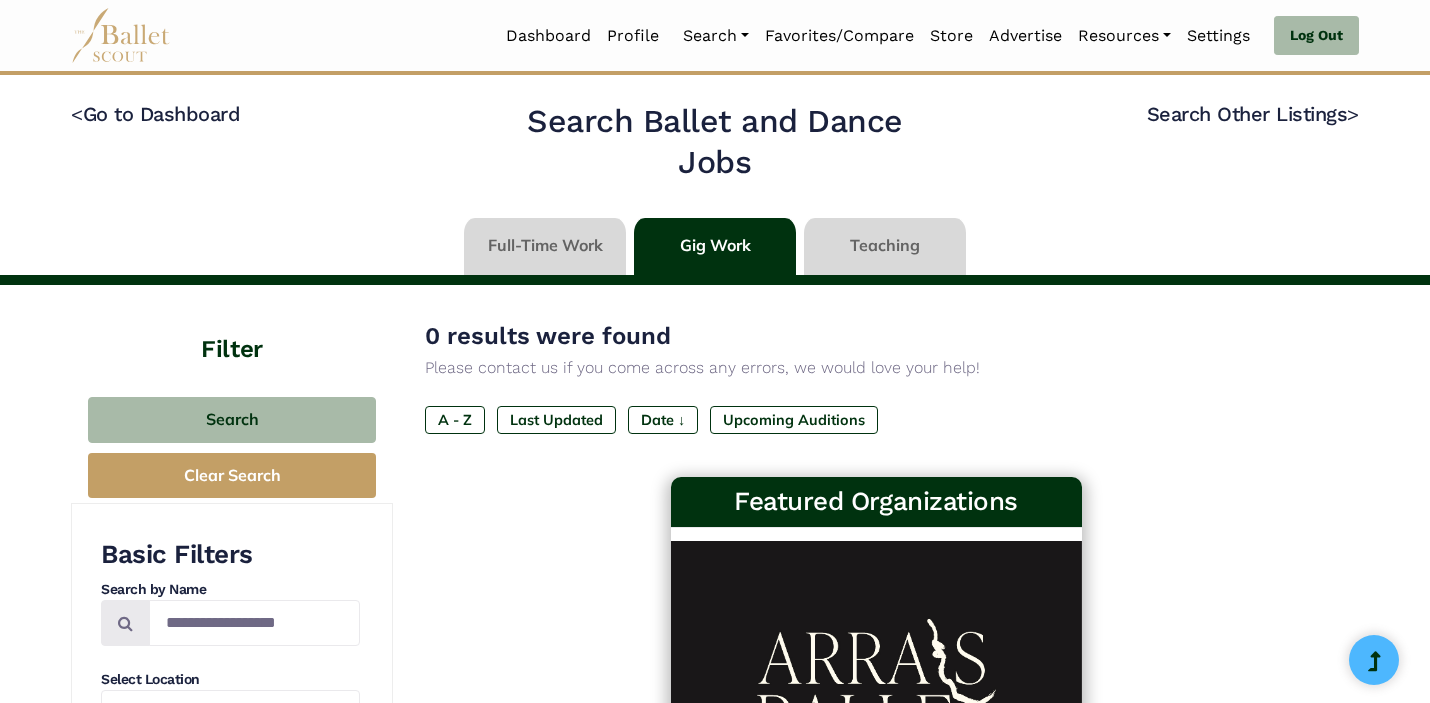 select on "**" 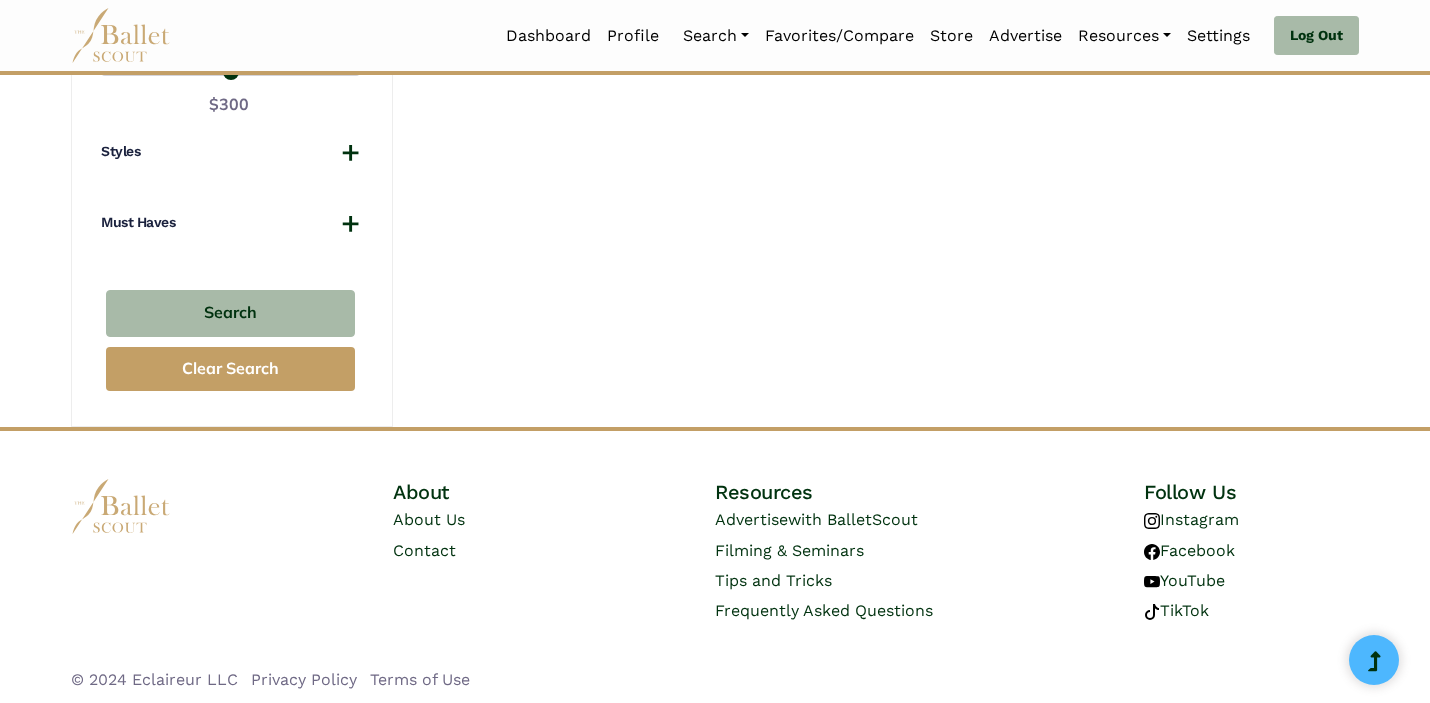 scroll, scrollTop: 2020, scrollLeft: 0, axis: vertical 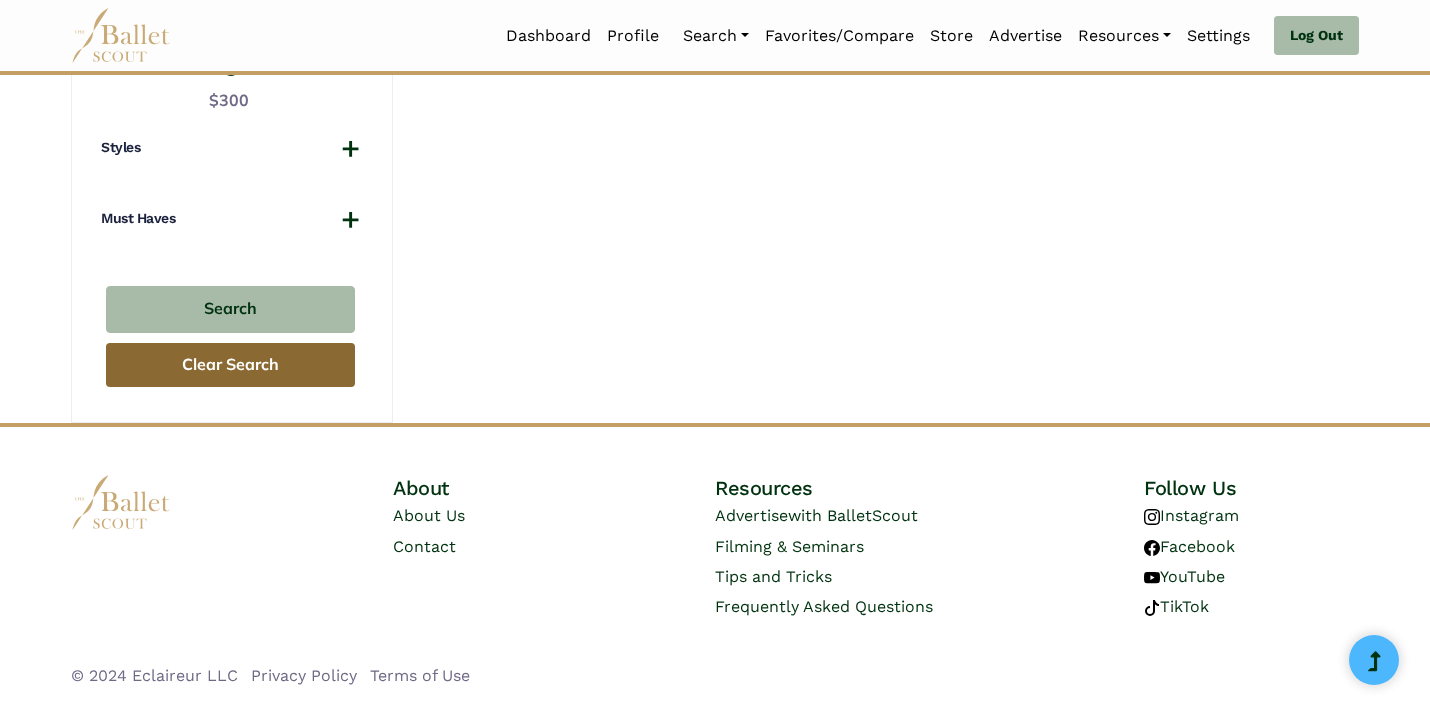 click on "Clear Search" at bounding box center [230, 365] 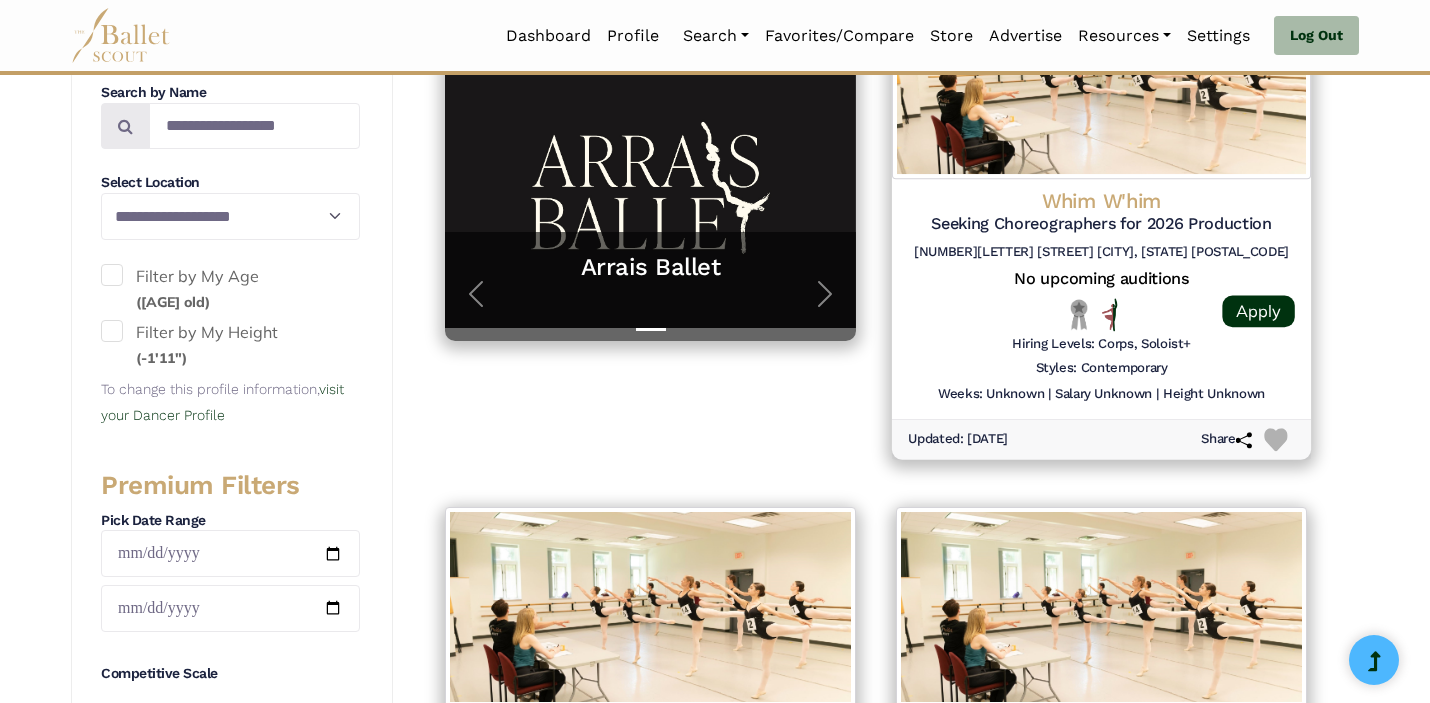 scroll, scrollTop: 500, scrollLeft: 0, axis: vertical 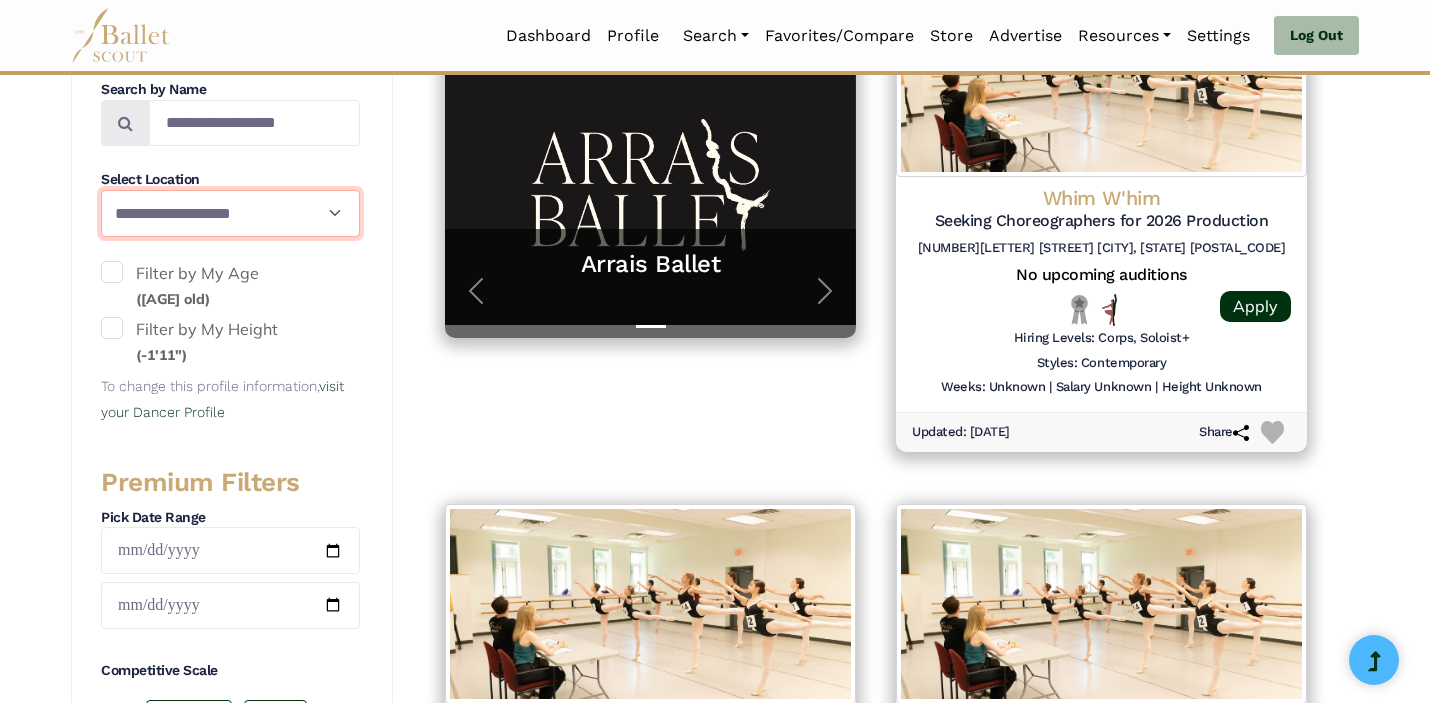 click on "**********" at bounding box center [230, 213] 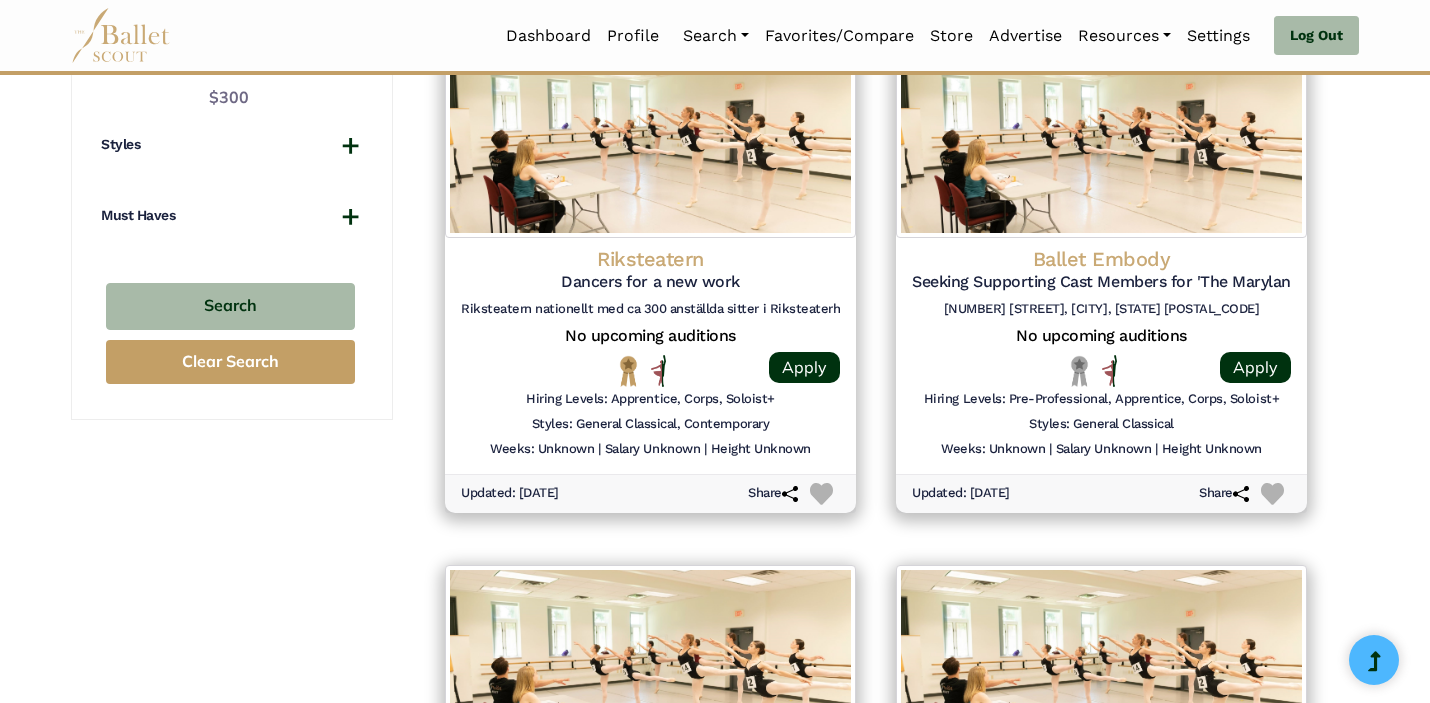 scroll, scrollTop: 2056, scrollLeft: 0, axis: vertical 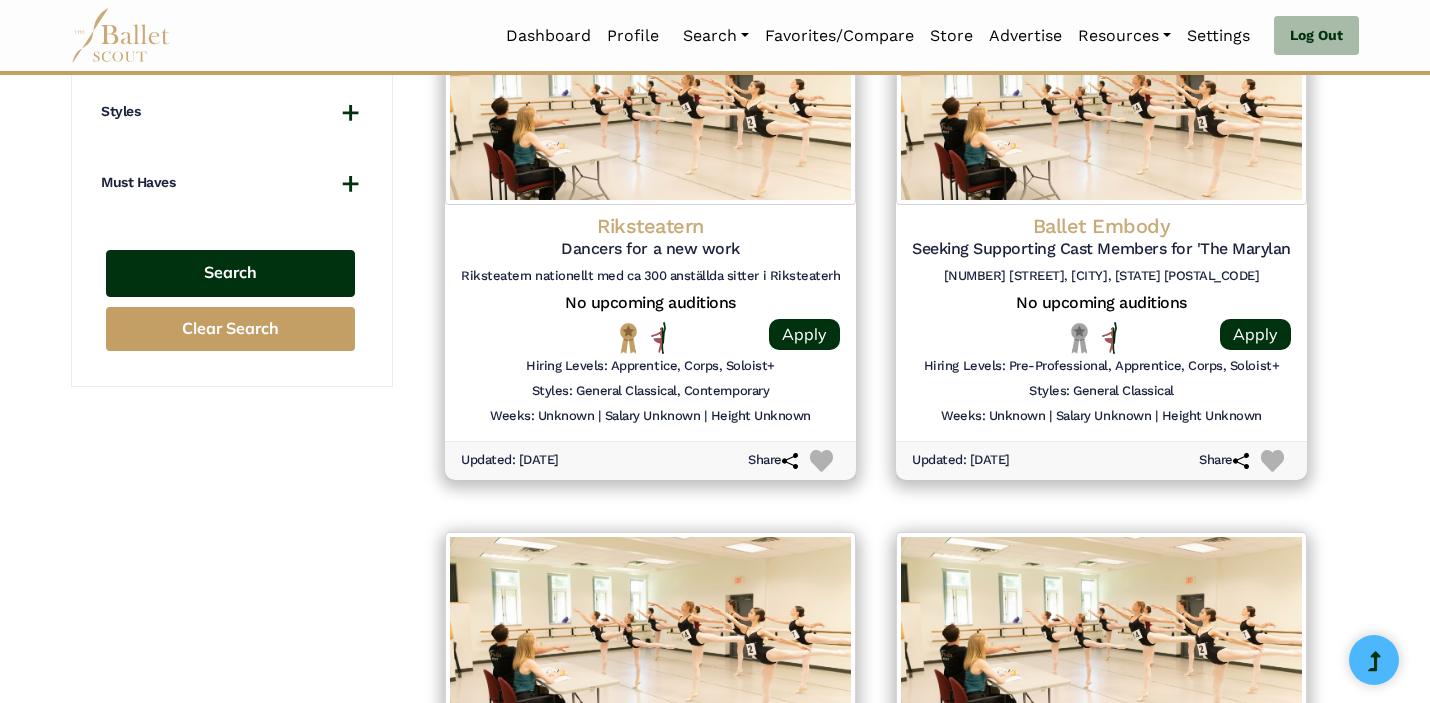 click on "Search" at bounding box center (230, 273) 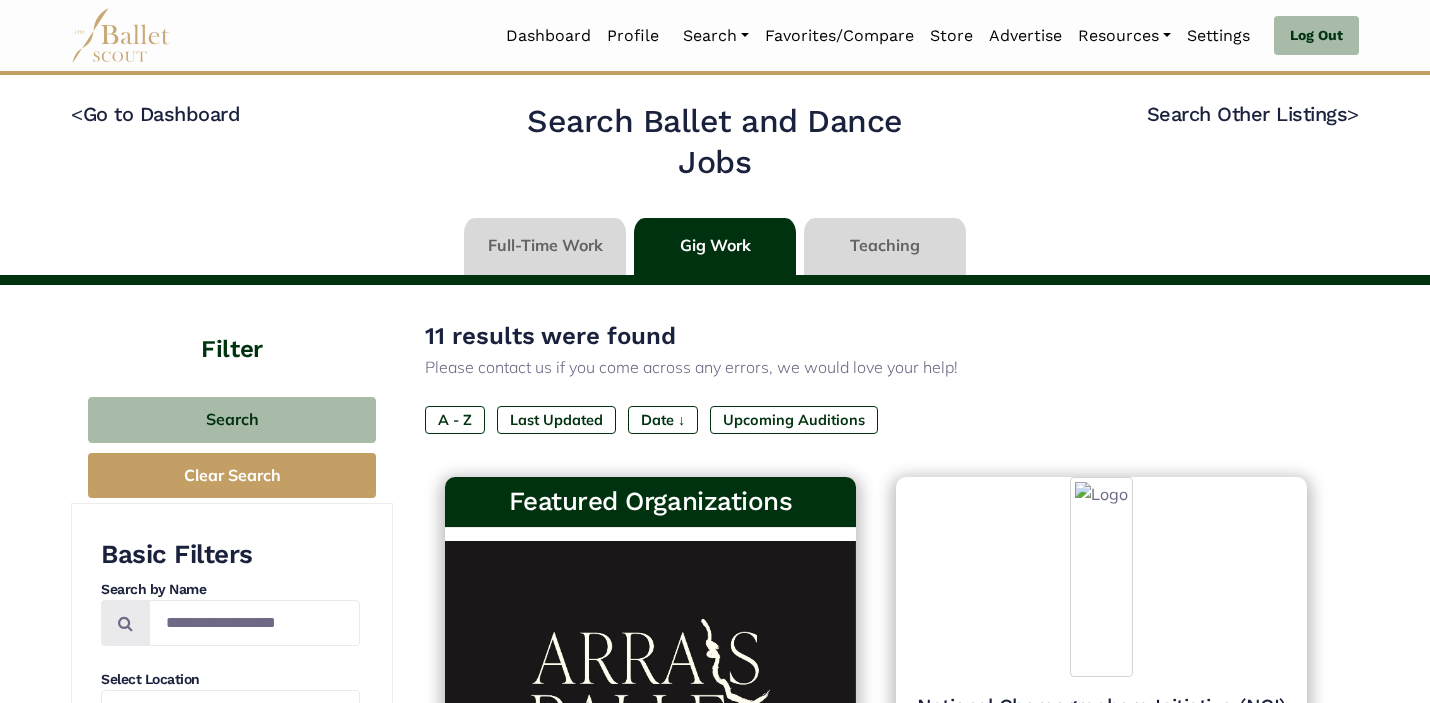 scroll, scrollTop: 0, scrollLeft: 0, axis: both 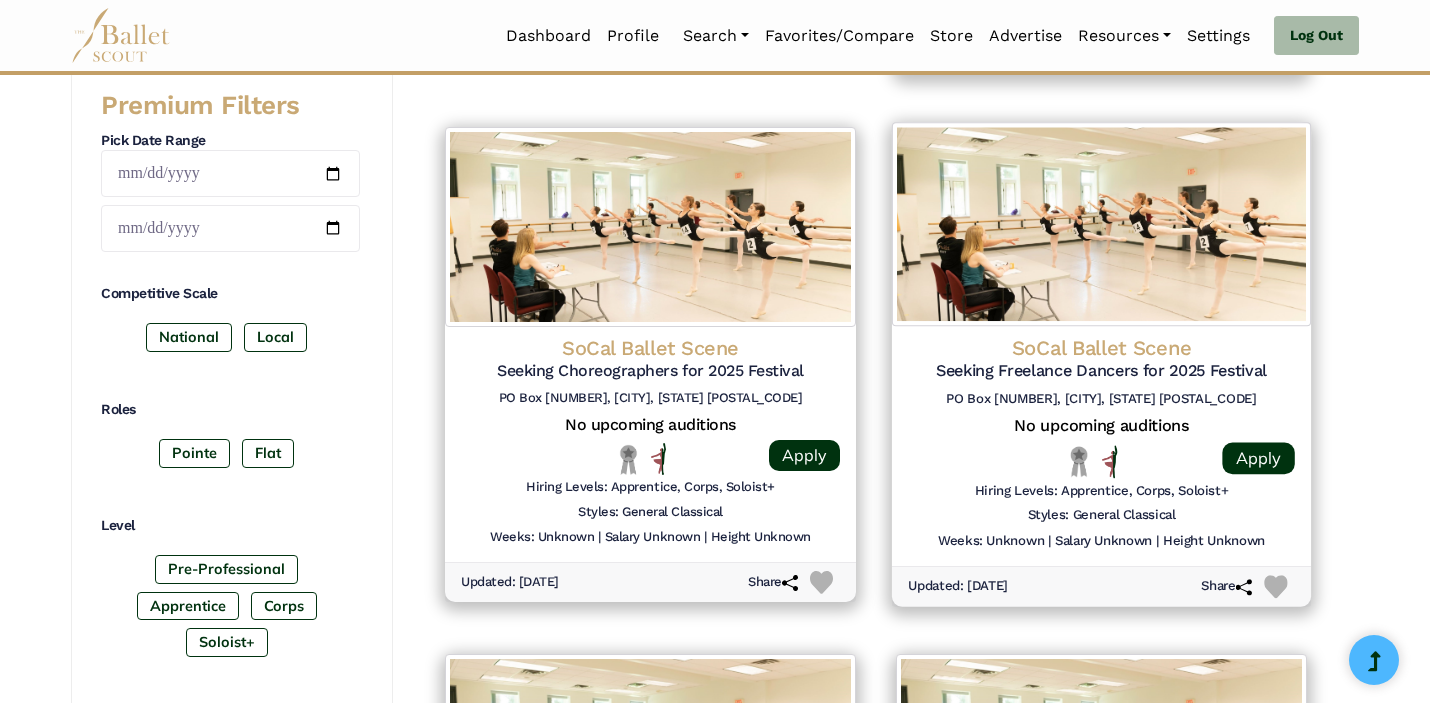 click on "Seeking Freelance Dancers for 2025 Festival" at bounding box center [1101, -156] 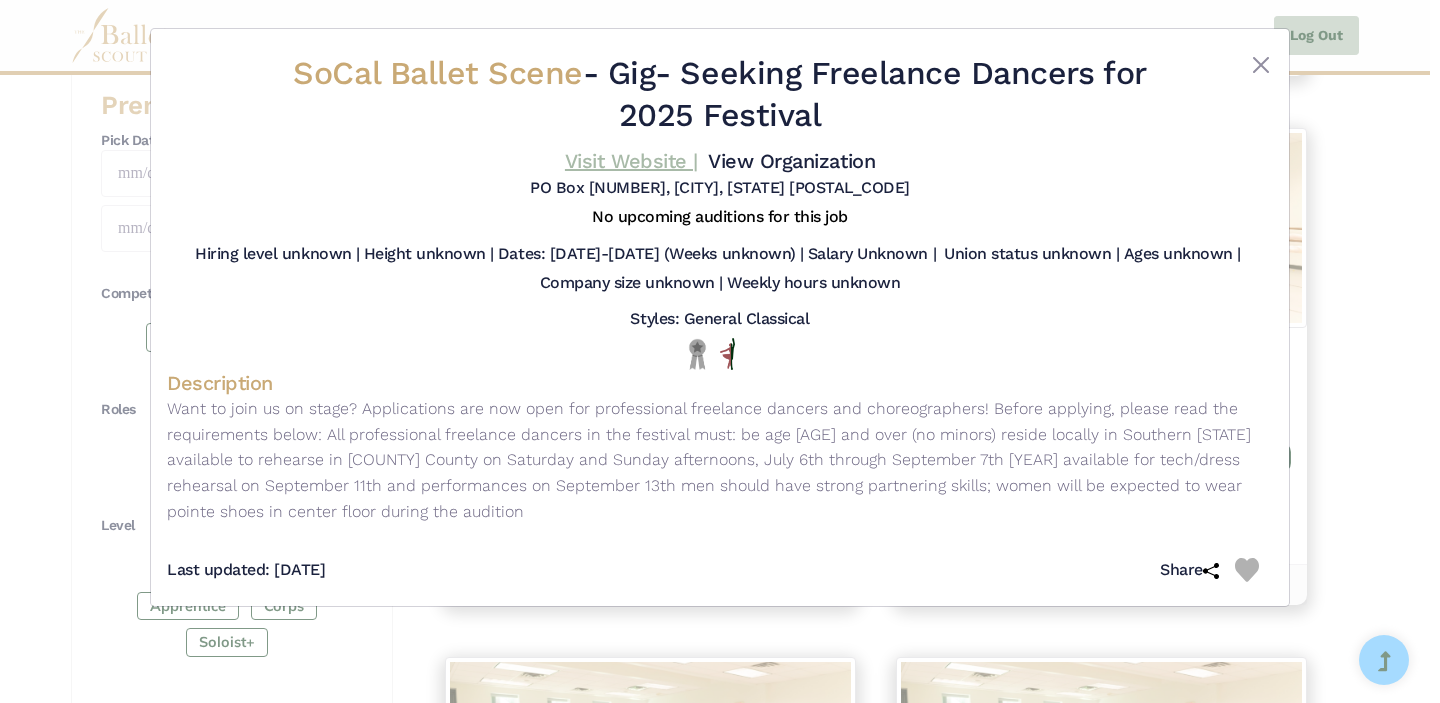 click on "Visit Website |" at bounding box center [631, 161] 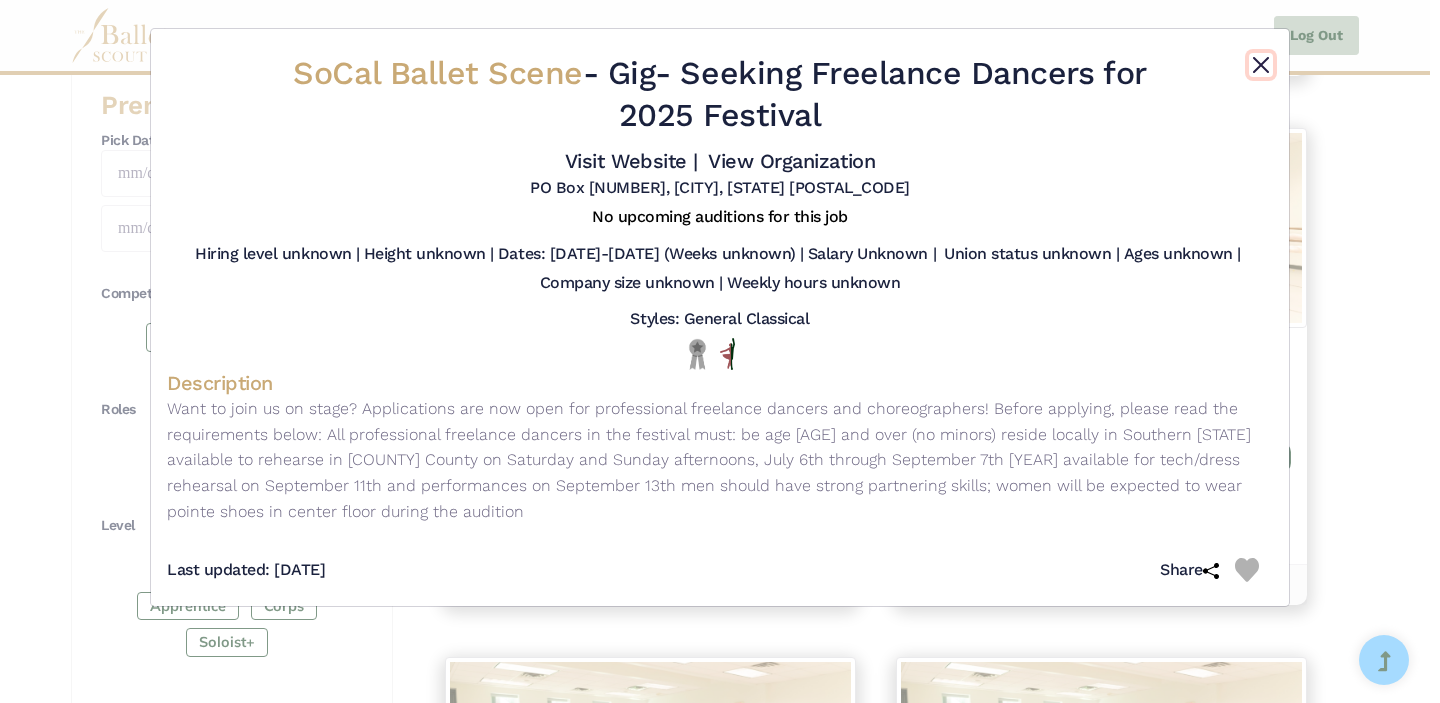 click at bounding box center (1261, 65) 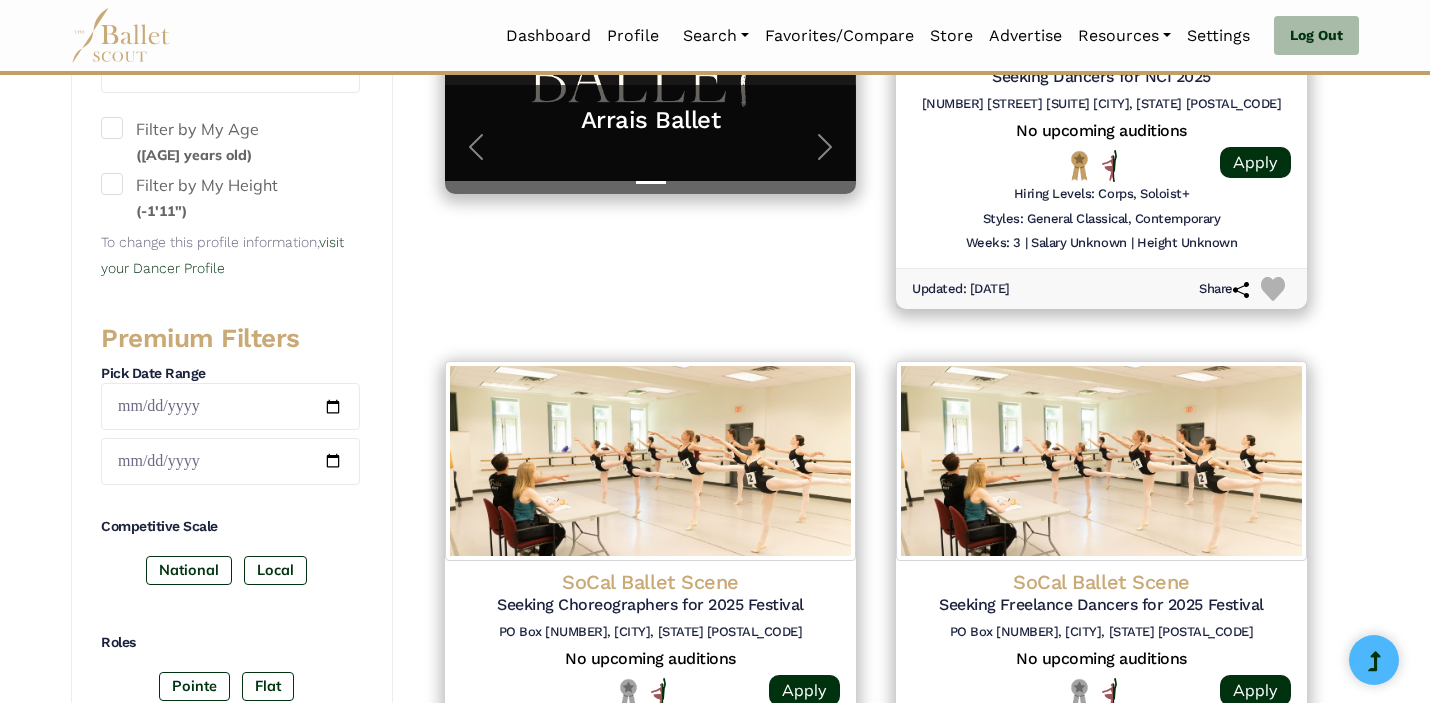 scroll, scrollTop: 519, scrollLeft: 0, axis: vertical 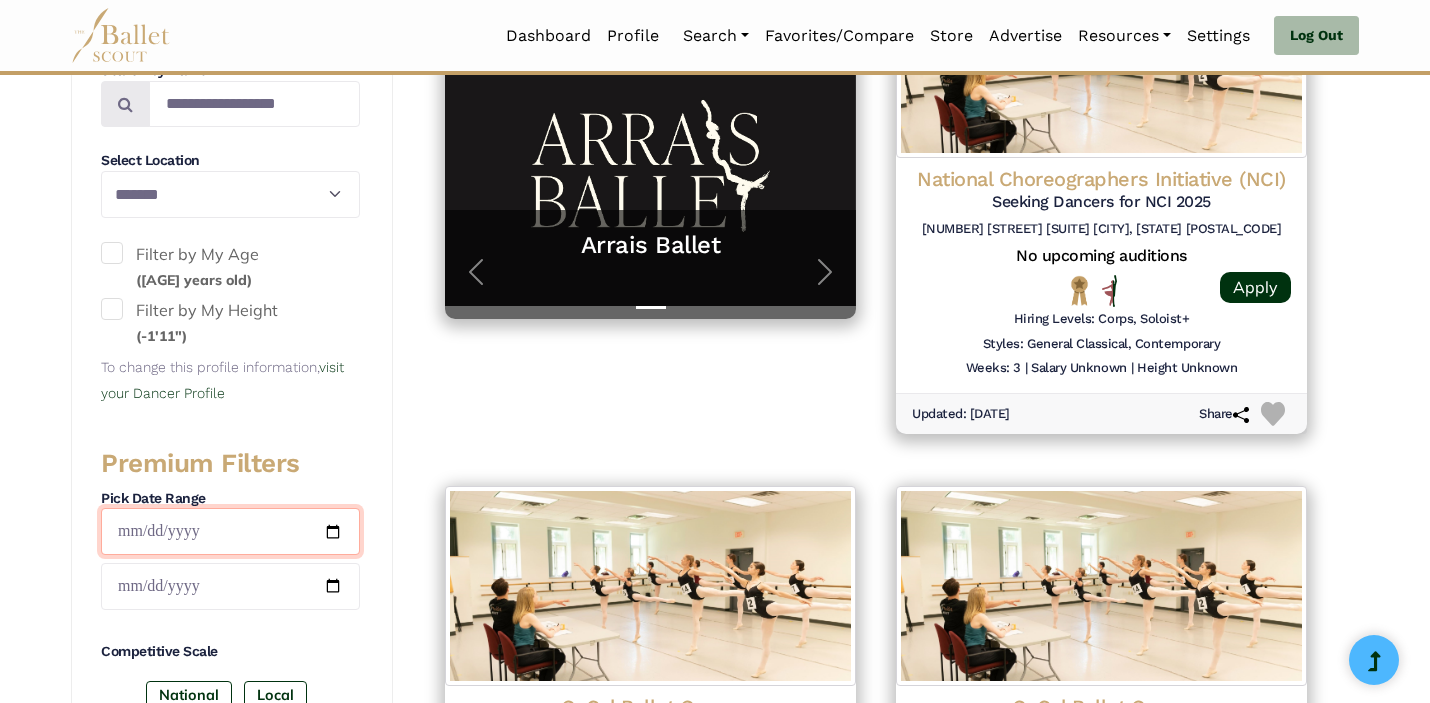 click at bounding box center (230, 531) 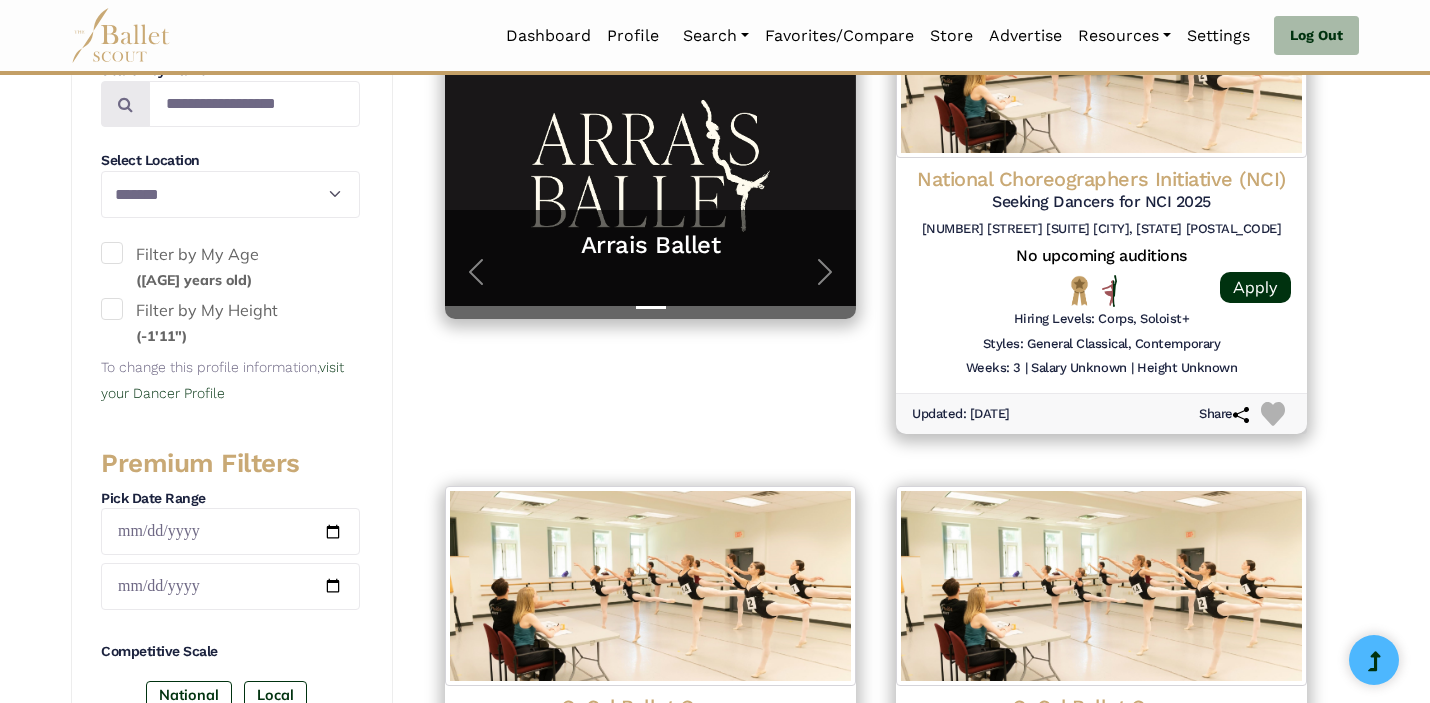 click on "Premium Filters" at bounding box center (230, 464) 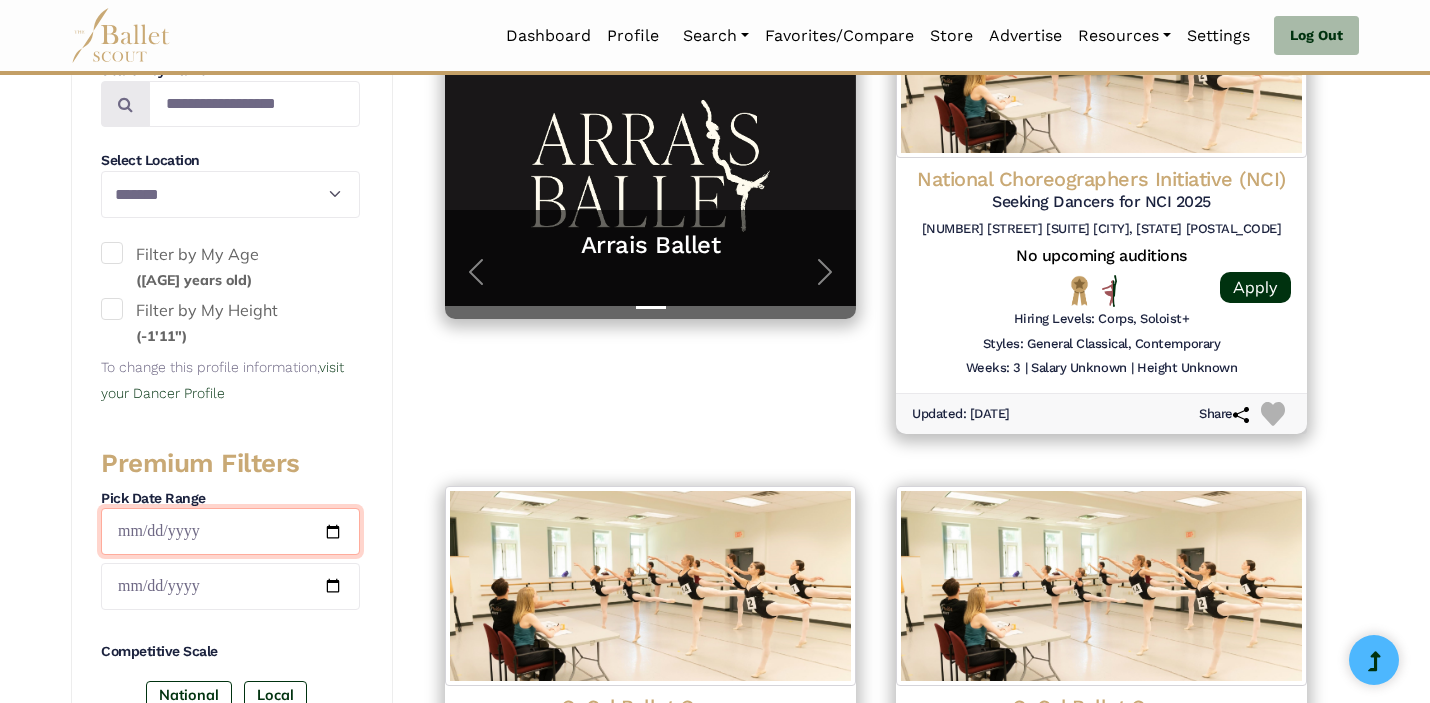 click at bounding box center (230, 531) 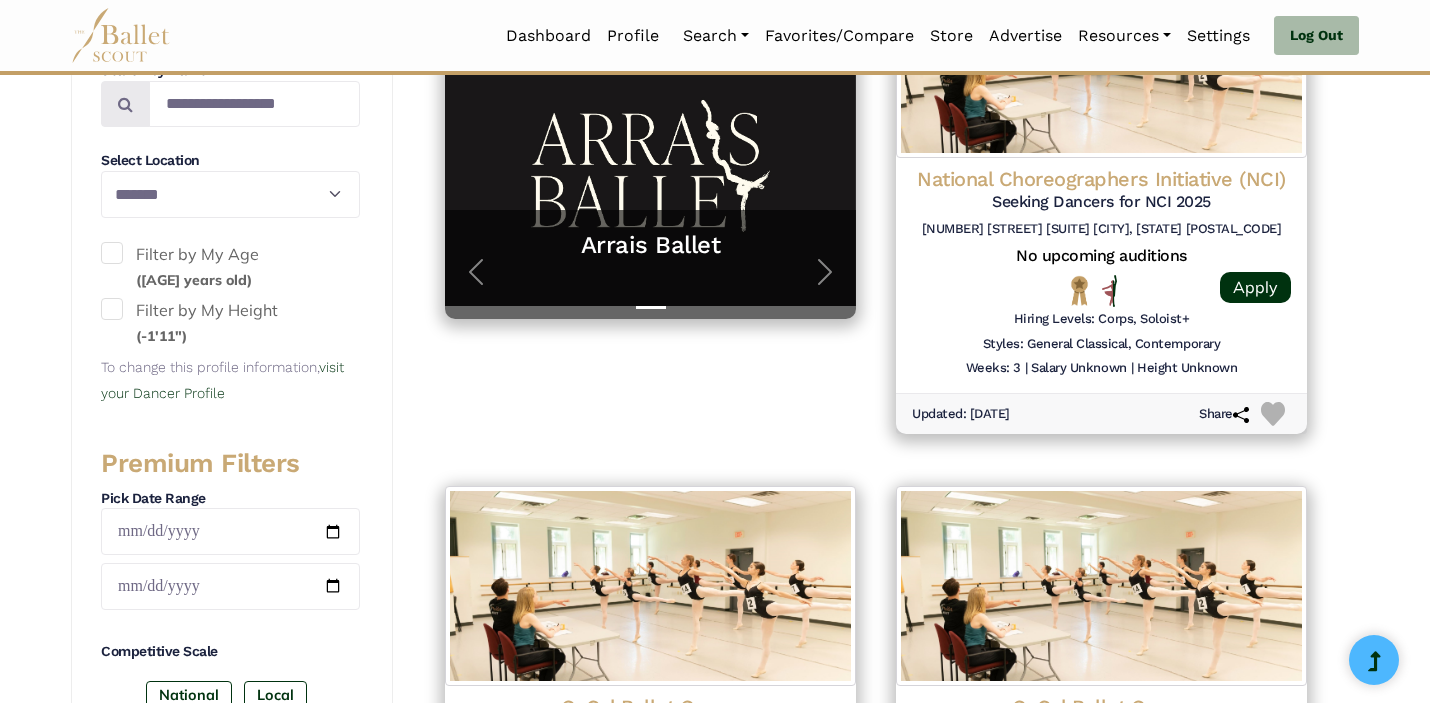 click on "Featured Organizations
Arrais Ballet
Train with World-Class Faculty at Arrais Ballet Summer Intensive!  This summer, elevate your training with Arrais Ballet and renowned faculty from Dutch National Ballet, English National Ballet, The Royal Ballet, and more! Refine your technique with master instructors, immerse yourself in world-class coaching, train in an elite pre-professional setting. Whether you’re looking to strengthen your artistry or prepare for the professional stage, this intensive experience is designed to push your potential.
Arrais Ballet
Next" at bounding box center (650, 212) 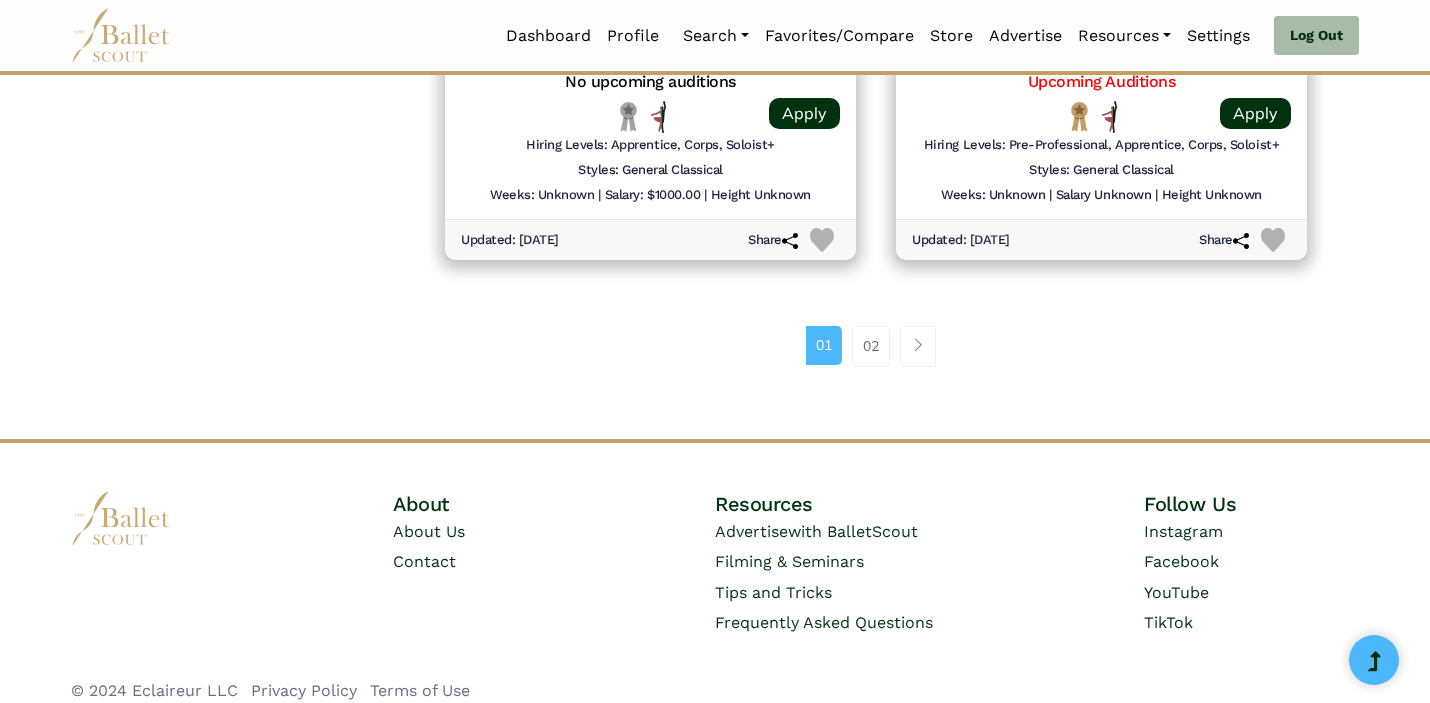 scroll, scrollTop: 2822, scrollLeft: 0, axis: vertical 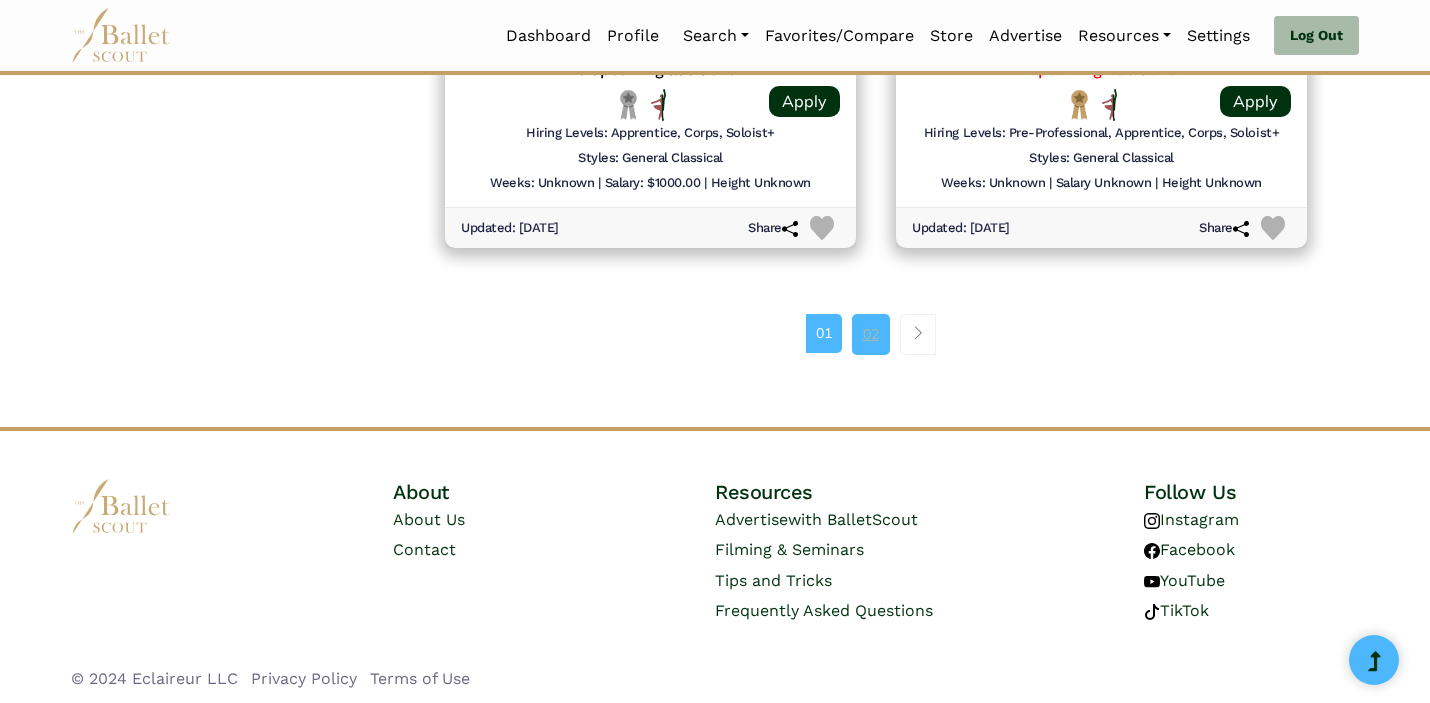 click on "02" at bounding box center [871, 334] 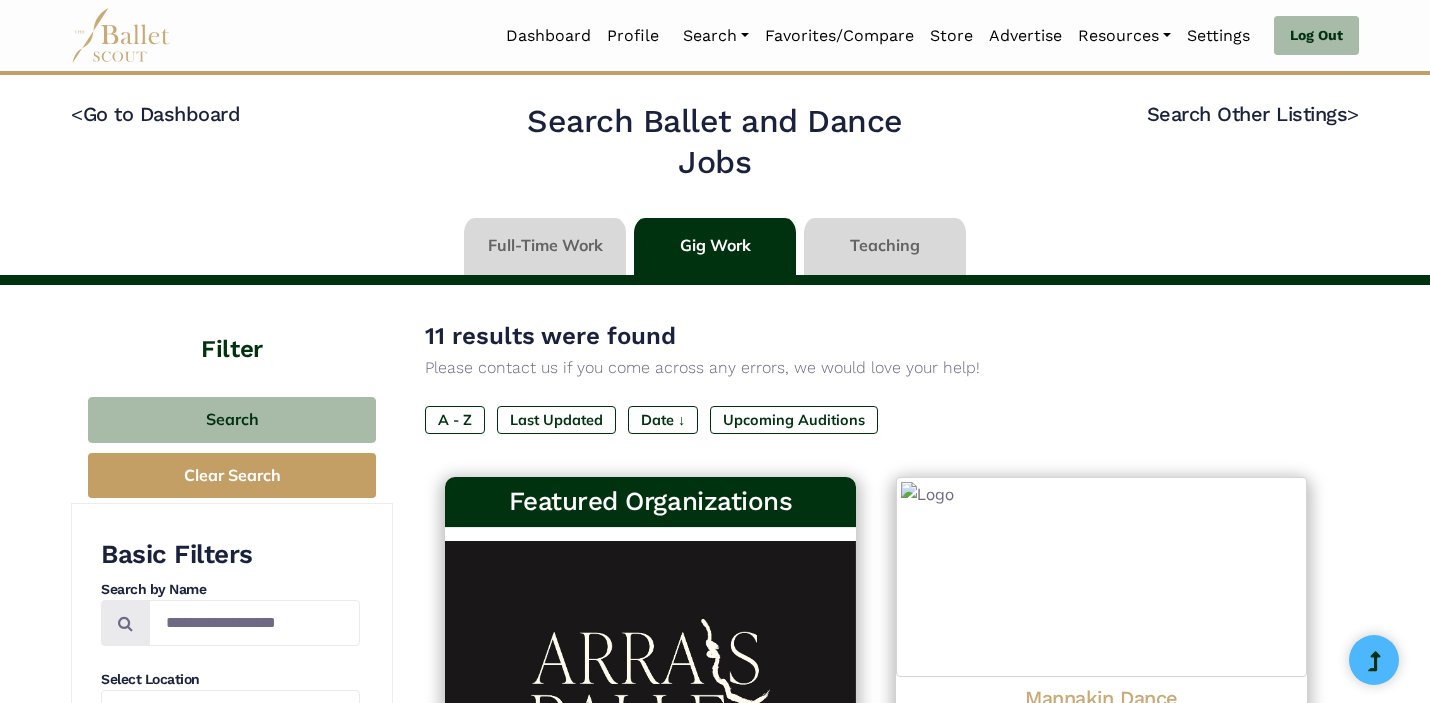 select on "**" 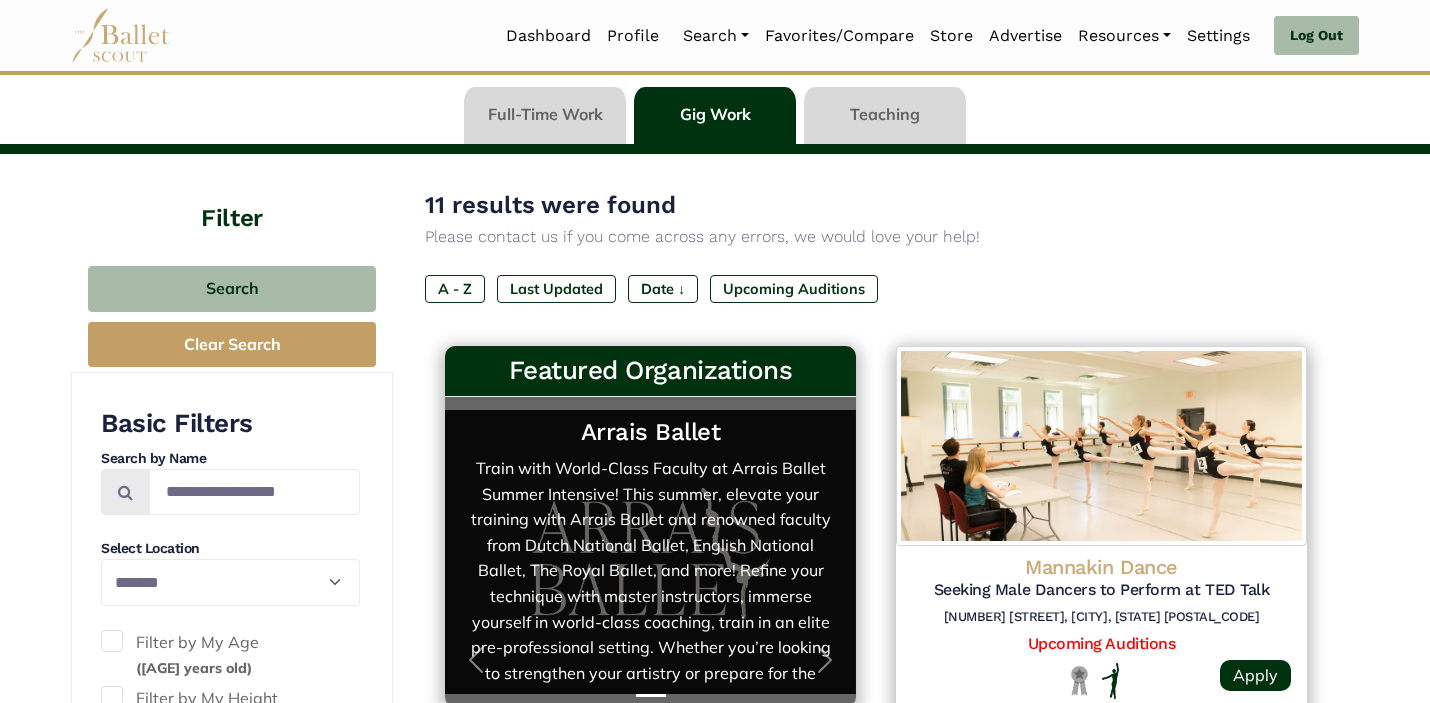 scroll, scrollTop: 0, scrollLeft: 0, axis: both 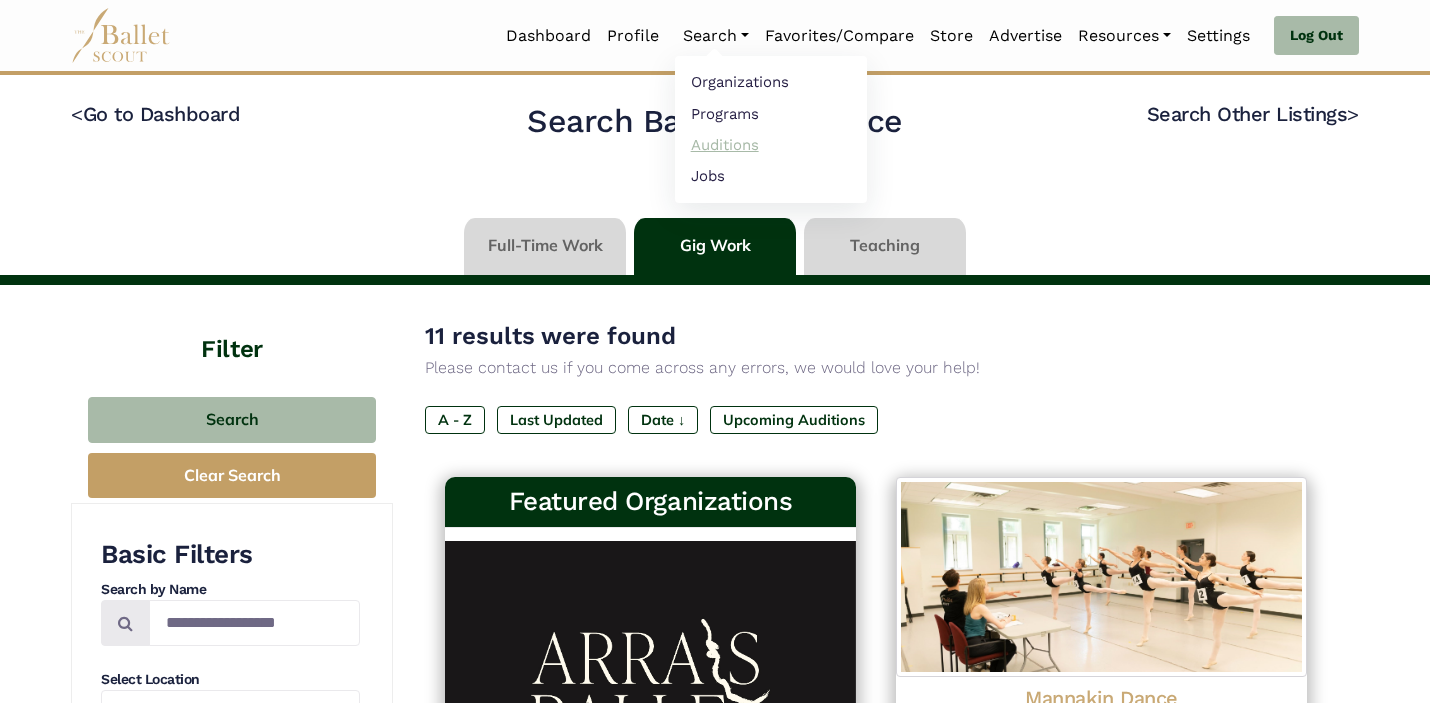 click on "Auditions" at bounding box center [771, 144] 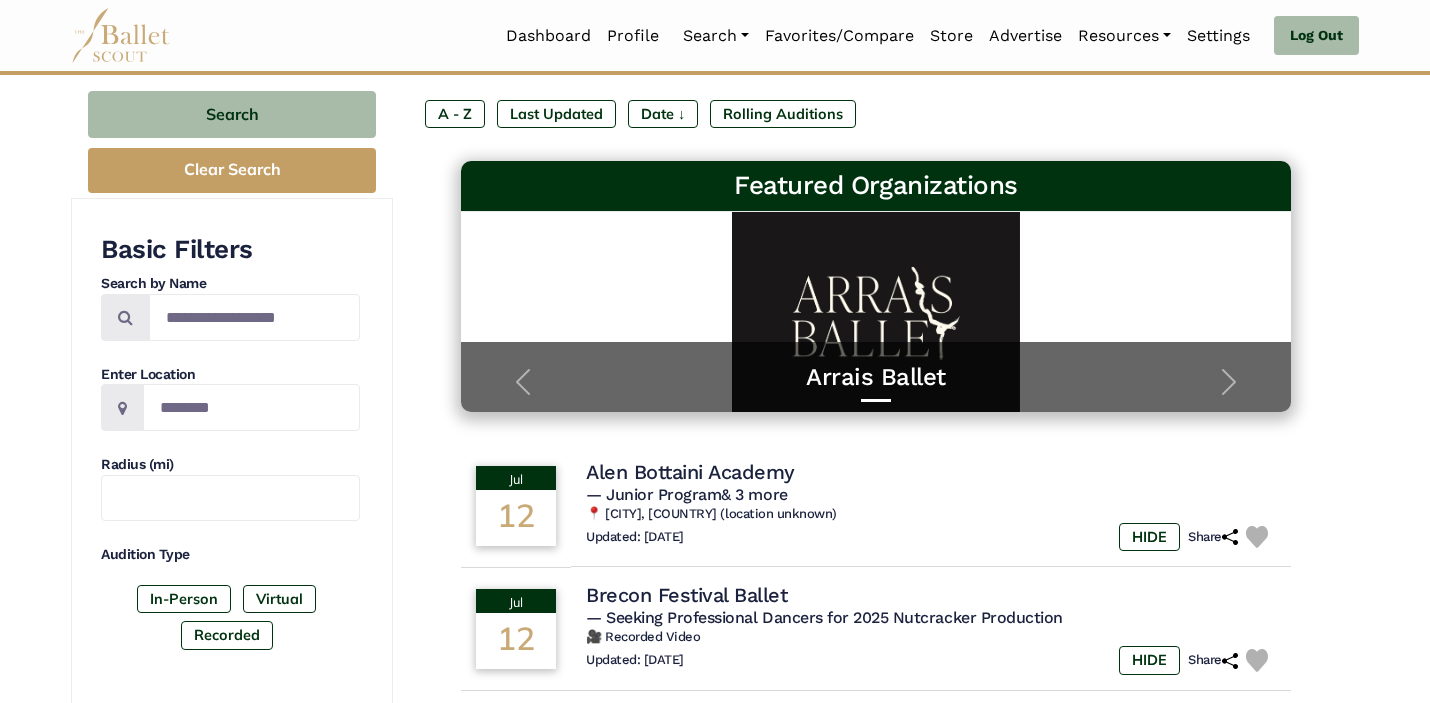 scroll, scrollTop: 220, scrollLeft: 0, axis: vertical 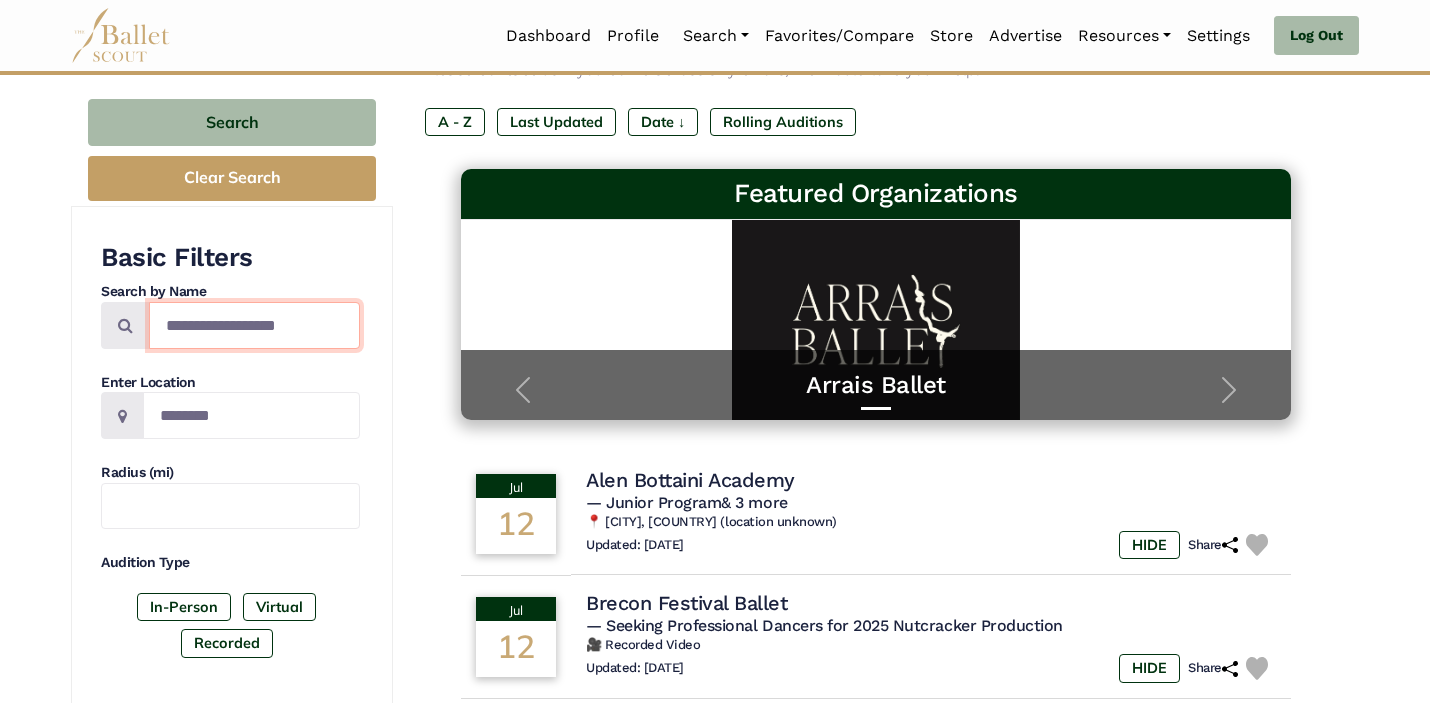 click at bounding box center [254, 325] 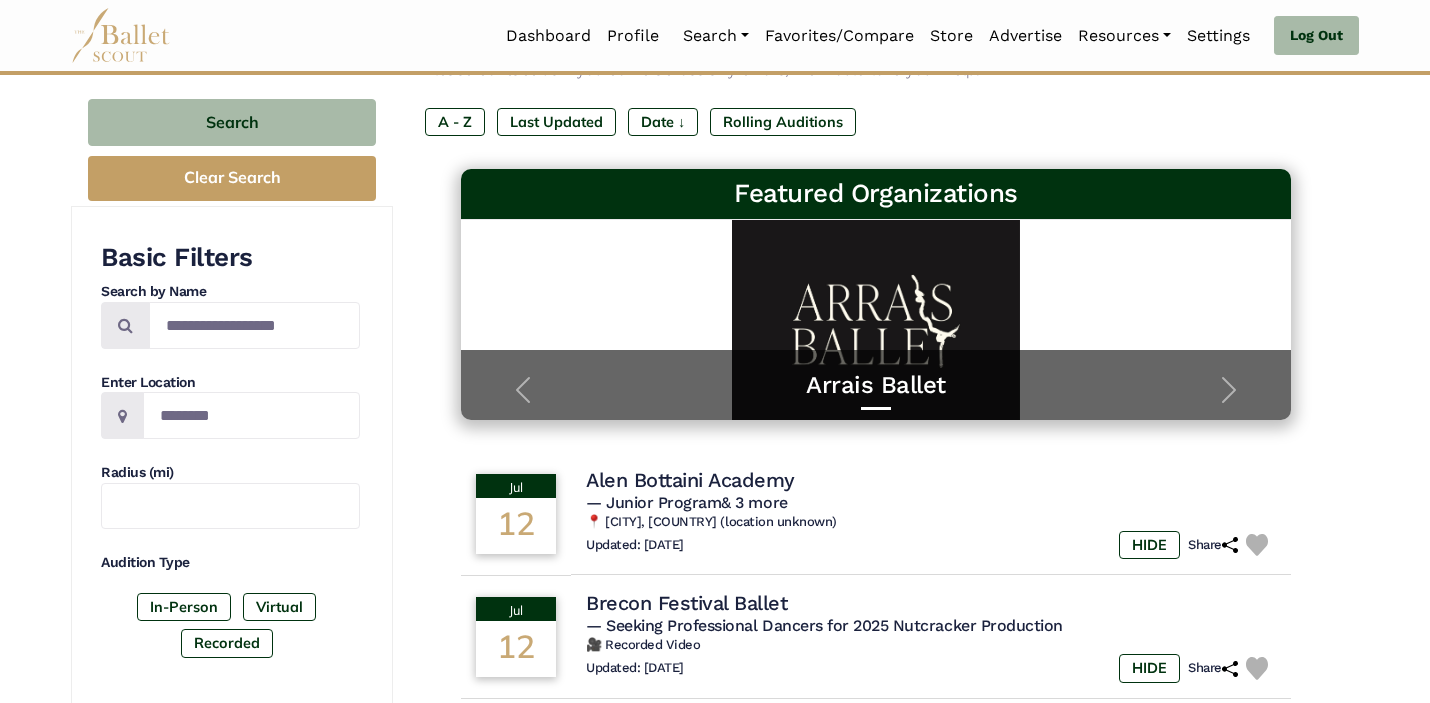 click on "Basic Filters
Search by Name
Enter Location
Radius (mi)
Audition Type
In-Person
Virtual
Recorded
Premium Filters
Pick Date Range
Affiliated Program Type
Intensives
Year Round
Collegiate
Post High School
Adaptive Dance
Affiliated Job Type" at bounding box center [232, 814] 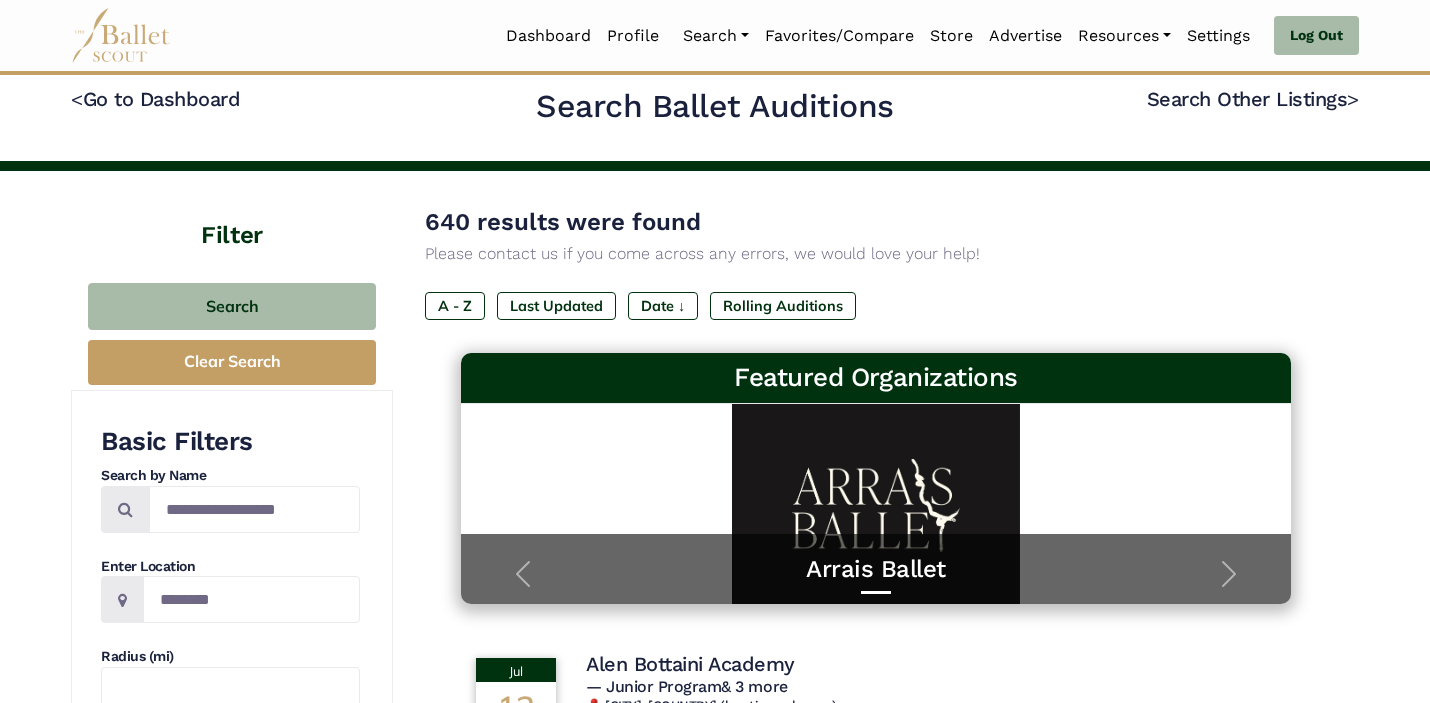 scroll, scrollTop: 0, scrollLeft: 0, axis: both 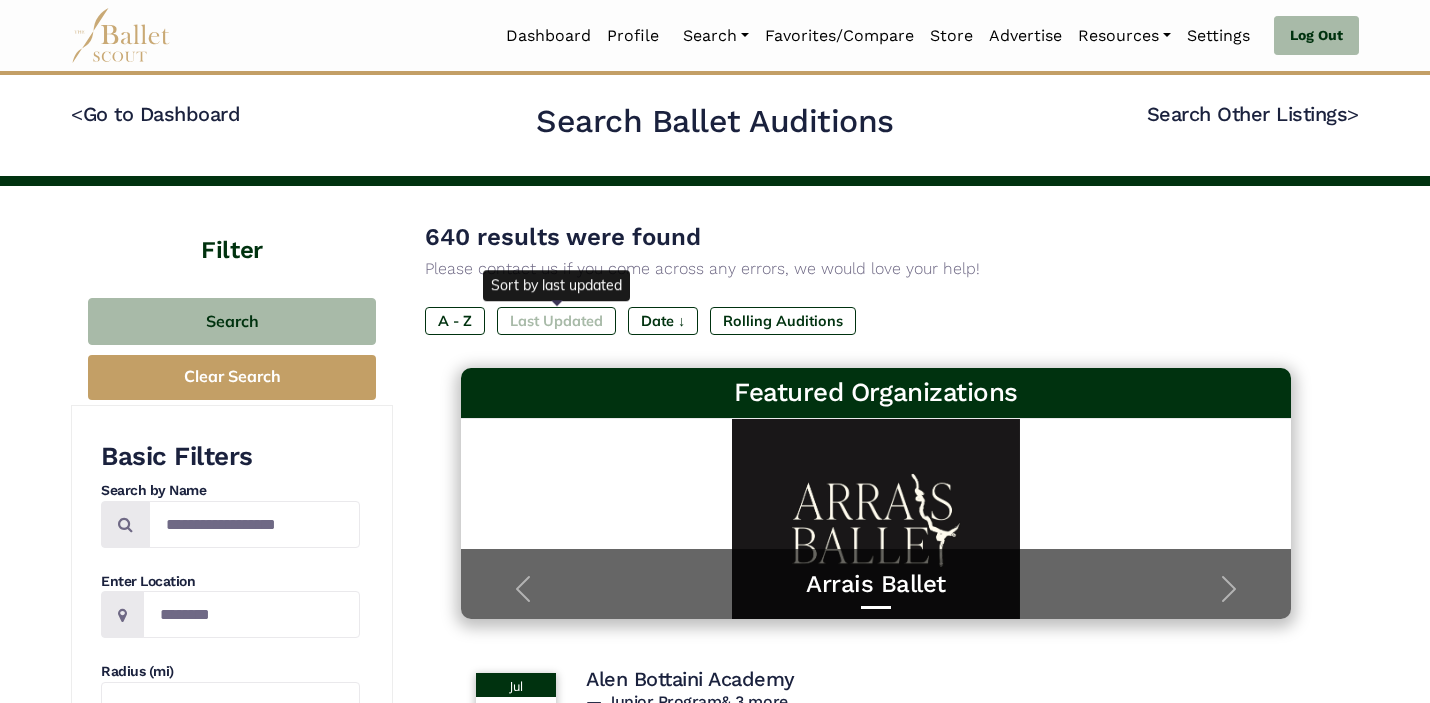 click on "Last Updated" at bounding box center [556, 321] 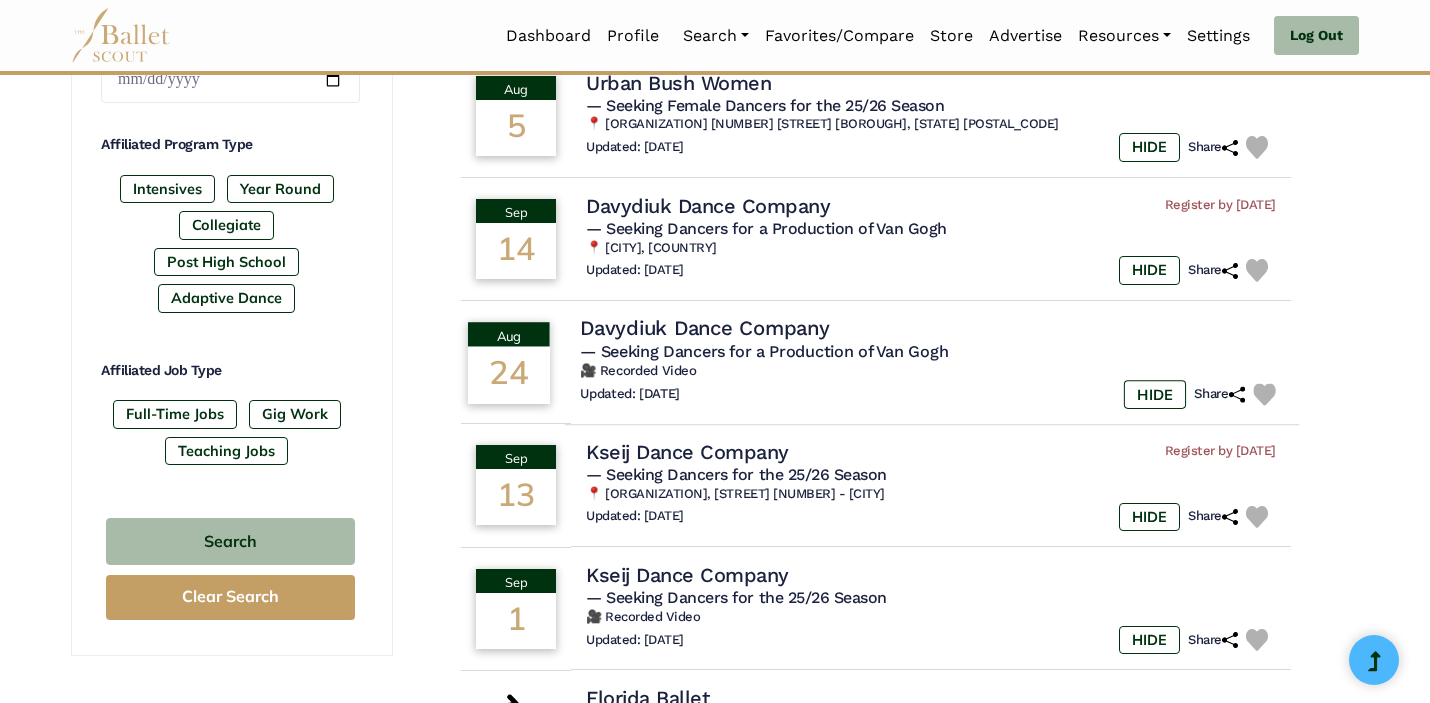 scroll, scrollTop: 964, scrollLeft: 0, axis: vertical 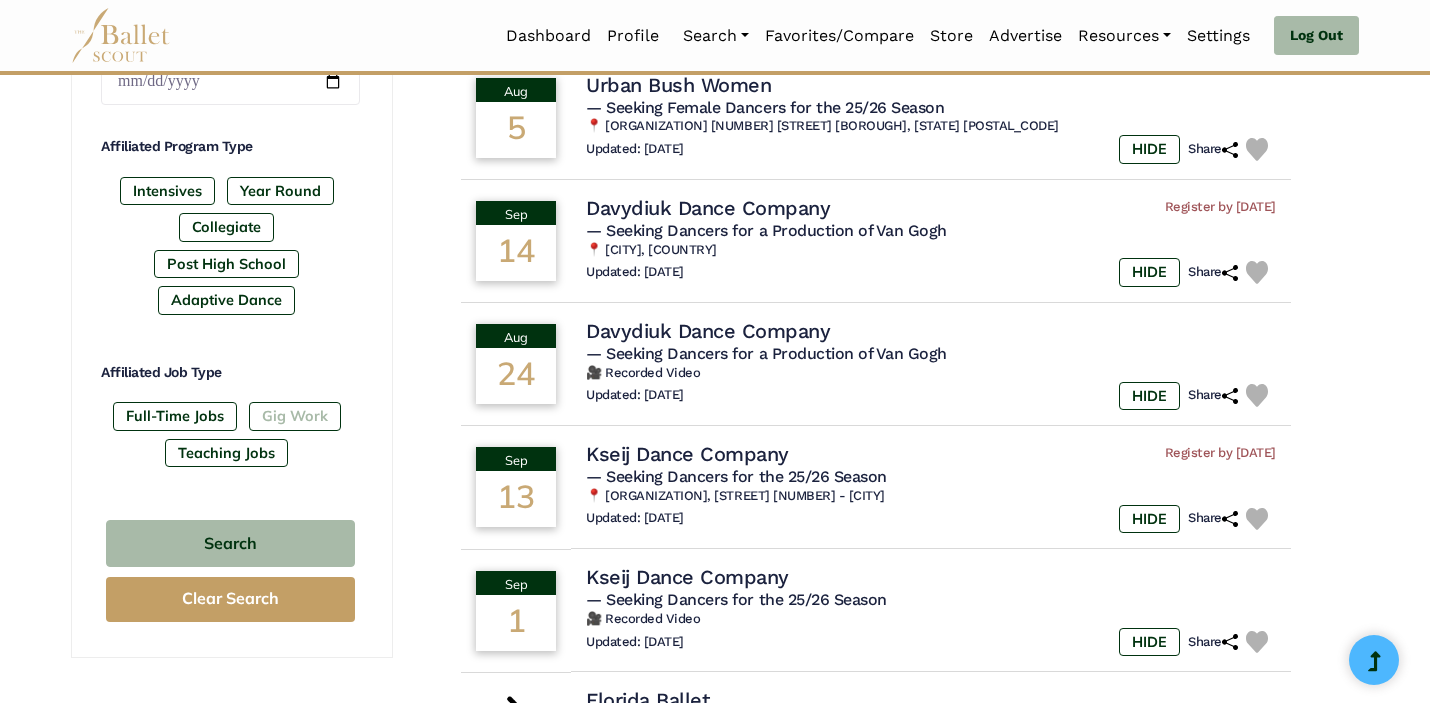 click on "Gig Work" at bounding box center (295, 416) 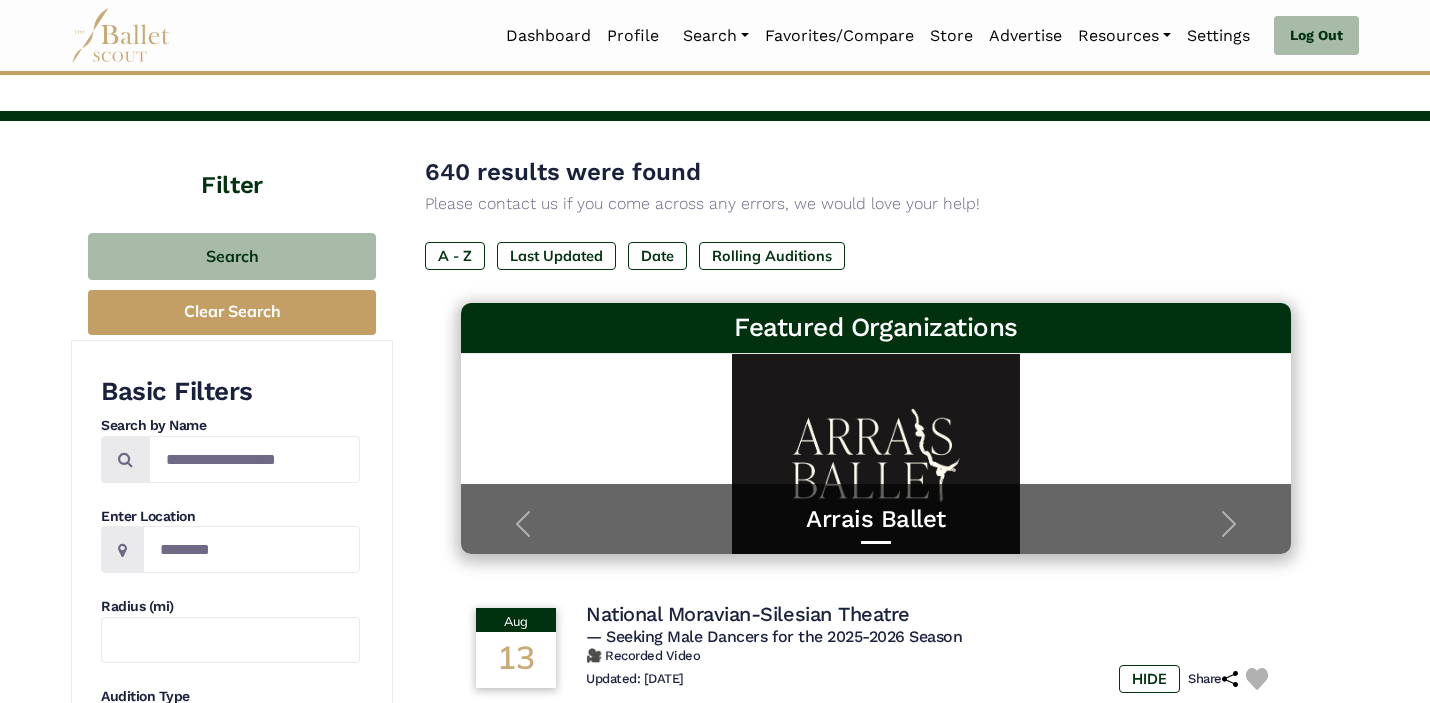 scroll, scrollTop: 149, scrollLeft: 0, axis: vertical 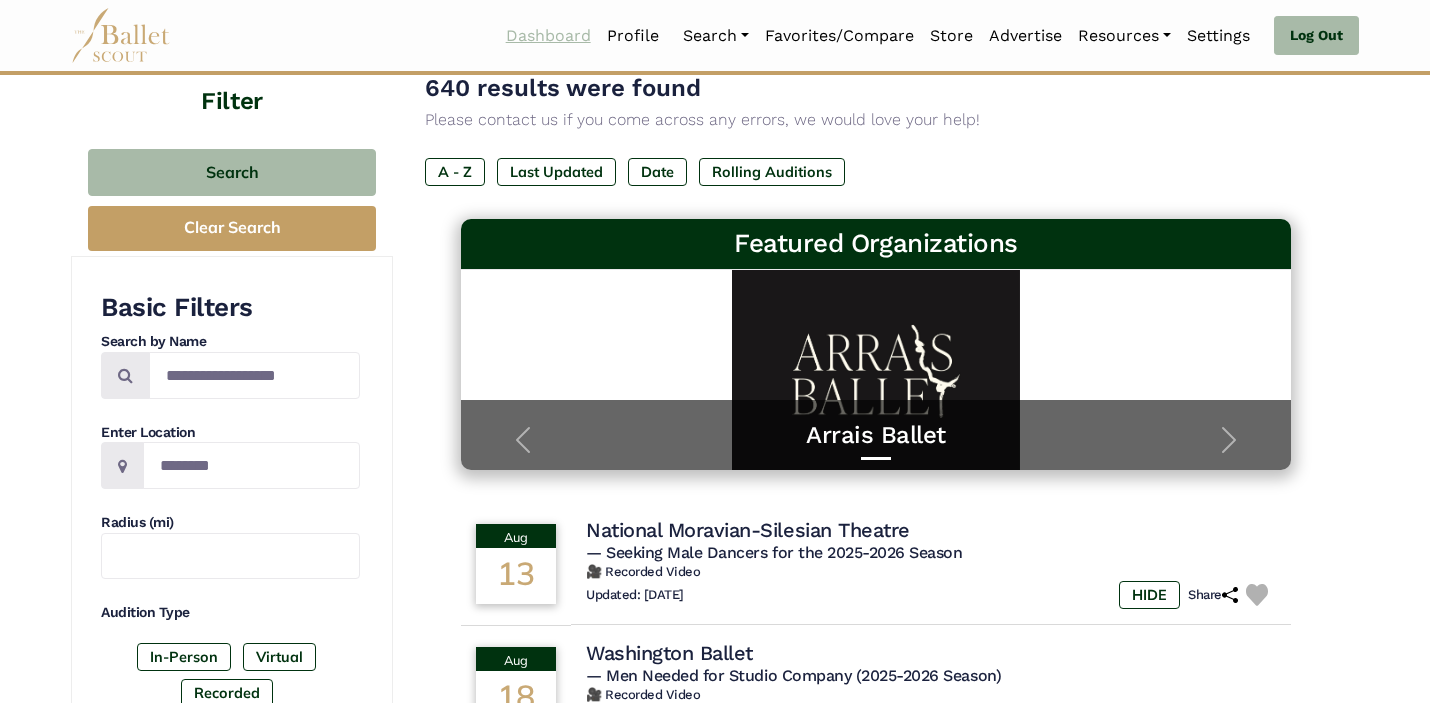click on "Dashboard" at bounding box center [548, 36] 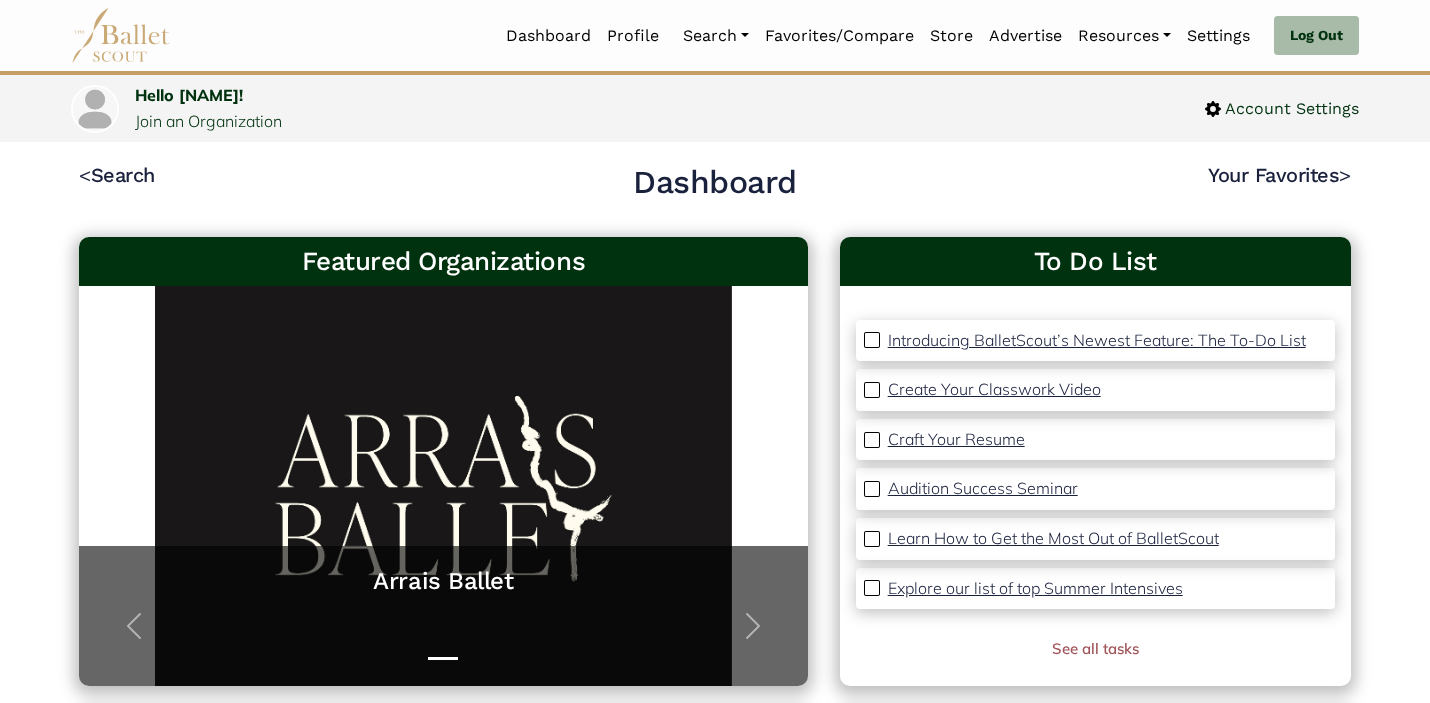 scroll, scrollTop: 0, scrollLeft: 0, axis: both 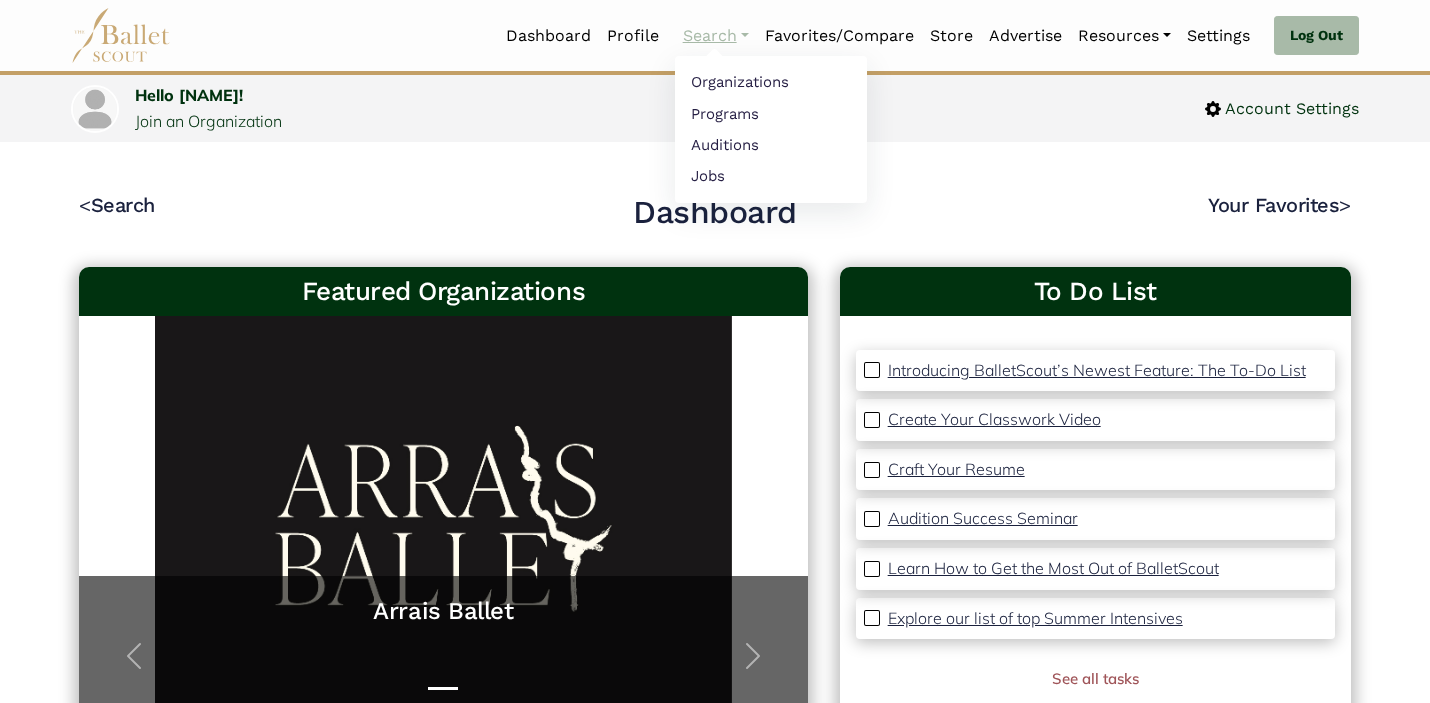click on "Search" at bounding box center (716, 36) 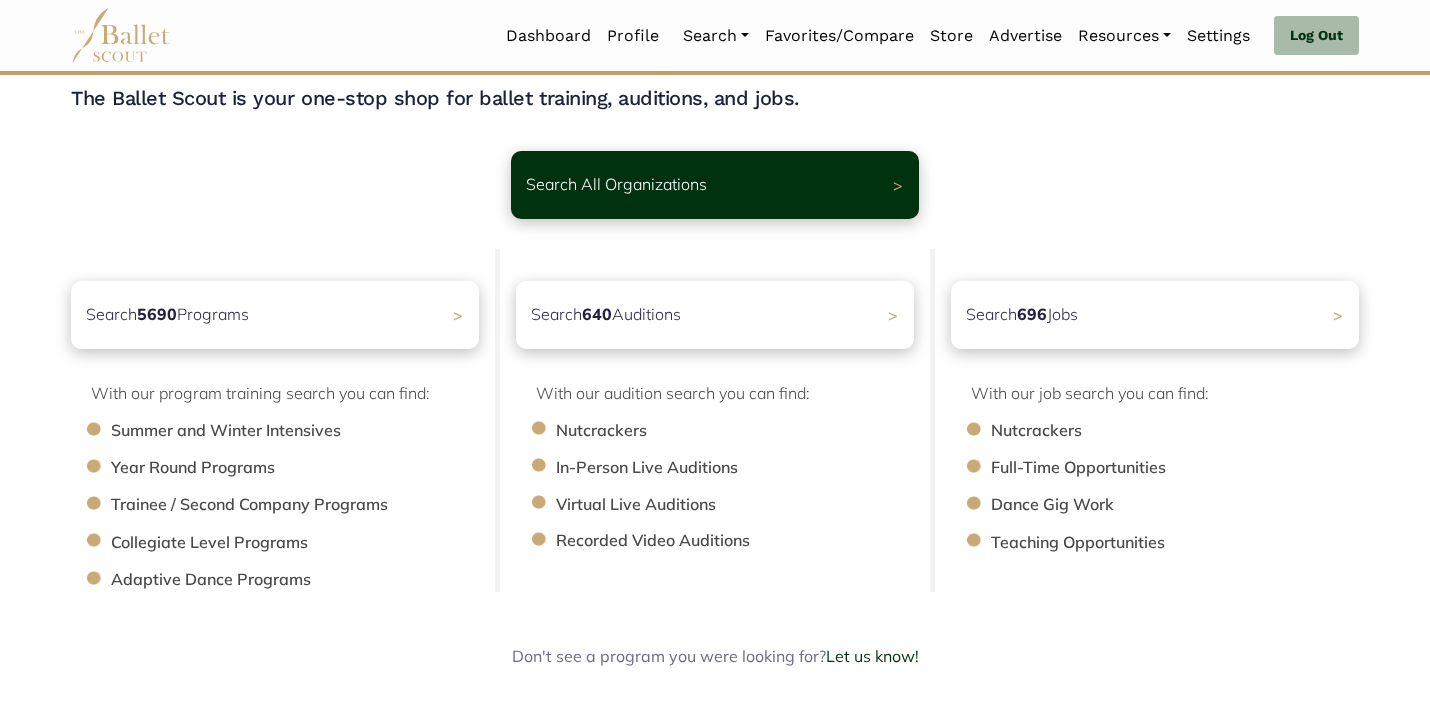 scroll, scrollTop: 75, scrollLeft: 0, axis: vertical 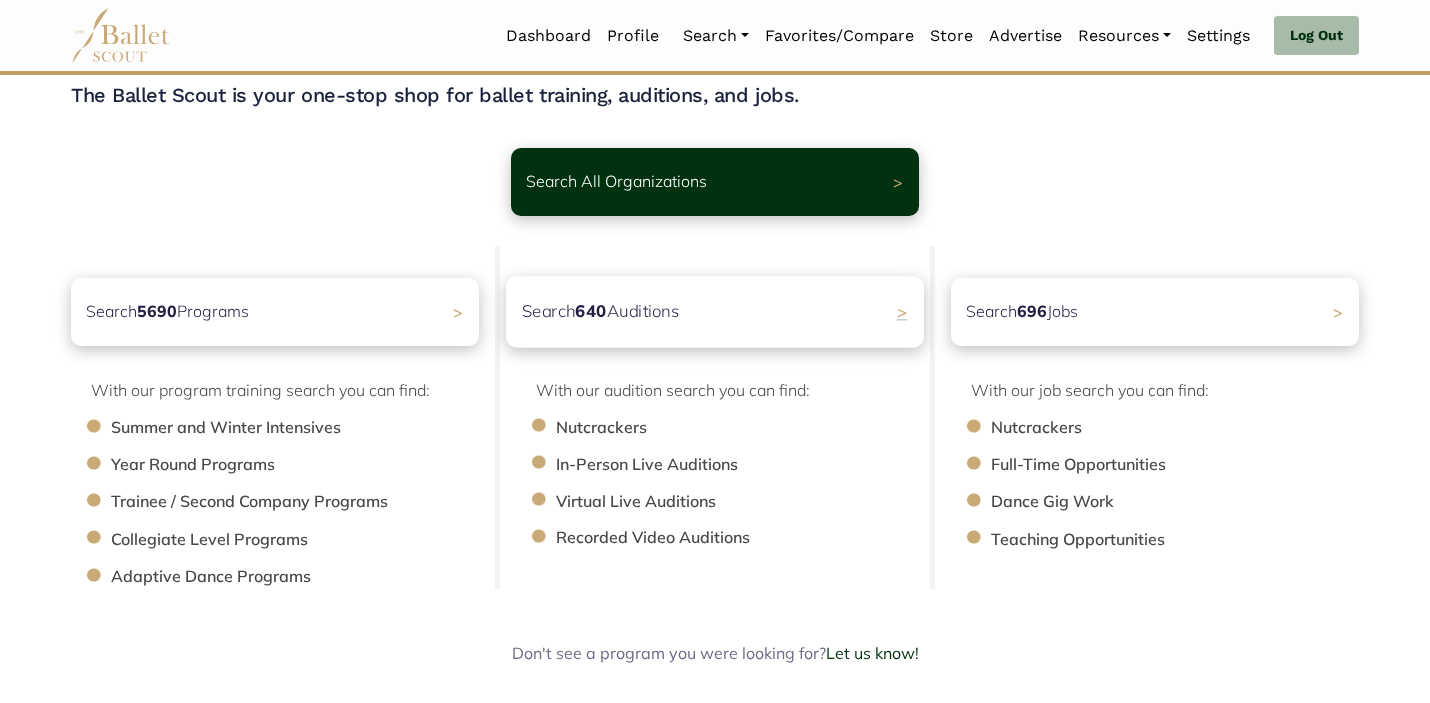 click on "Search  640  Auditions" at bounding box center [601, 311] 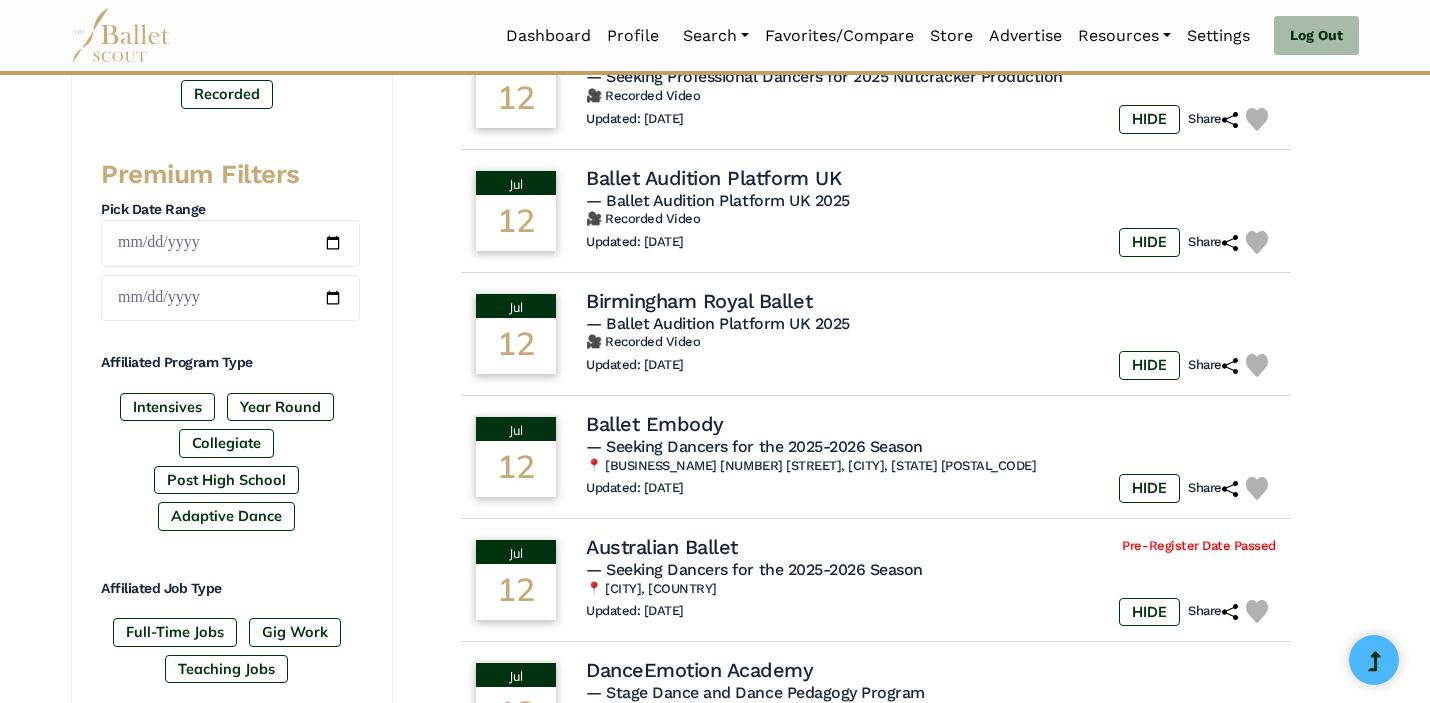 scroll, scrollTop: 866, scrollLeft: 0, axis: vertical 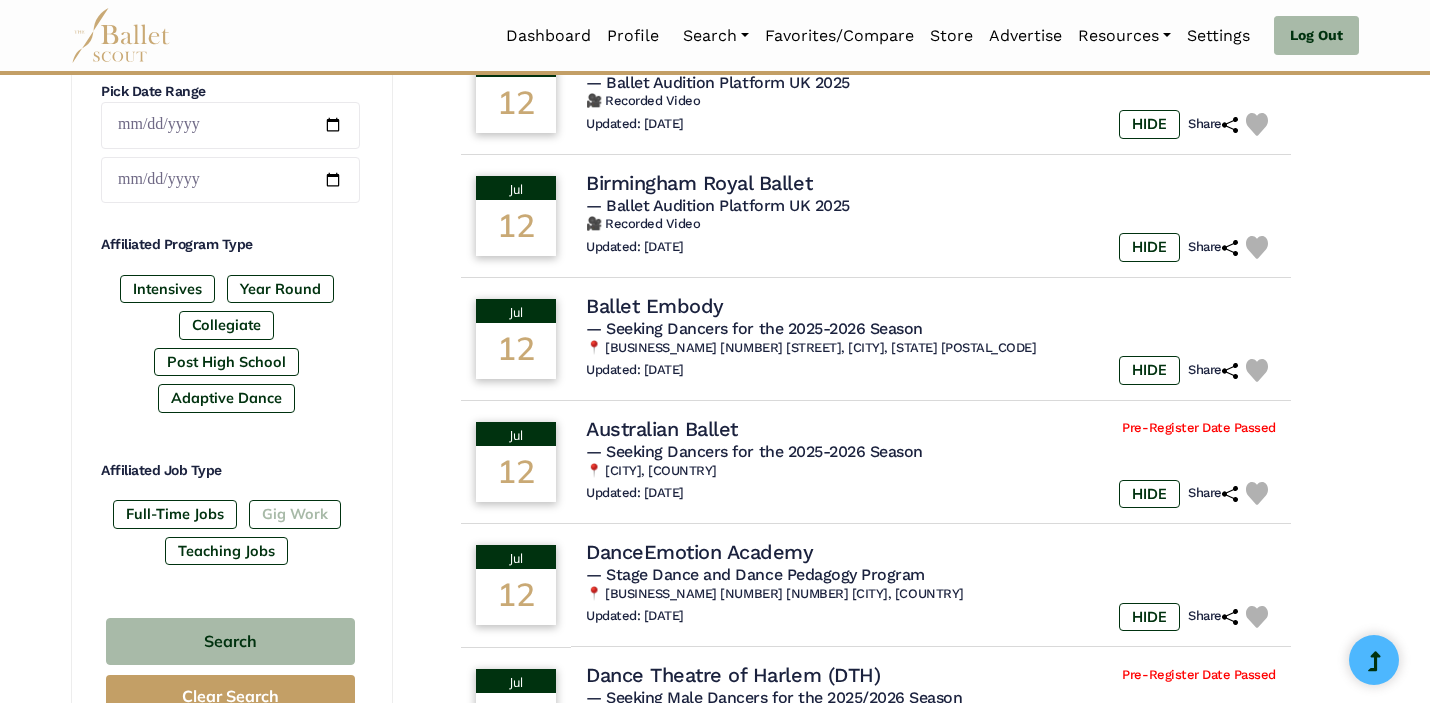 click on "Gig Work" at bounding box center [295, 514] 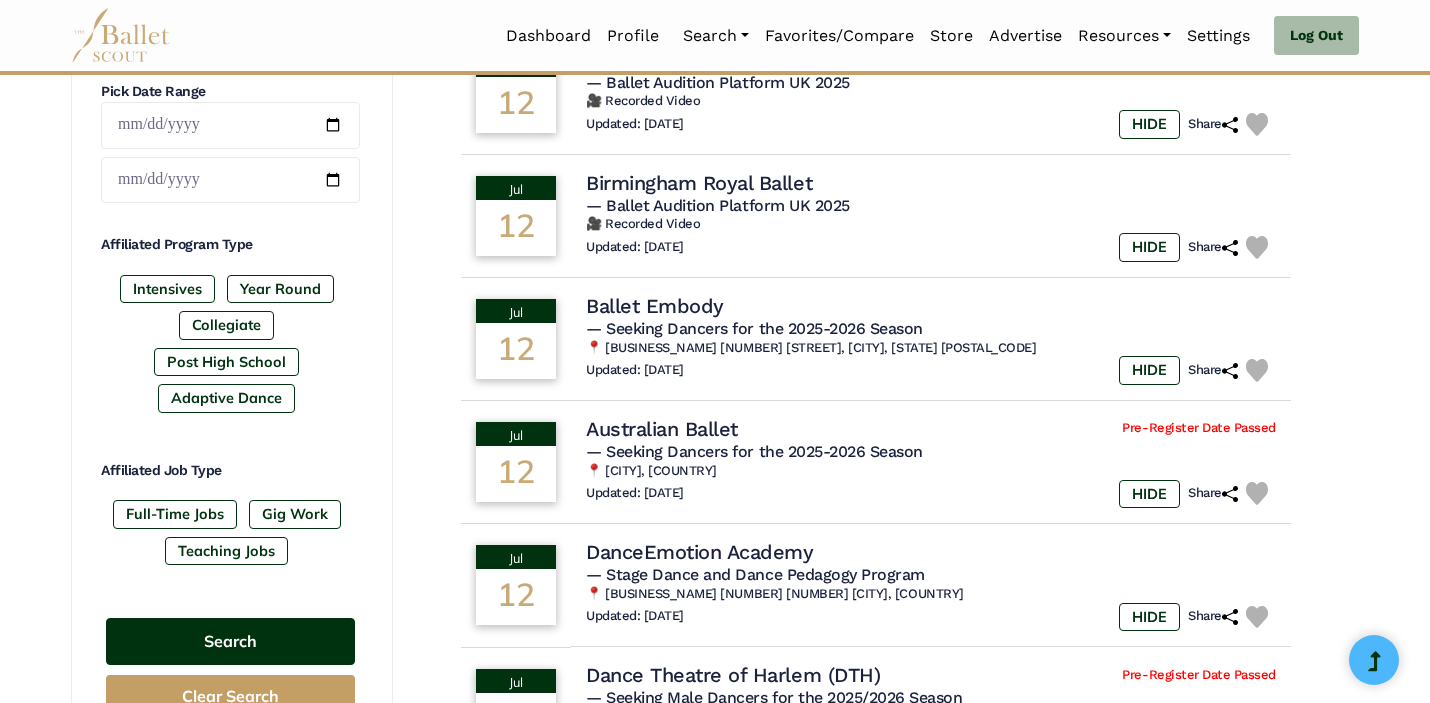 click on "Search" at bounding box center [230, 641] 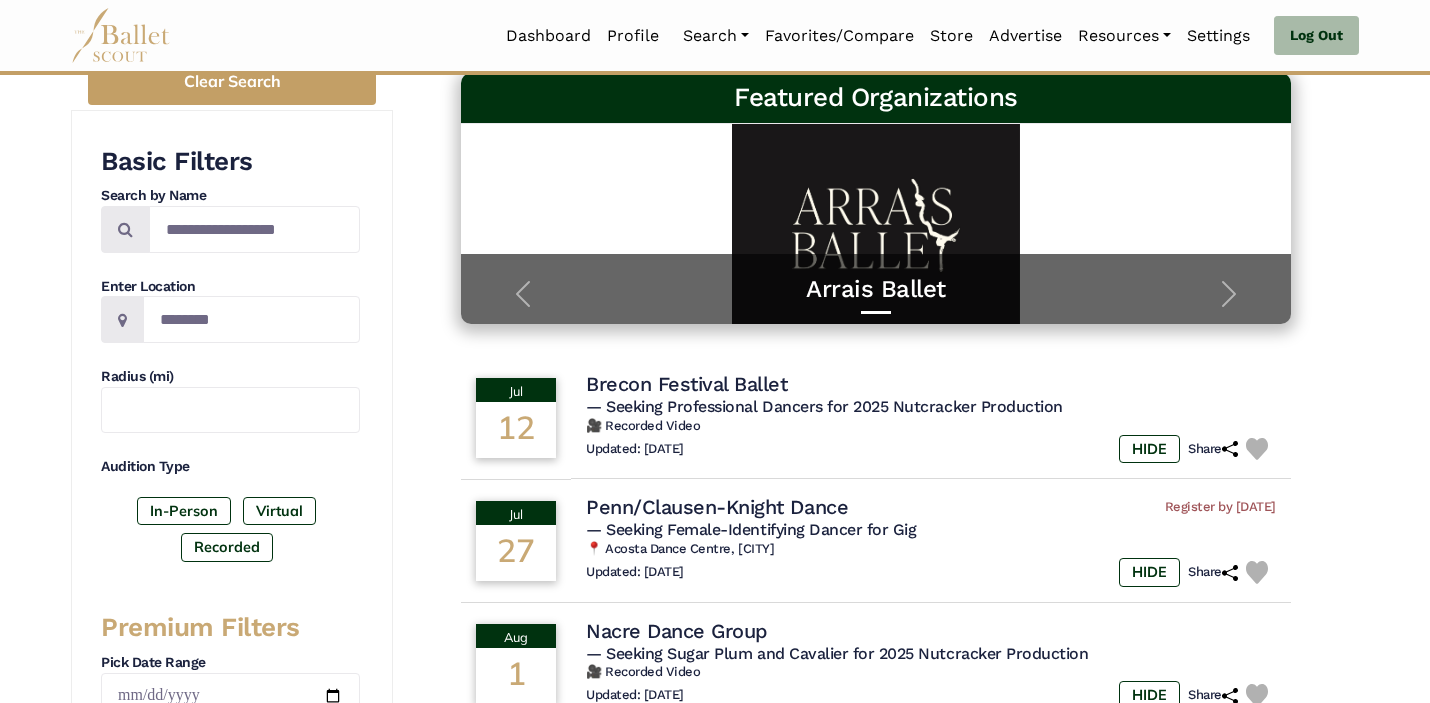 scroll, scrollTop: 315, scrollLeft: 0, axis: vertical 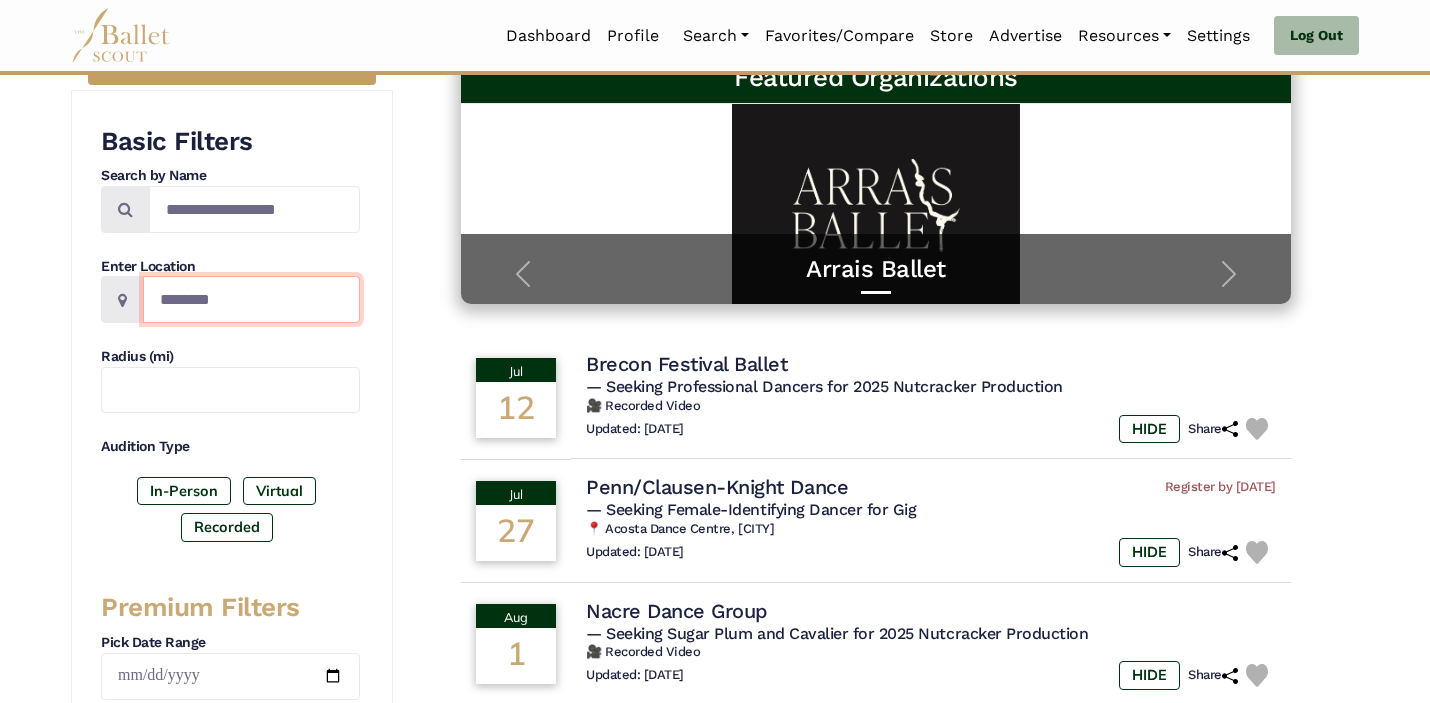 click at bounding box center (251, 299) 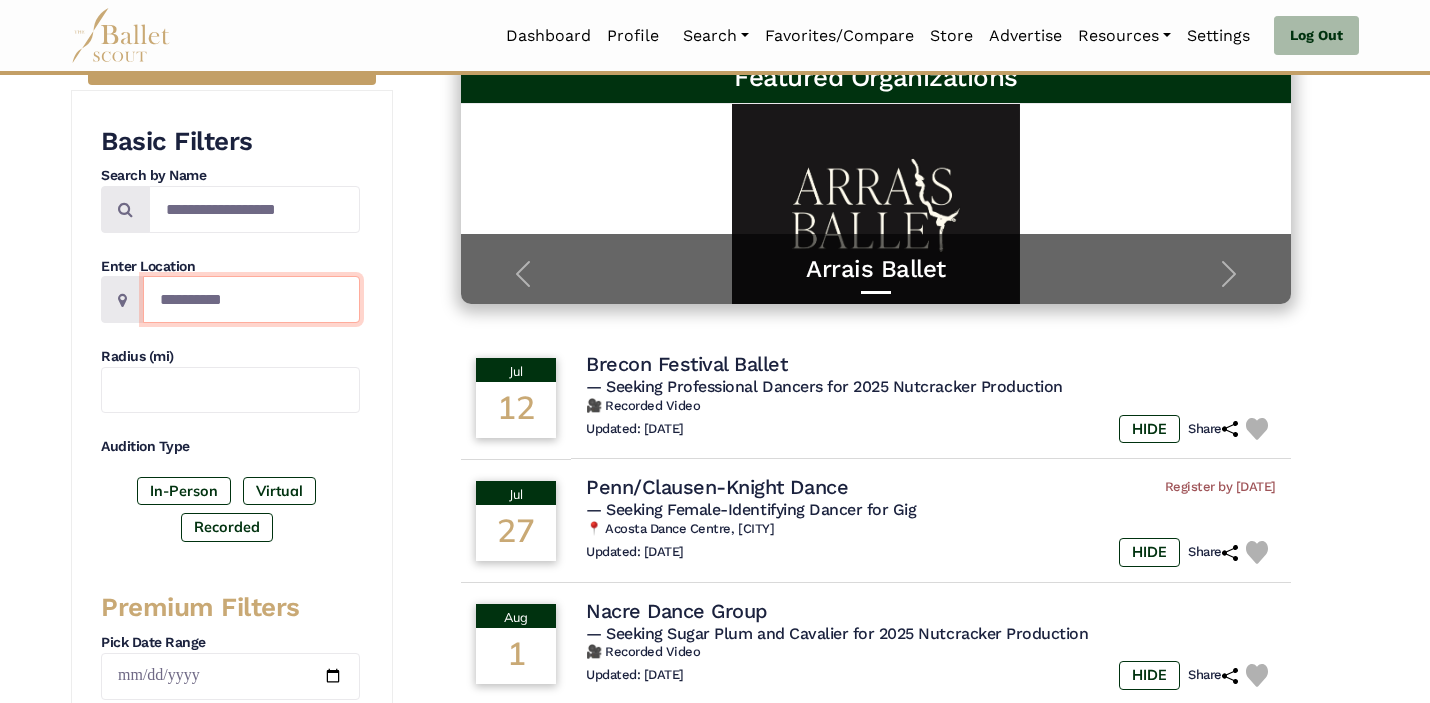type on "**********" 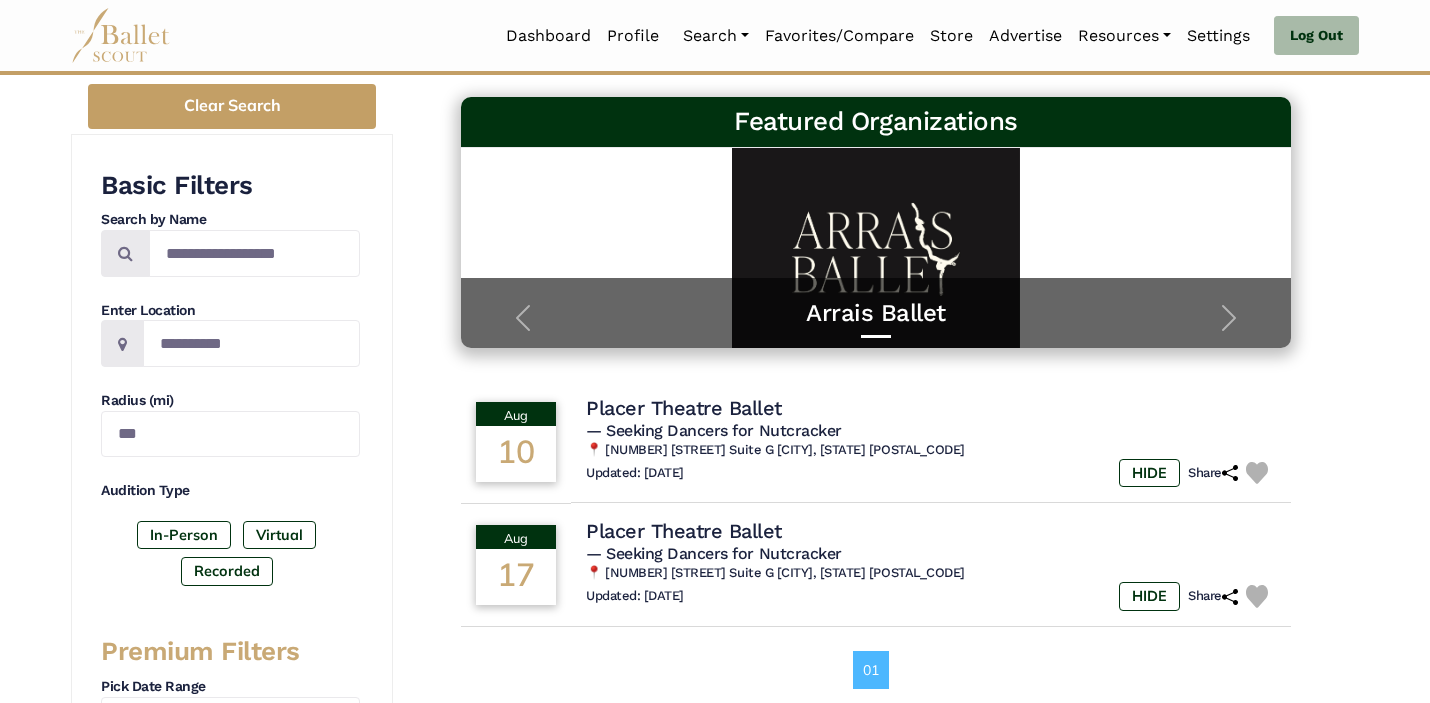 scroll, scrollTop: 298, scrollLeft: 0, axis: vertical 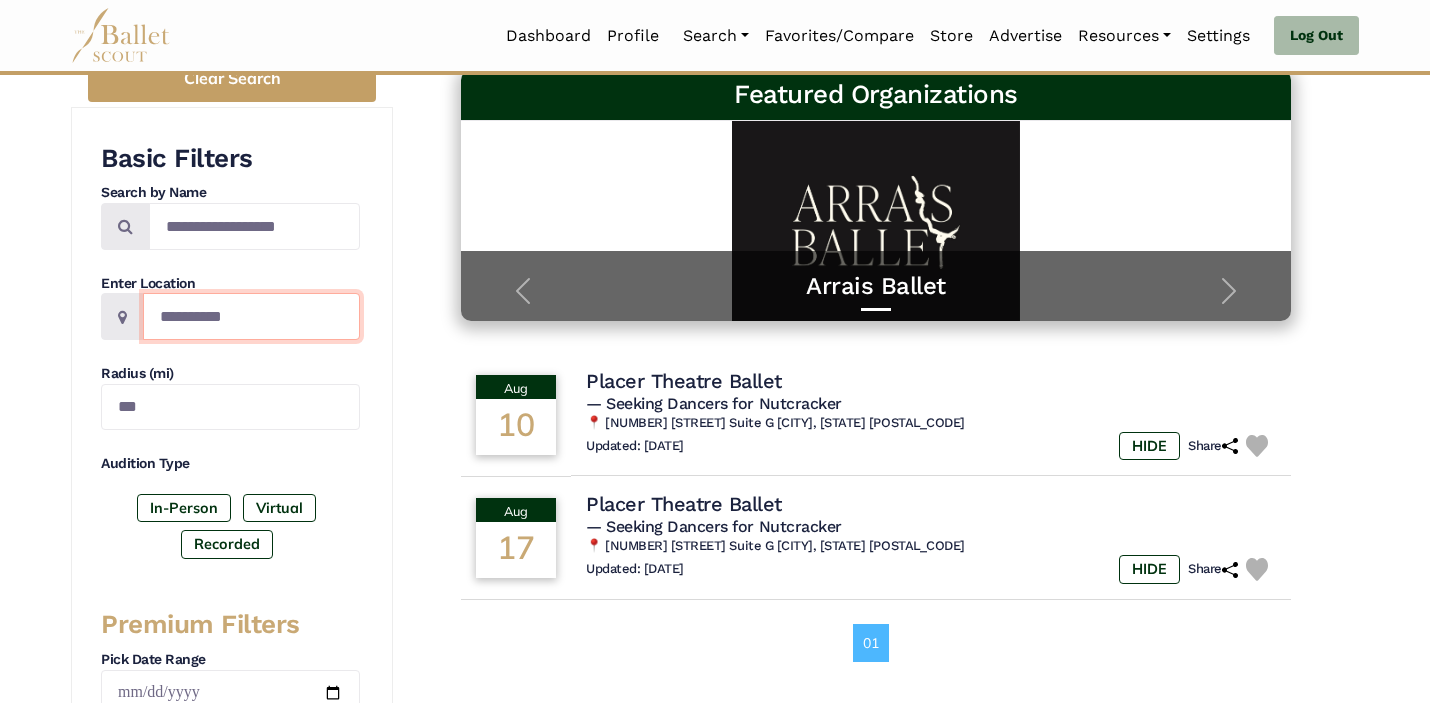 click on "**********" at bounding box center [251, 316] 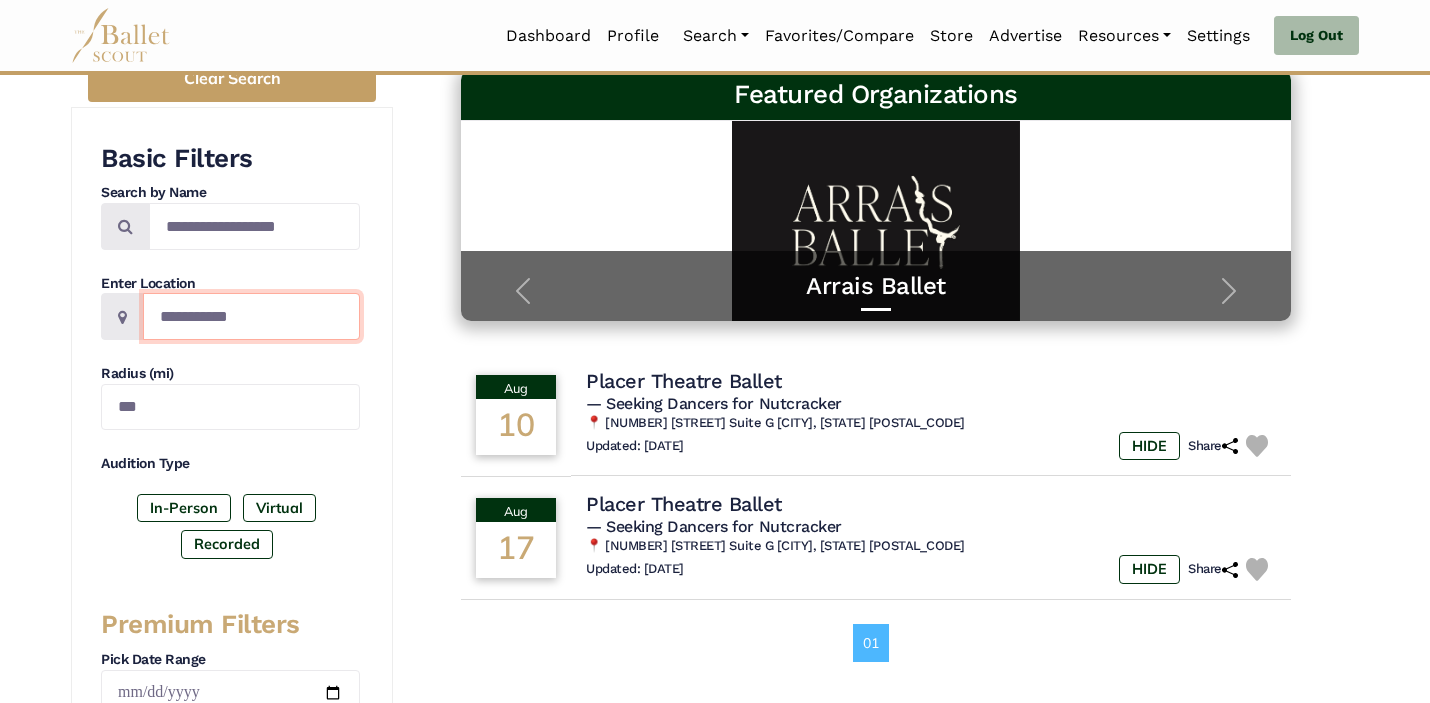 type on "**********" 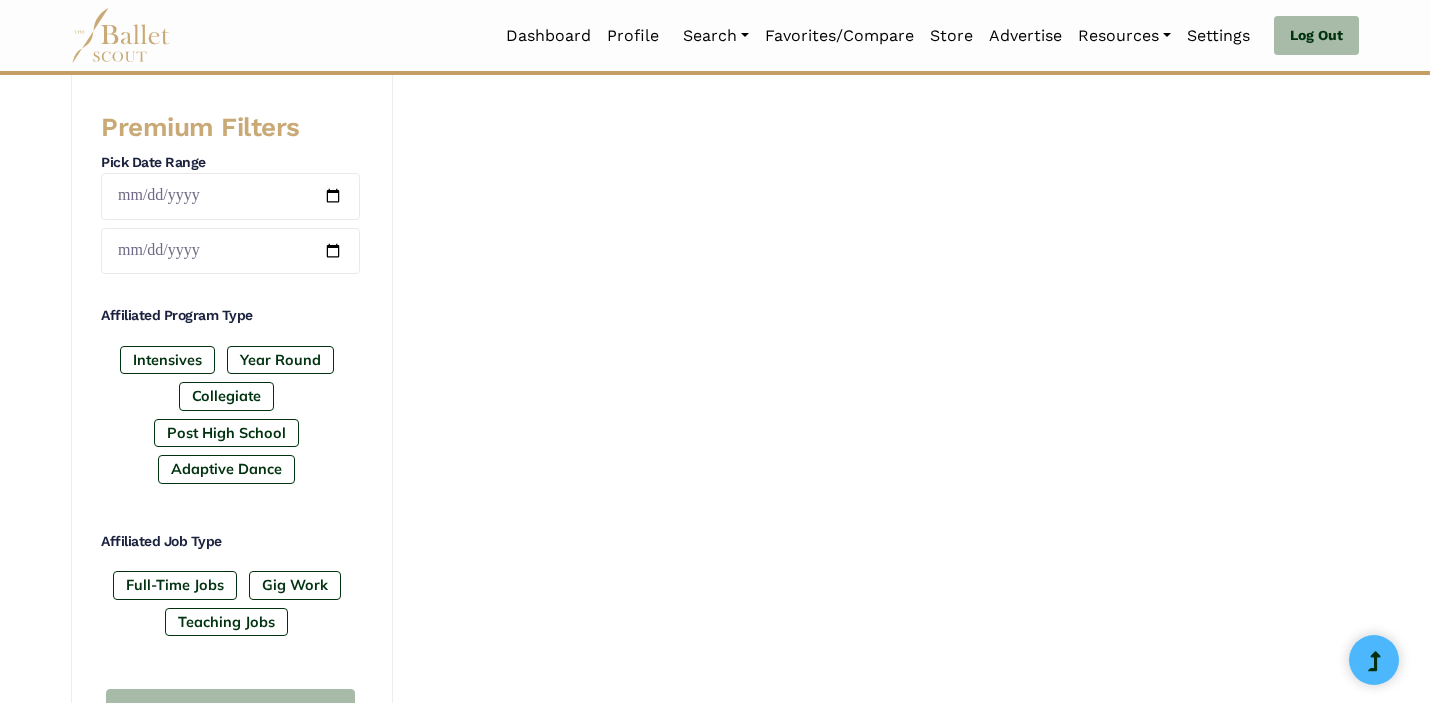 scroll, scrollTop: 798, scrollLeft: 0, axis: vertical 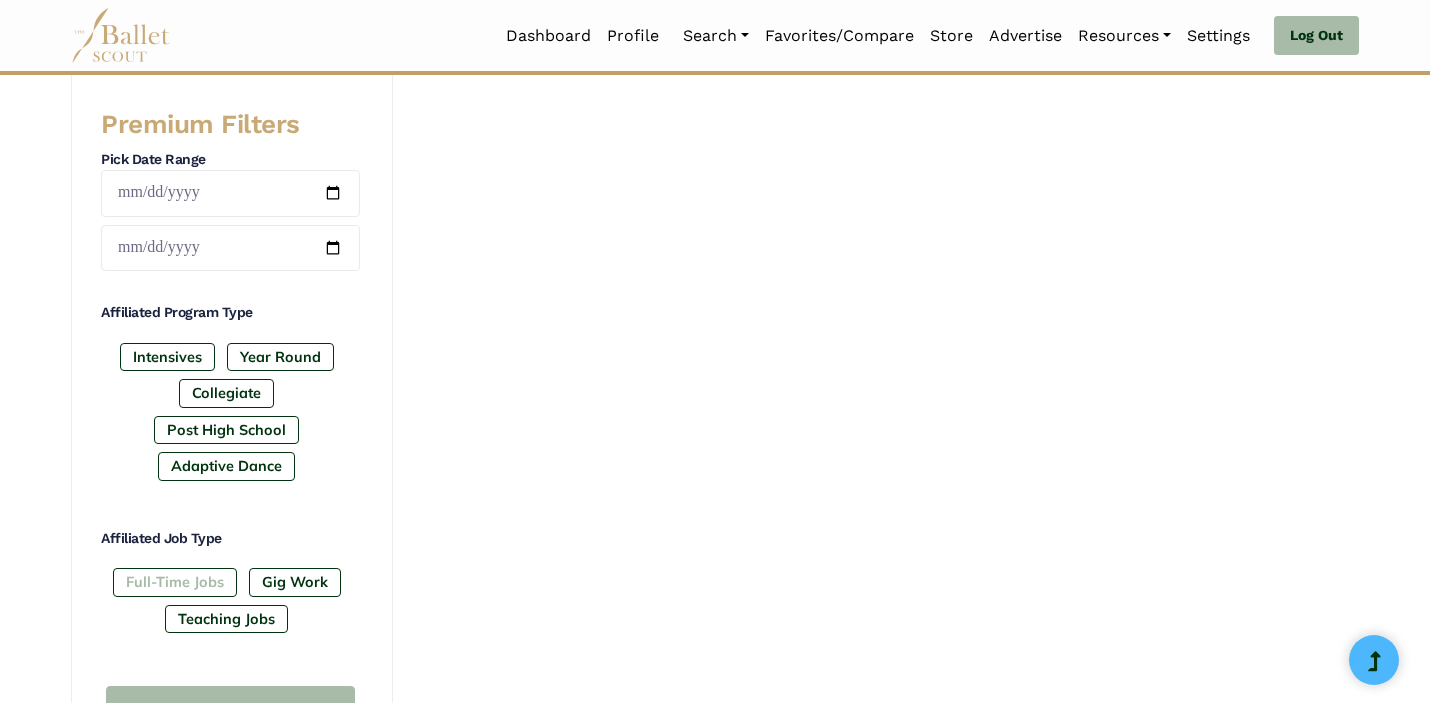 click on "Full-Time Jobs" at bounding box center (175, 582) 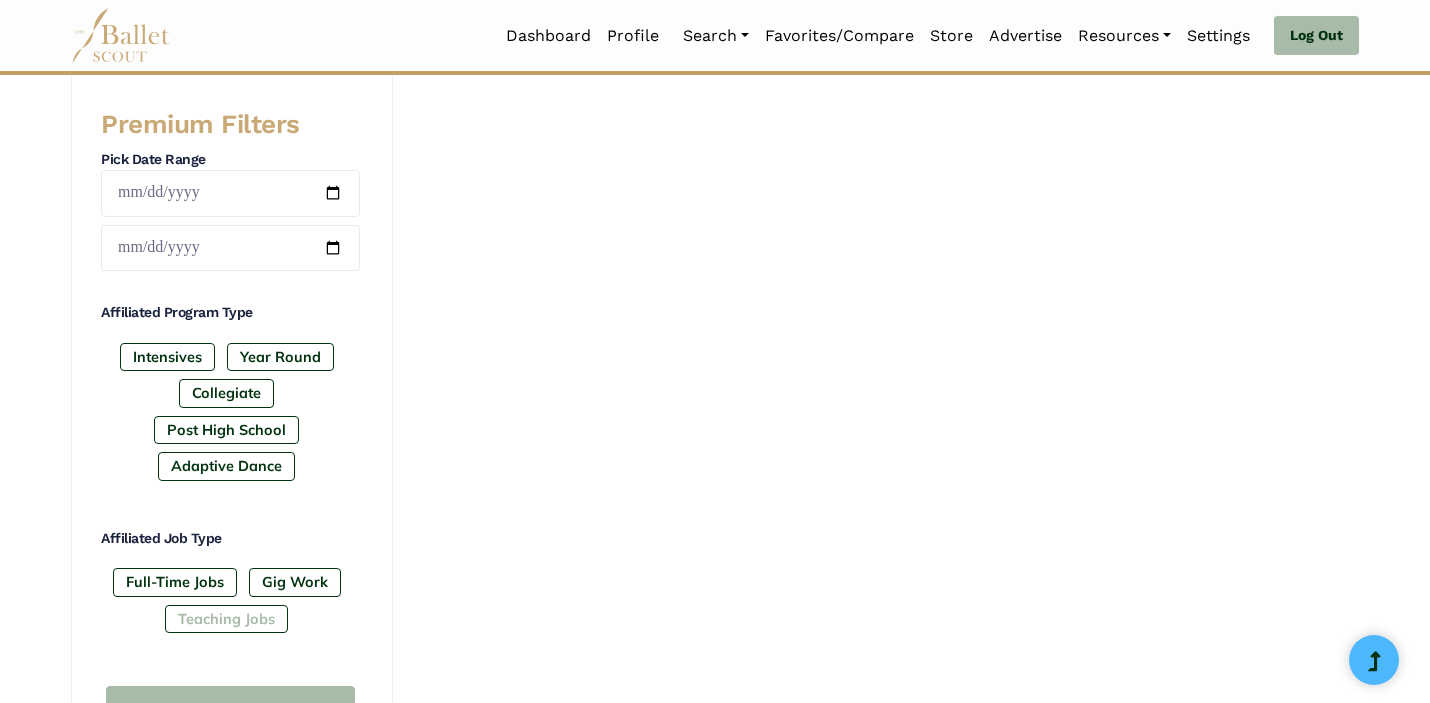 click on "Teaching Jobs" at bounding box center (226, 619) 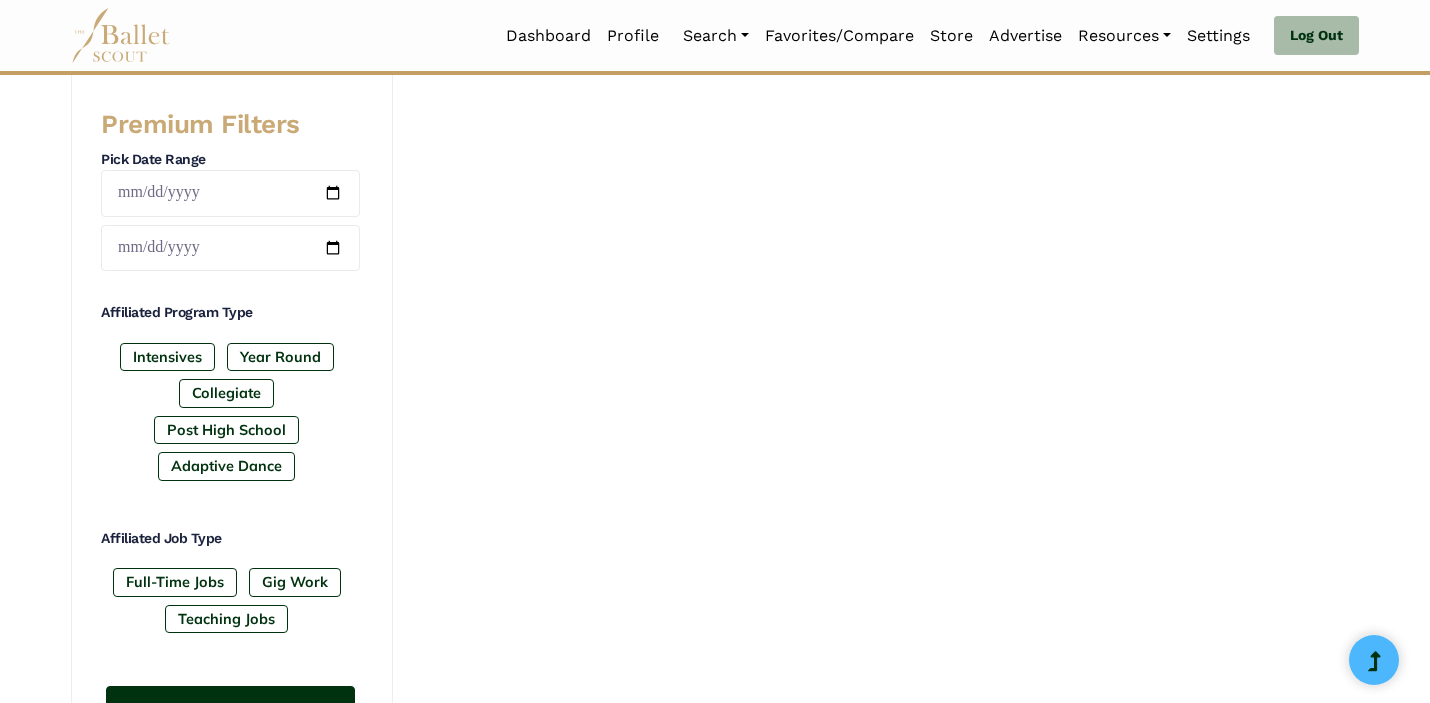 click on "Search" at bounding box center [230, 709] 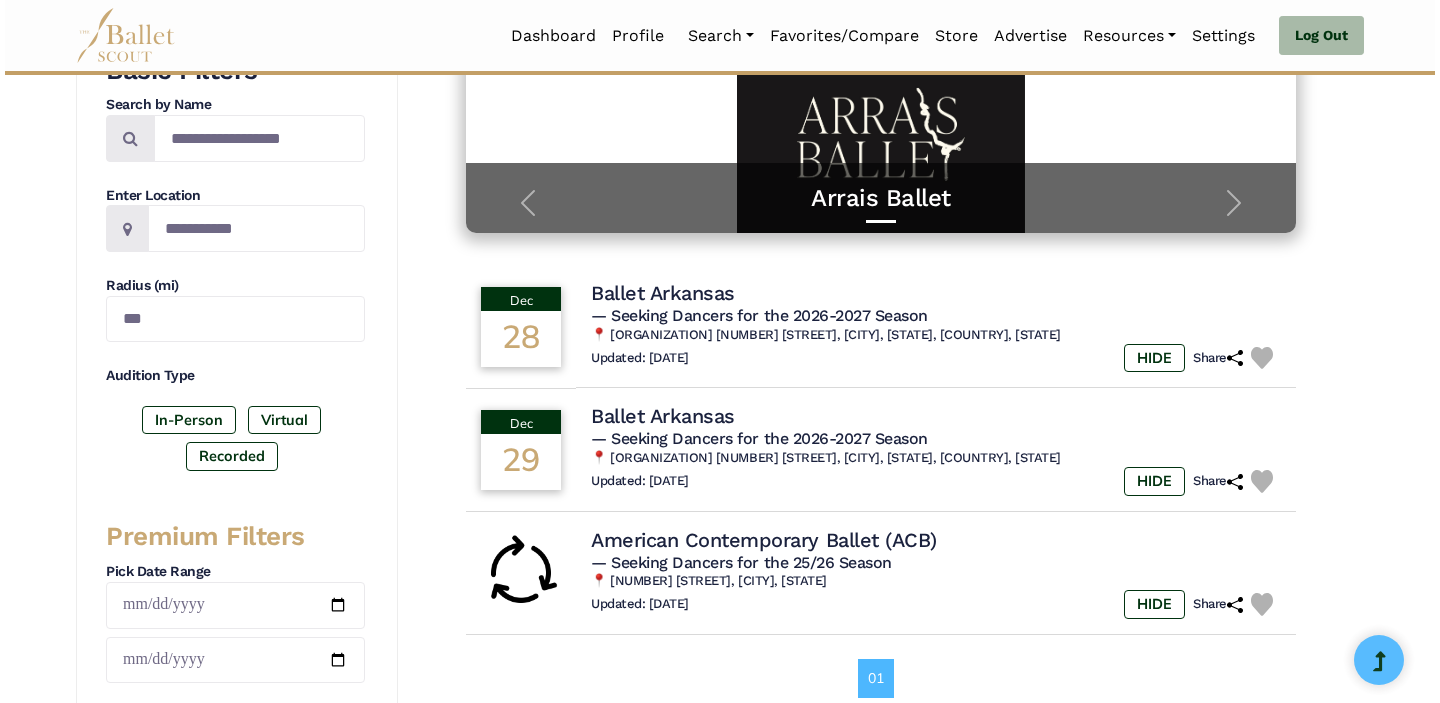 scroll, scrollTop: 385, scrollLeft: 0, axis: vertical 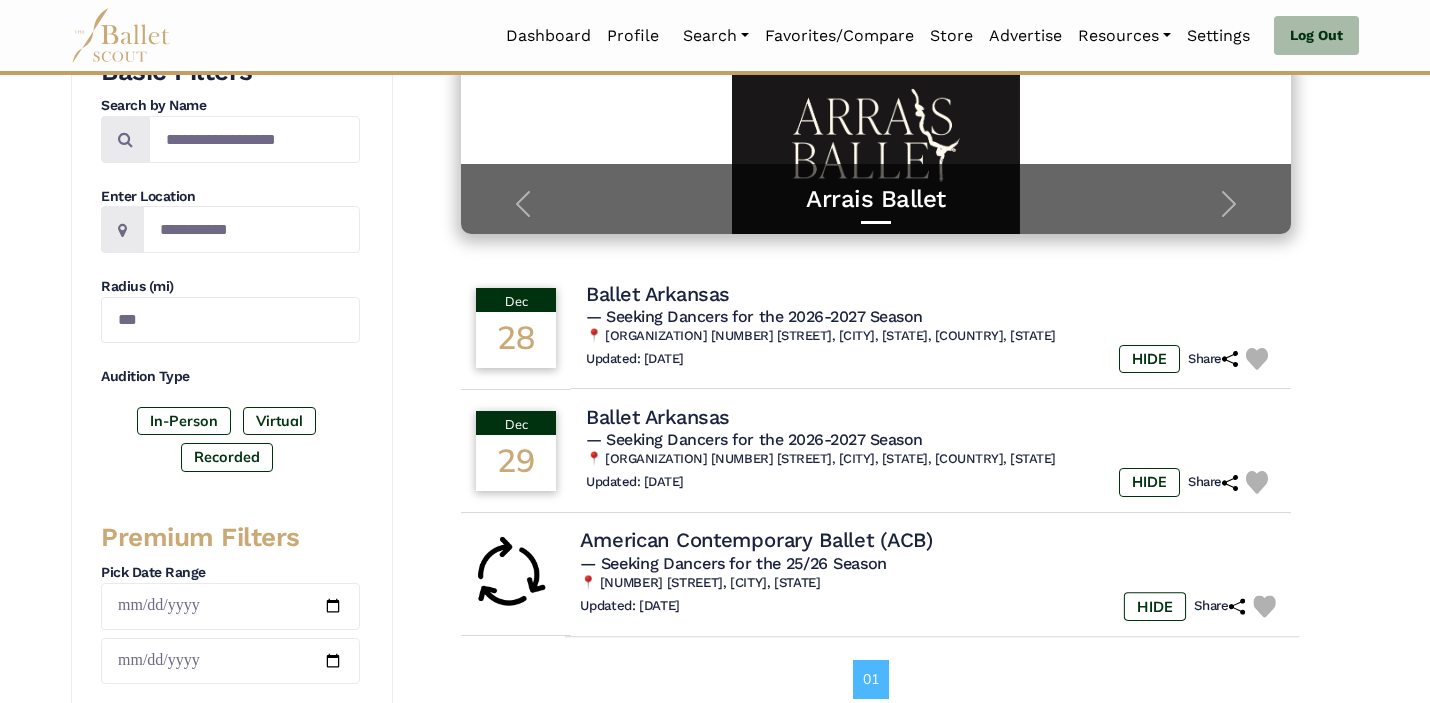 click on "American Contemporary Ballet (ACB)" at bounding box center (756, 540) 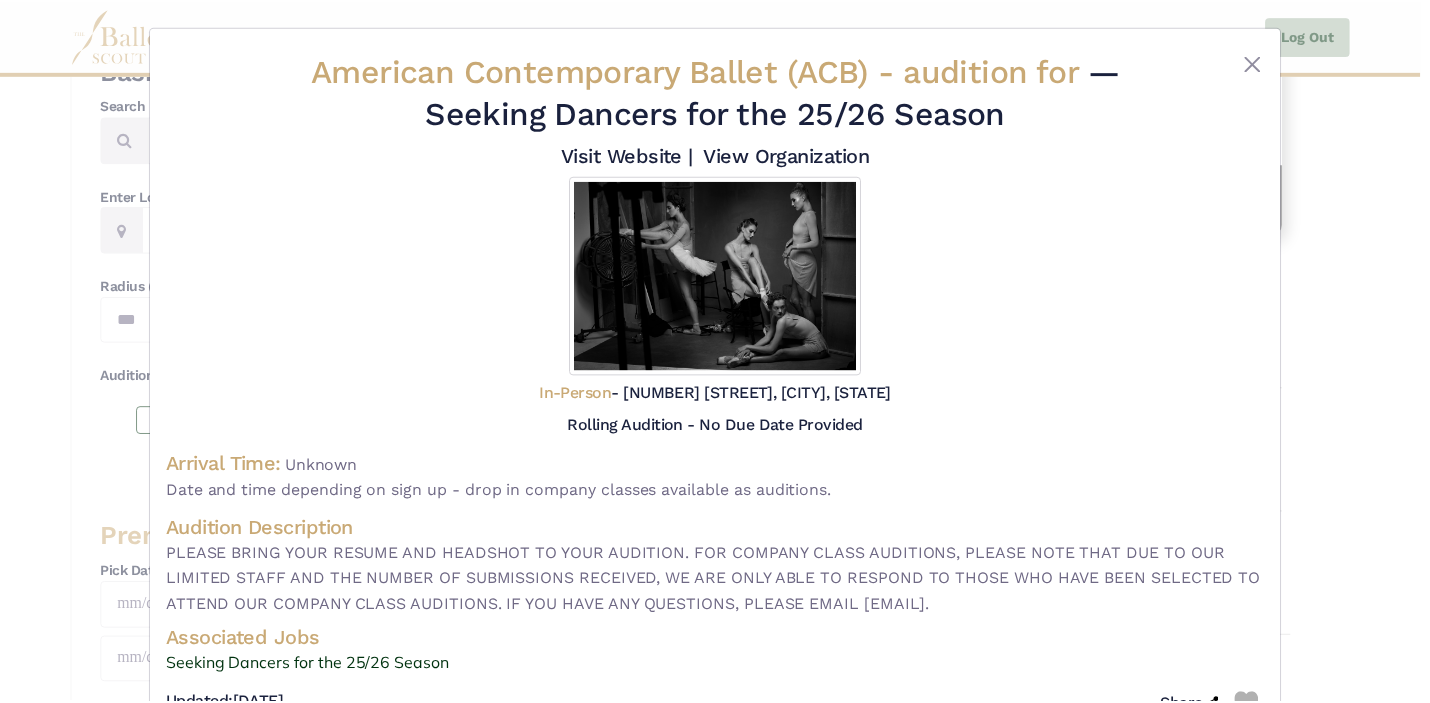 scroll, scrollTop: 0, scrollLeft: 0, axis: both 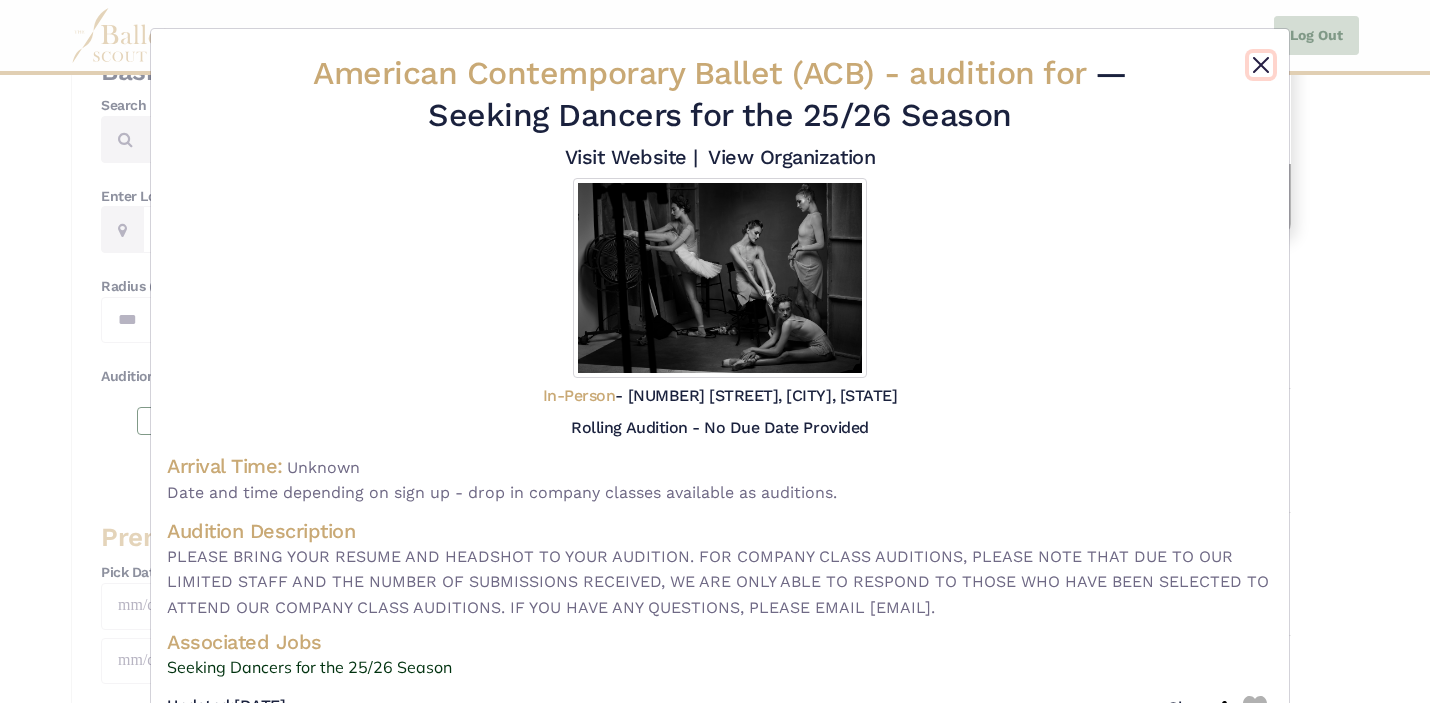click at bounding box center [1261, 65] 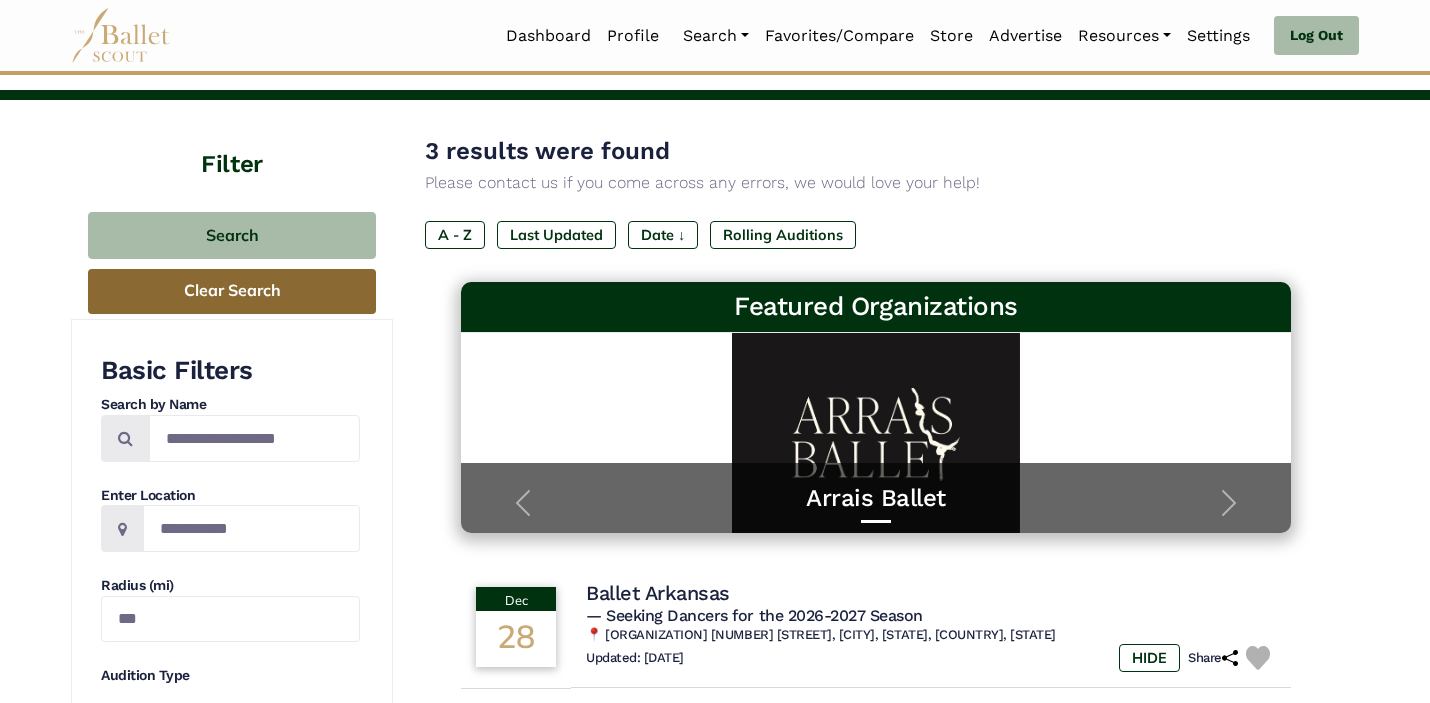 scroll, scrollTop: 0, scrollLeft: 0, axis: both 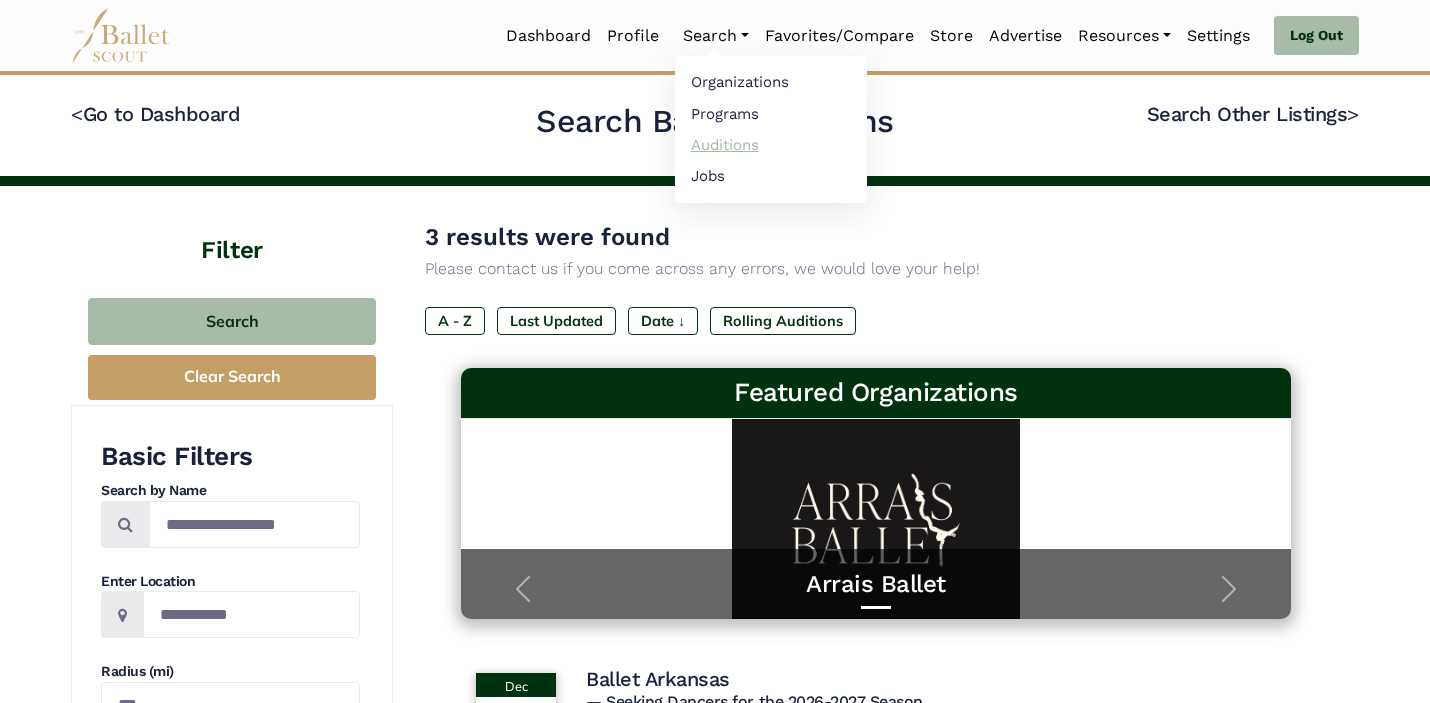 click on "Auditions" at bounding box center (771, 144) 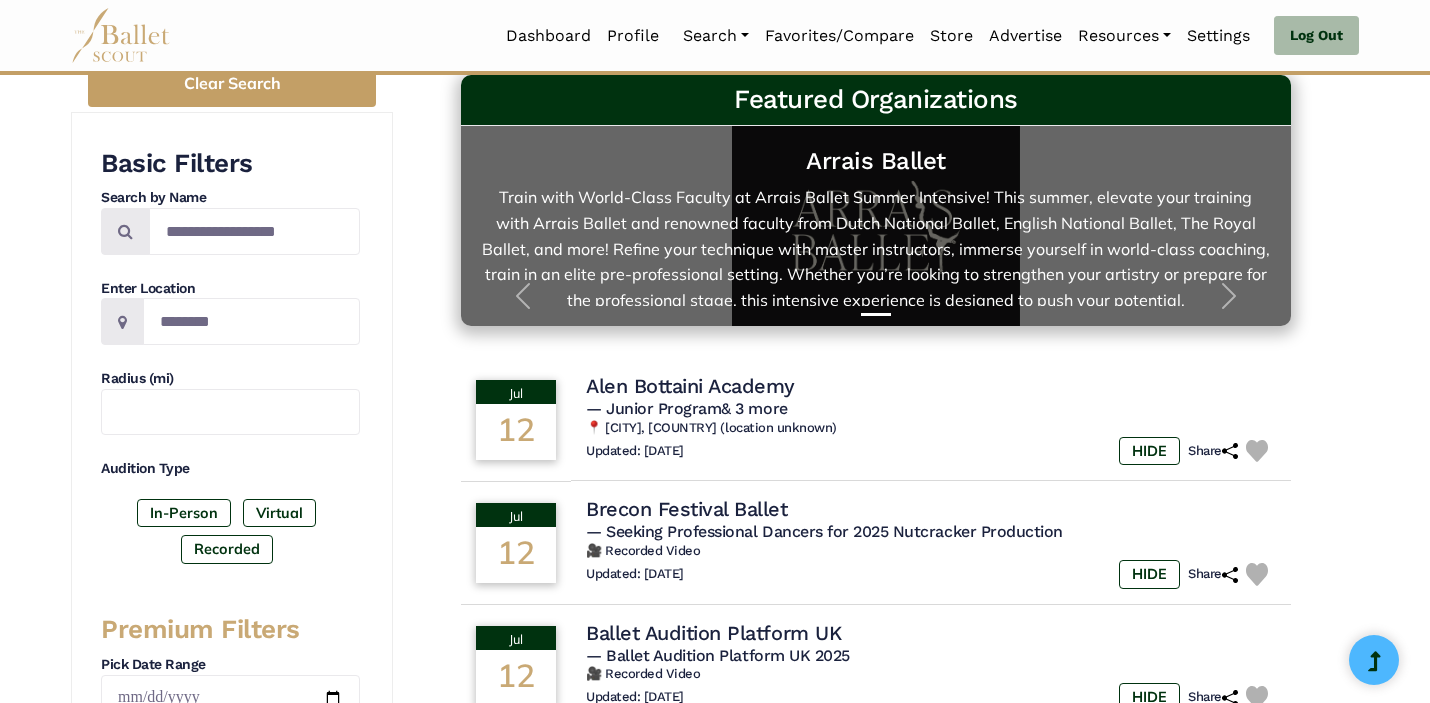 scroll, scrollTop: 0, scrollLeft: 0, axis: both 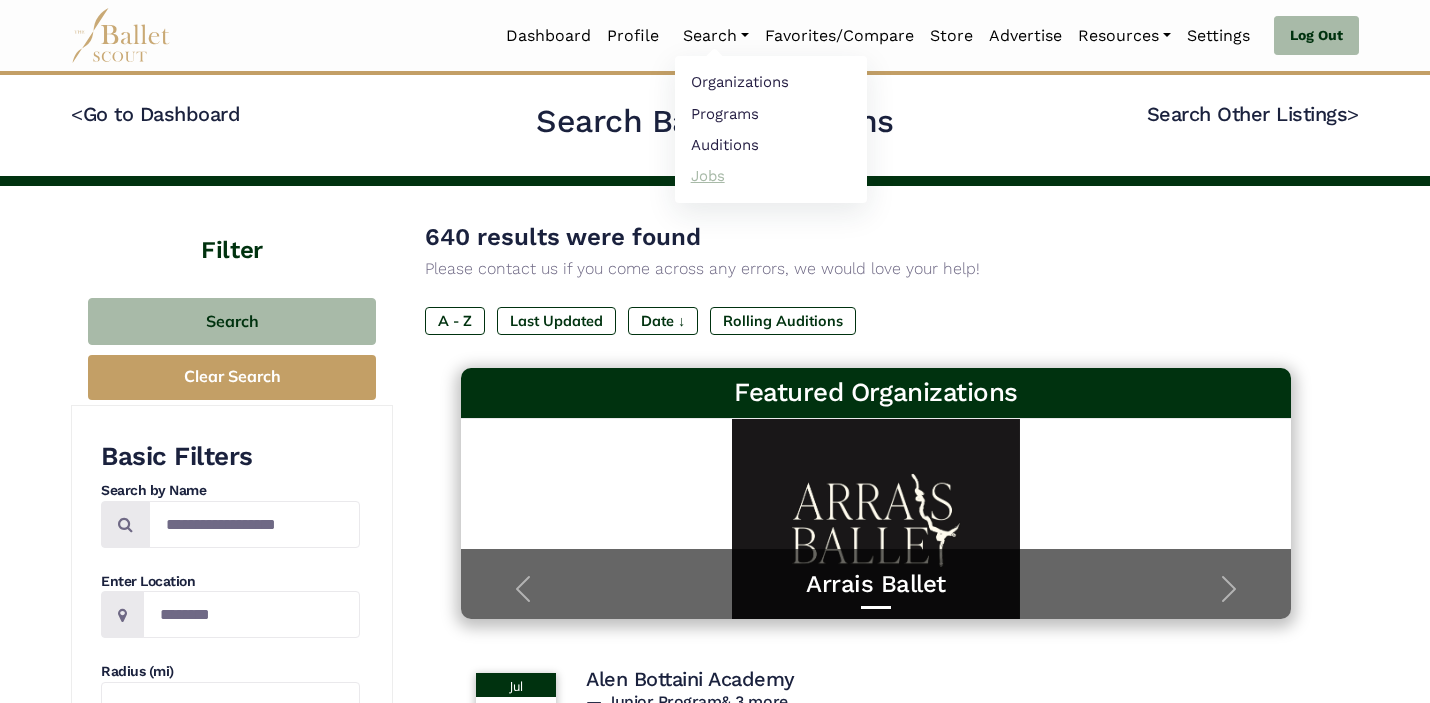 click on "Jobs" at bounding box center [771, 175] 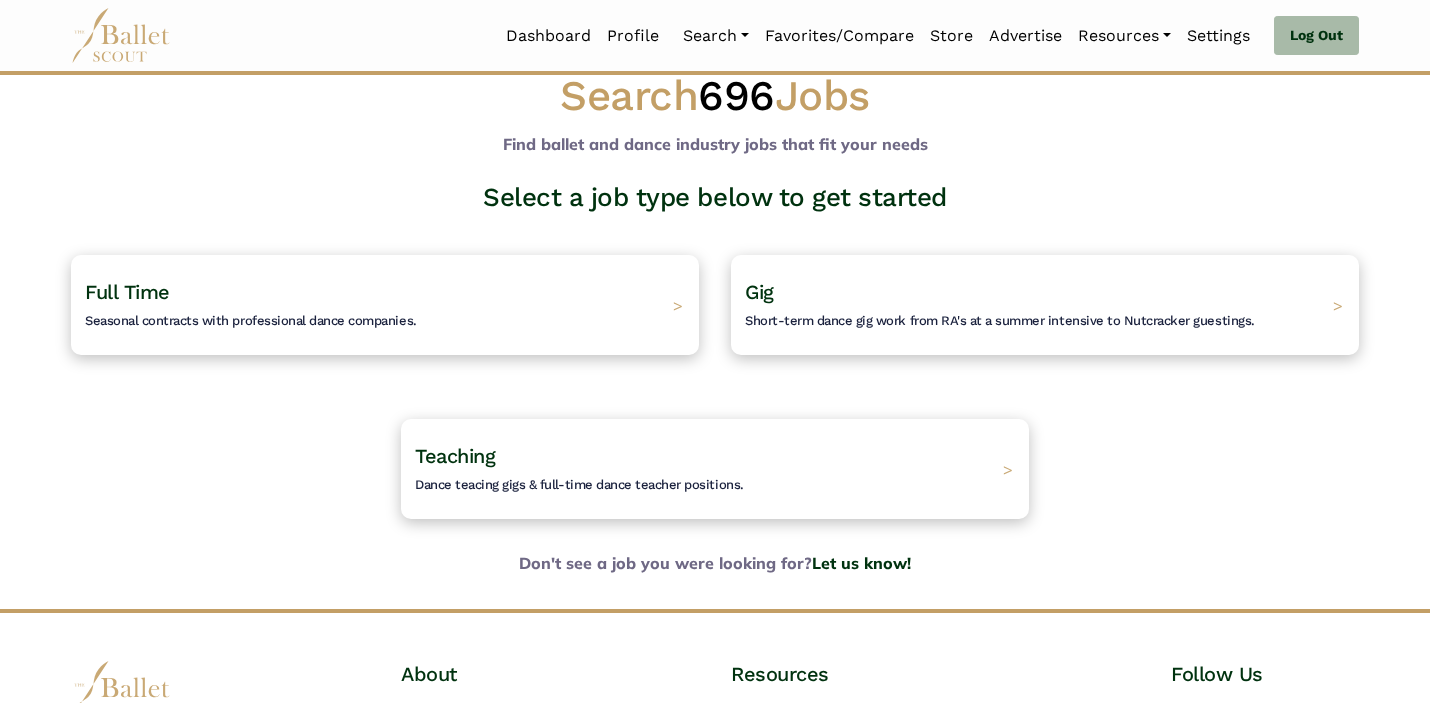 scroll, scrollTop: 42, scrollLeft: 0, axis: vertical 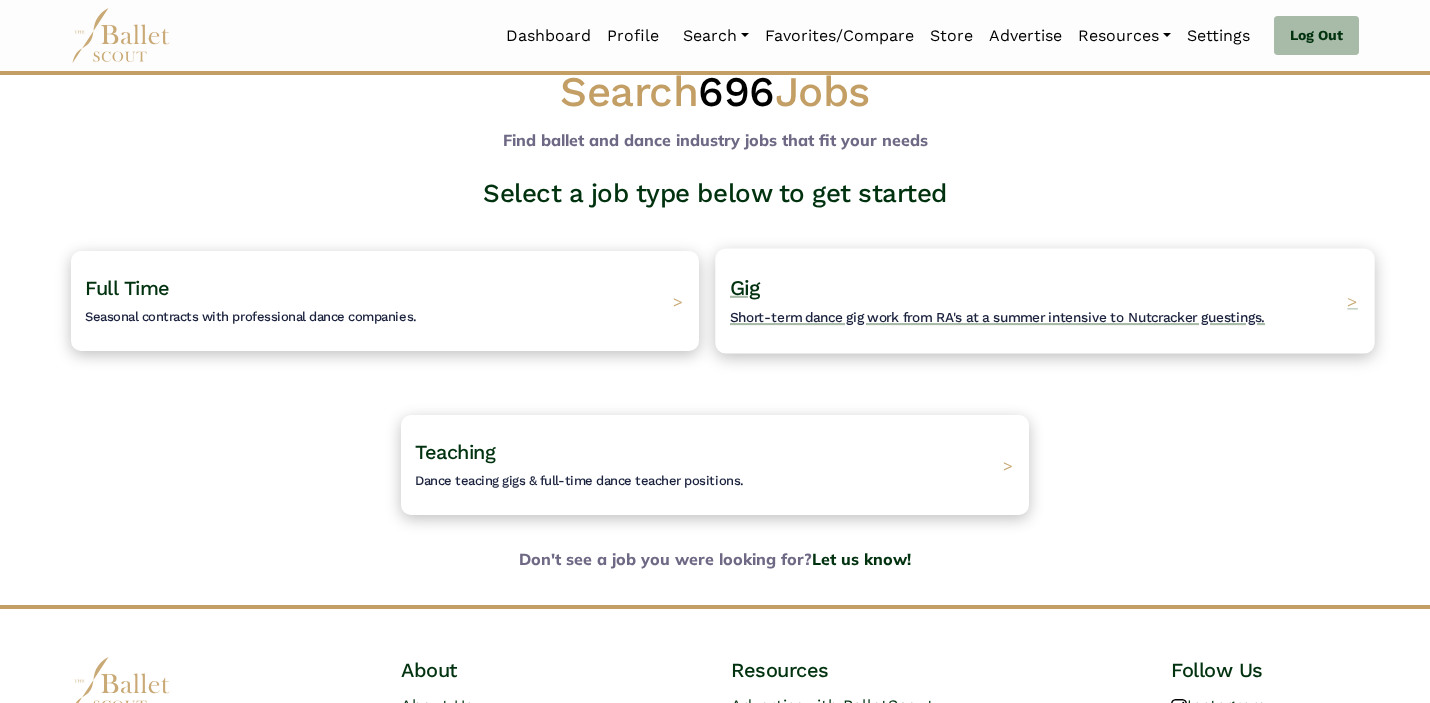 click on "Gig Short-term dance gig
work from RA's at a summer intensive to Nutcracker guestings." at bounding box center (997, 301) 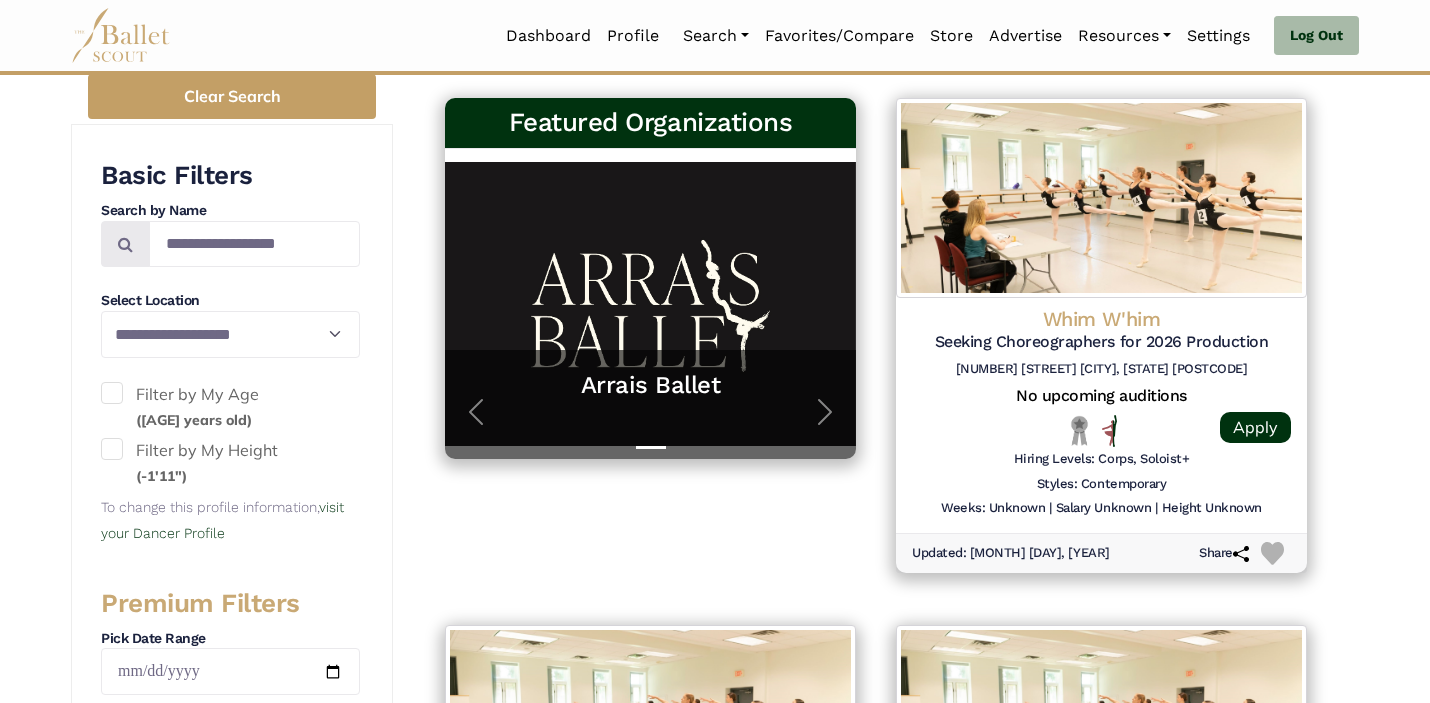scroll, scrollTop: 381, scrollLeft: 0, axis: vertical 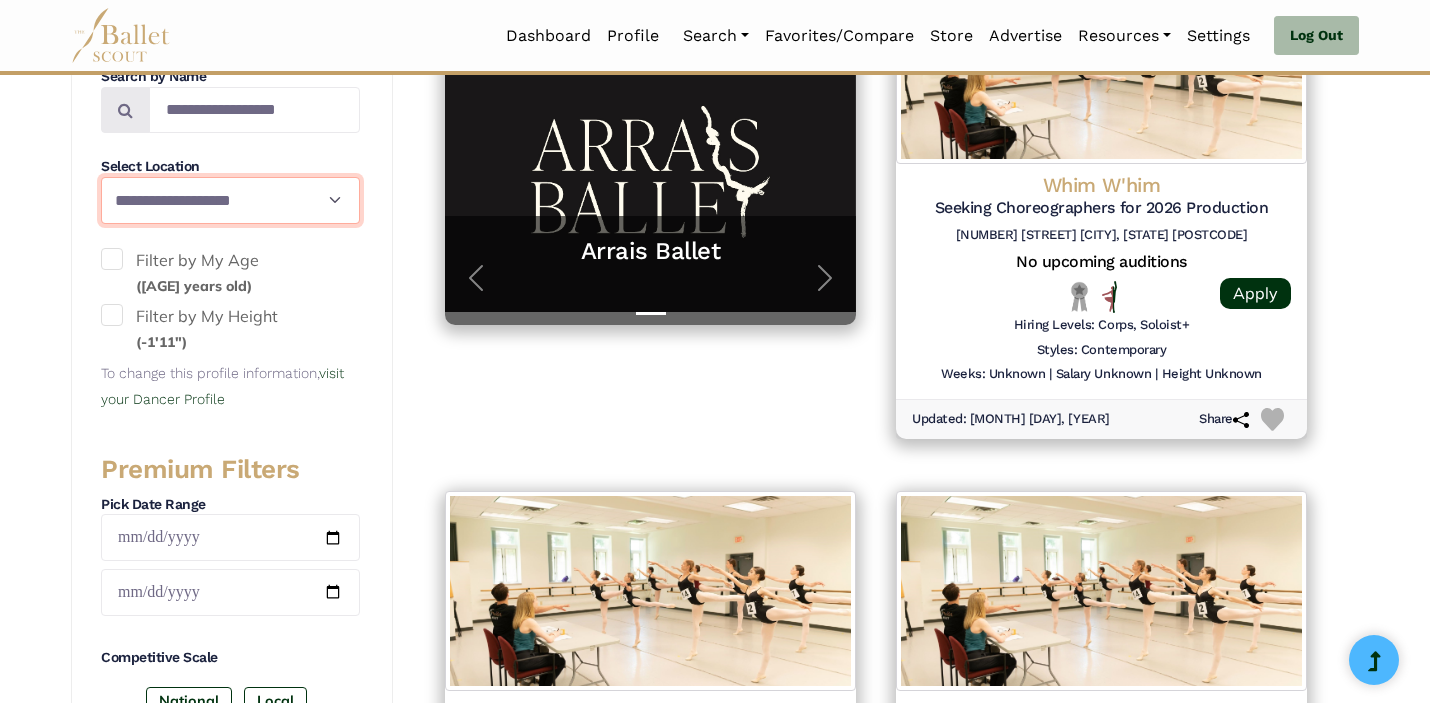 click on "**********" at bounding box center [230, 200] 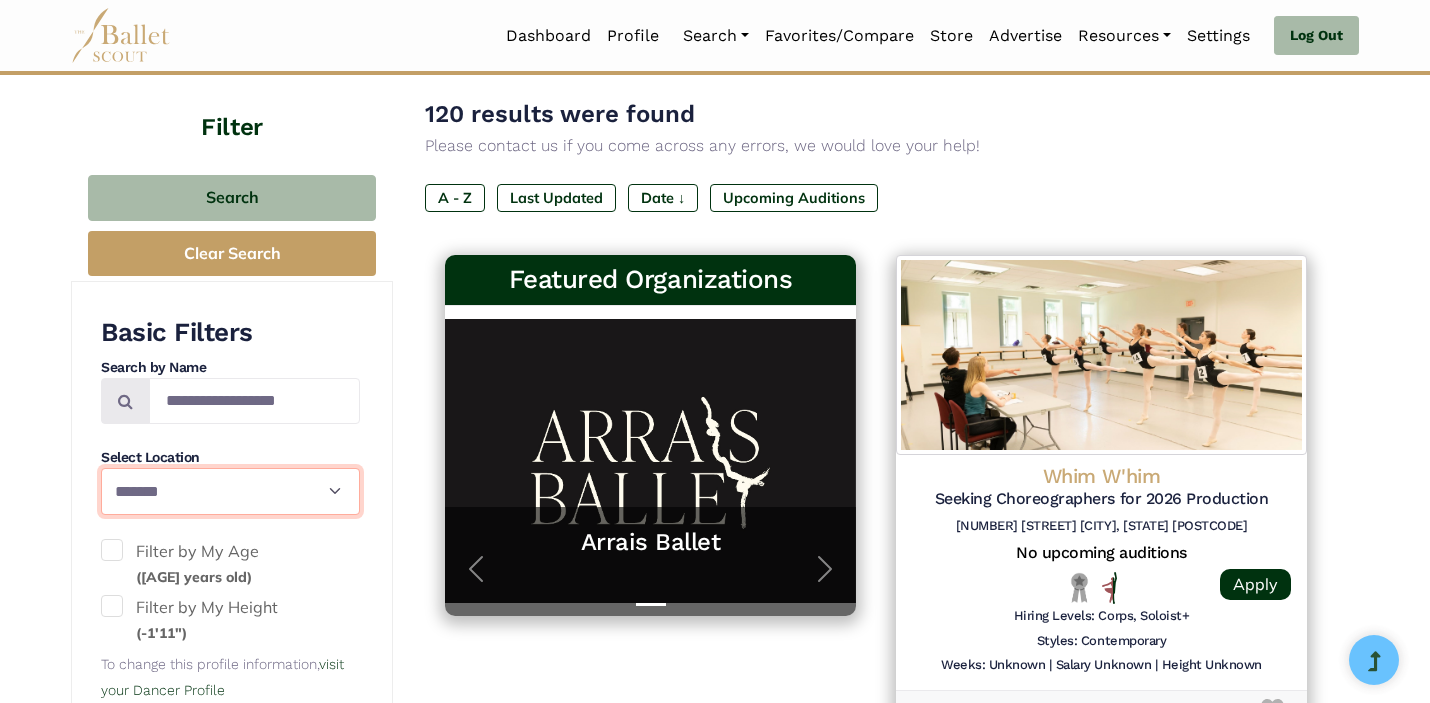 scroll, scrollTop: 156, scrollLeft: 0, axis: vertical 